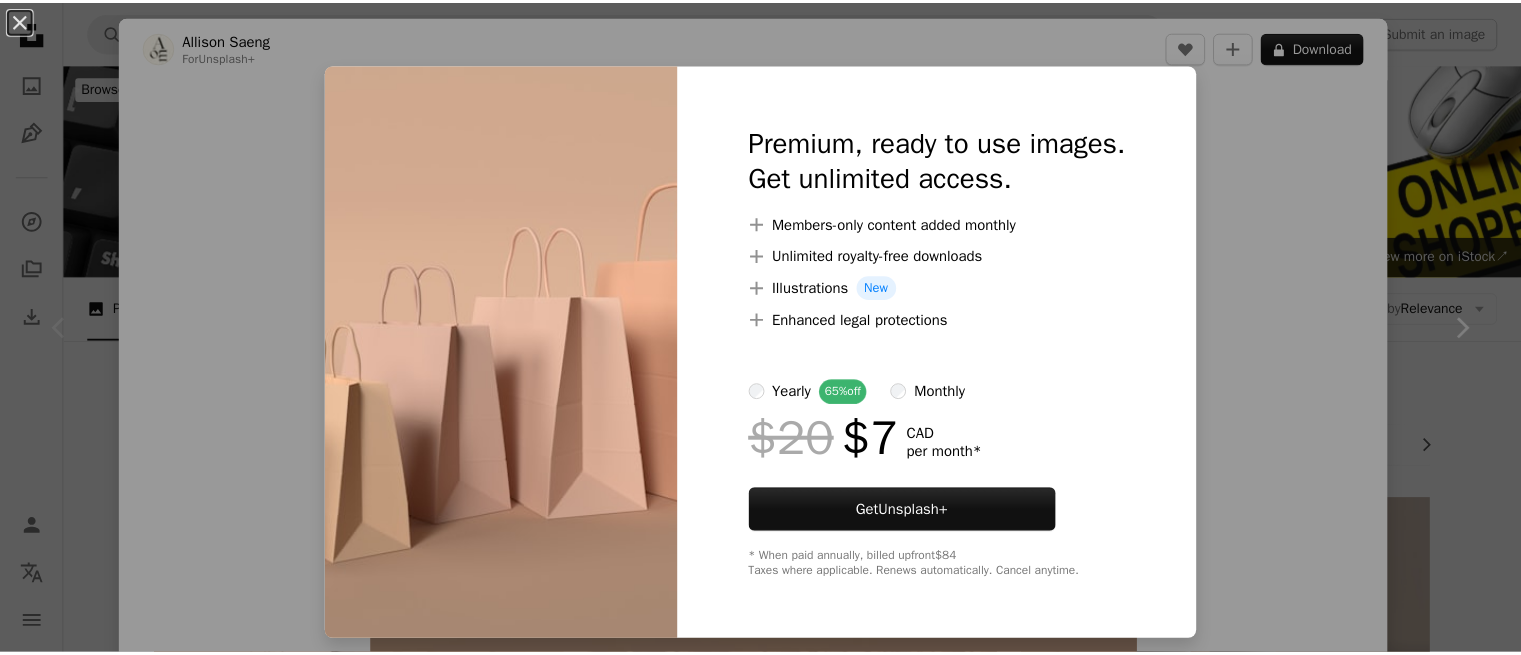 scroll, scrollTop: 412, scrollLeft: 0, axis: vertical 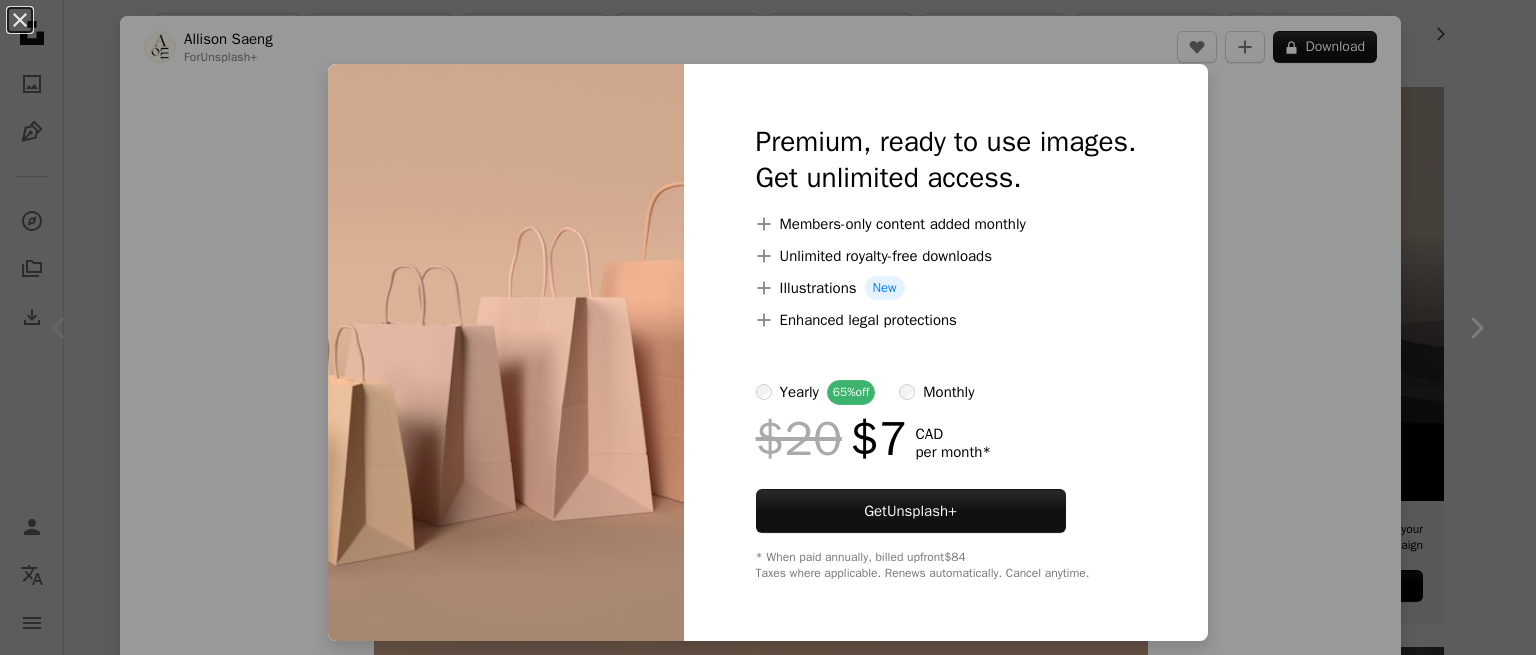 click on "An X shape Premium, ready to use images. Get unlimited access. A plus sign Members-only content added monthly A plus sign Unlimited royalty-free downloads A plus sign Illustrations  New A plus sign Enhanced legal protections yearly 65%  off monthly $20   $7 CAD per month * Get  Unsplash+ * When paid annually, billed upfront  $84 Taxes where applicable. Renews automatically. Cancel anytime." at bounding box center (768, 327) 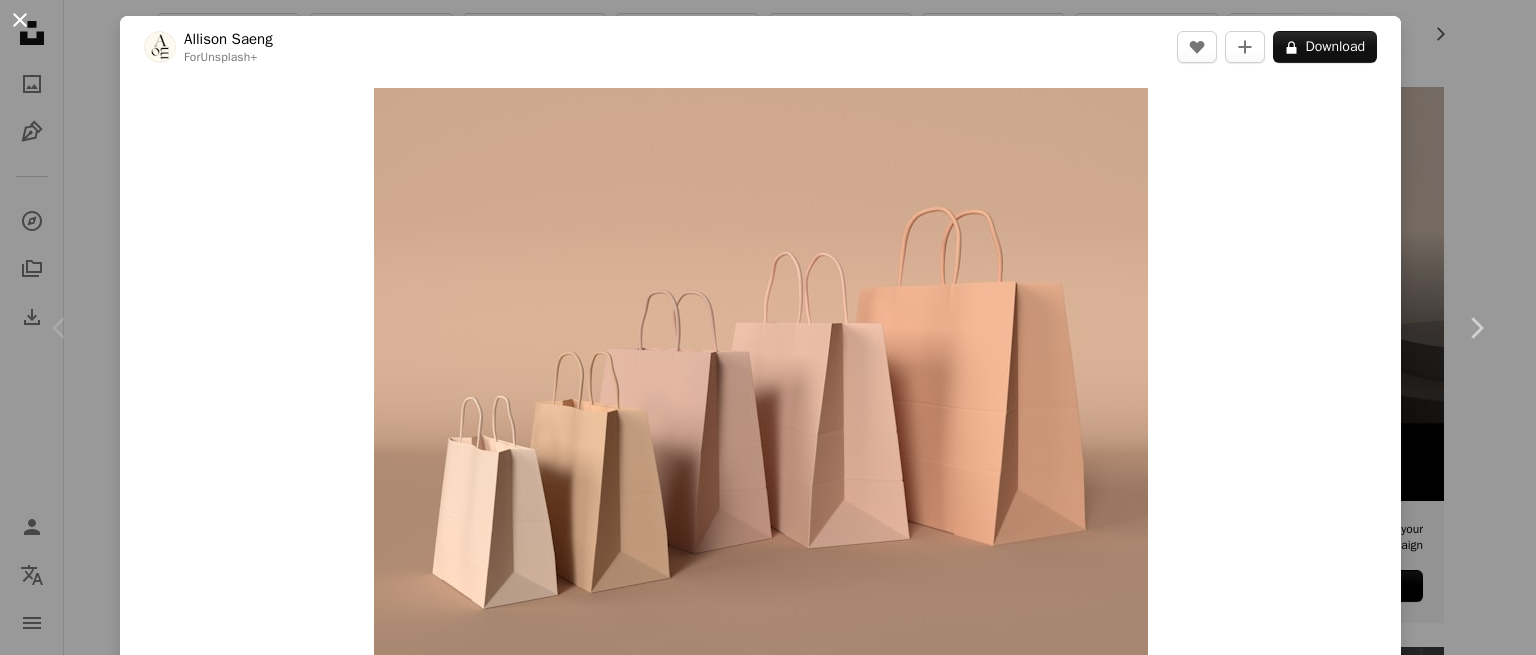 click on "An X shape" at bounding box center [20, 20] 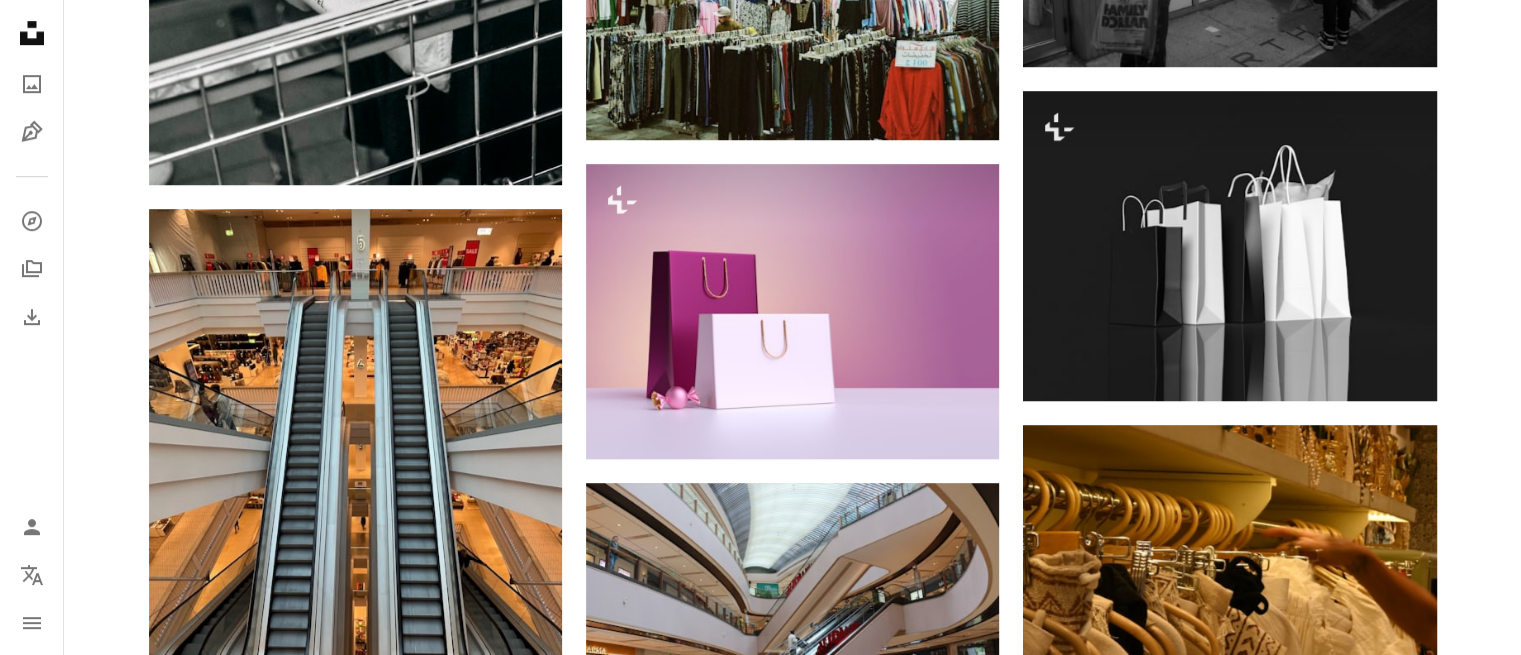 scroll, scrollTop: 1216, scrollLeft: 0, axis: vertical 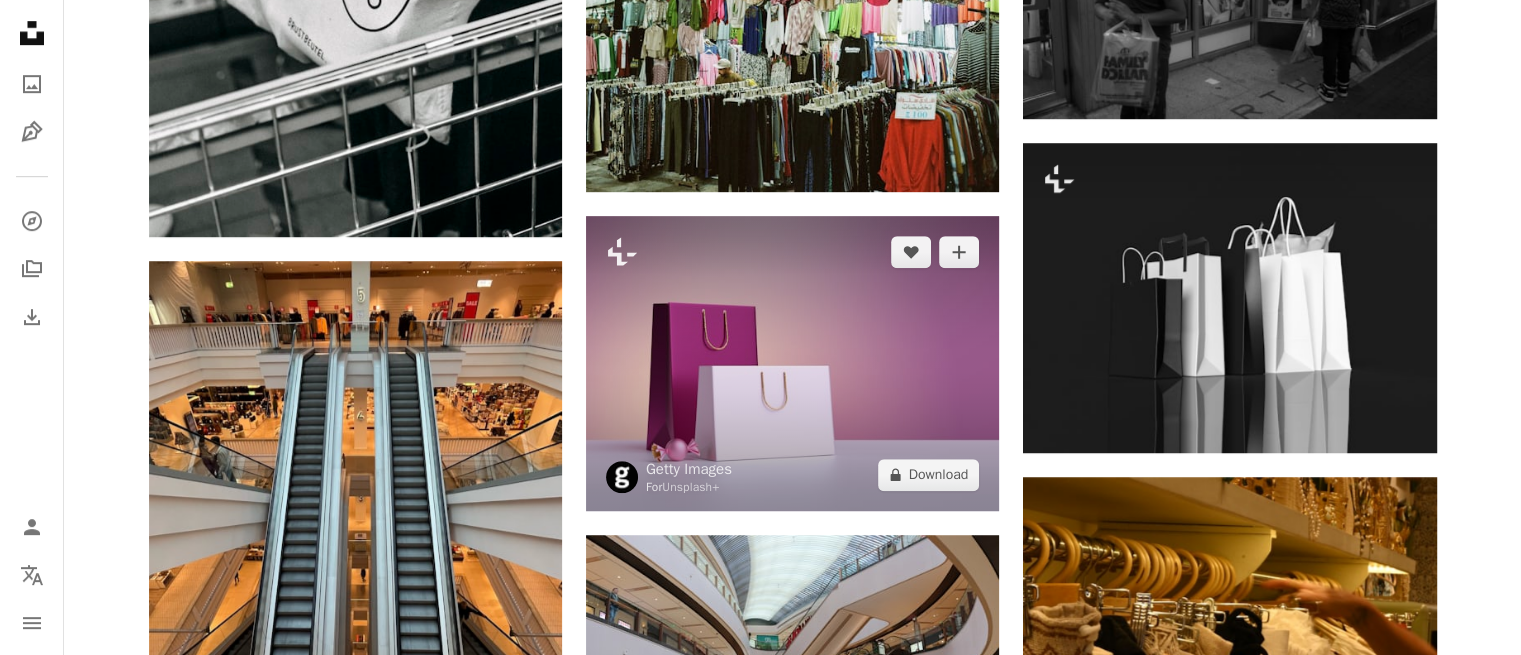 click at bounding box center [792, 363] 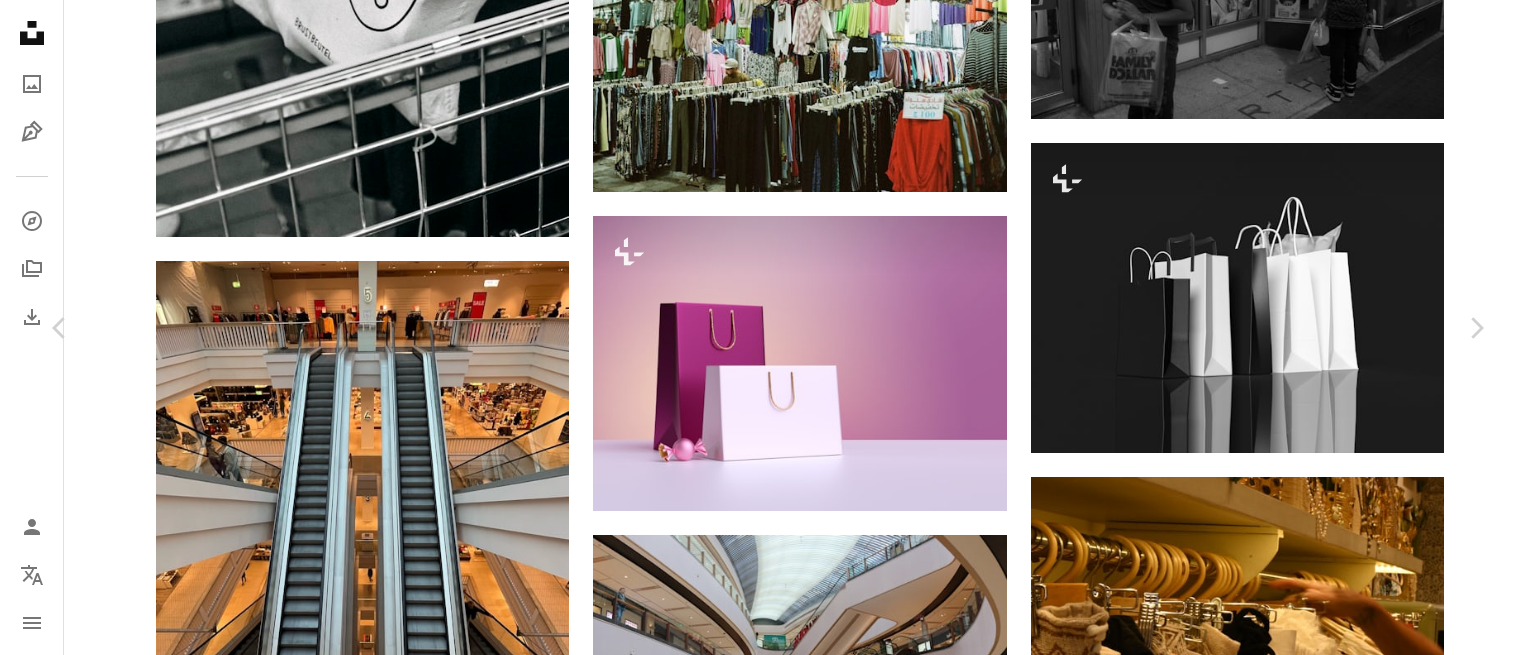 click on "An X shape Chevron left Chevron right Getty Images For  Unsplash+ A heart A plus sign A lock Download Zoom in A forward-right arrow Share More Actions Calendar outlined Published on  [MONTH] [DAY], [YEAR] Safety Licensed under the  Unsplash+ License business poster chocolate gift romance bag store sale horizontal lilac shopping bag empty template estonia greeting card pink color copy space hot pink bunch Creative Commons images From this series Plus sign for Unsplash+ Related images Plus sign for Unsplash+ A heart A plus sign [NAME] For  Unsplash+ A lock Download Plus sign for Unsplash+ A heart A plus sign [NAME] For  Unsplash+ A lock Download Plus sign for Unsplash+ A heart A plus sign [NAME] For  Unsplash+ A lock Download Plus sign for Unsplash+ A heart A plus sign Getty Images For  Unsplash+ A lock Download Plus sign for Unsplash+ A heart A plus sign [NAME] For  Unsplash+ A lock Download Plus sign for Unsplash+ A heart A plus sign [NAME] For  Unsplash+ A lock Download For" at bounding box center [768, 3571] 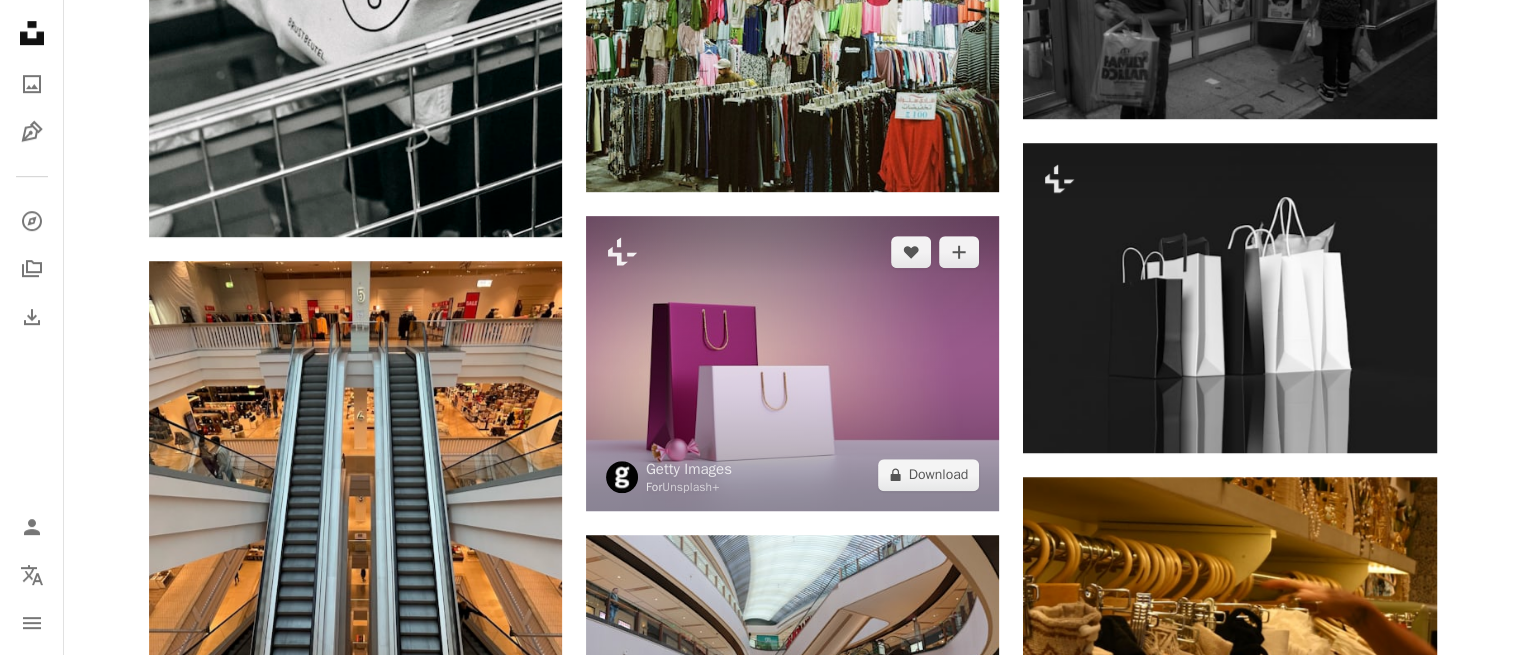 click at bounding box center [792, 363] 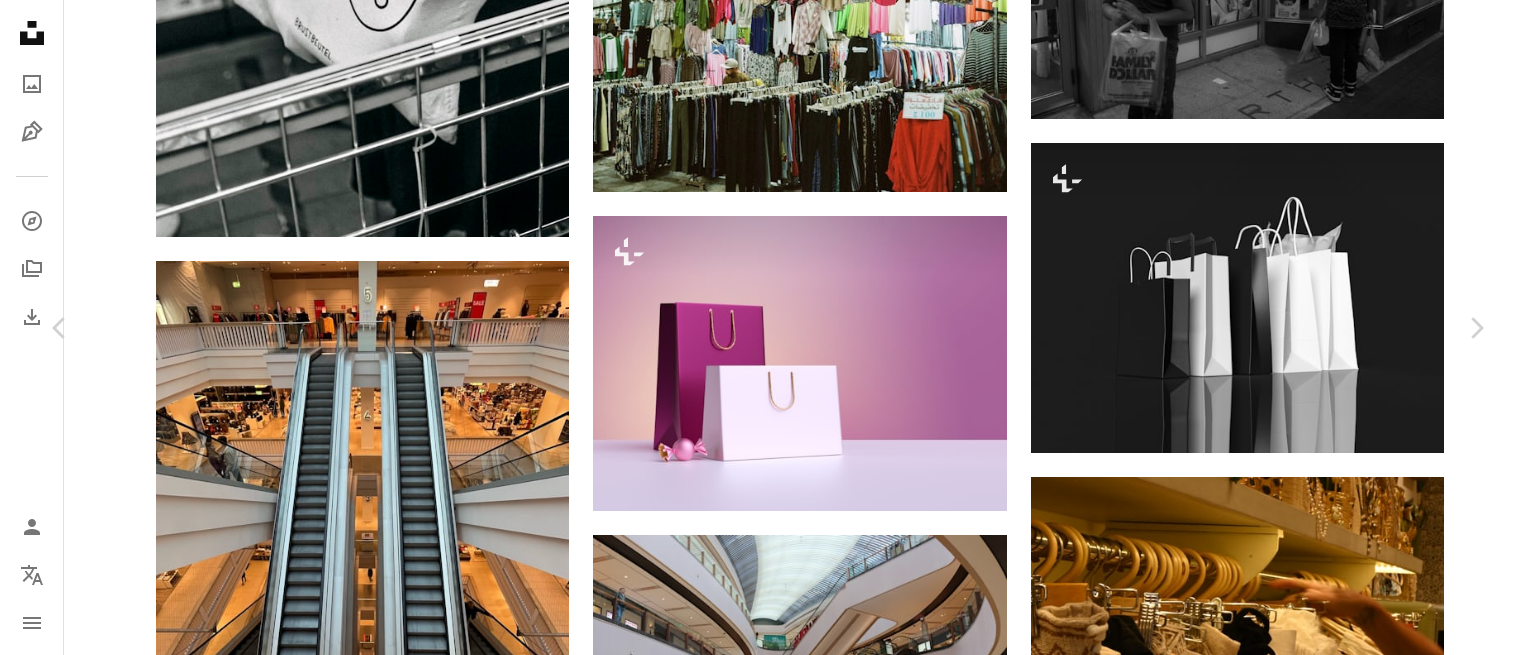 click on "An X shape Chevron left Chevron right Getty Images For  Unsplash+ A heart A plus sign A lock Download Zoom in A forward-right arrow Share More Actions Calendar outlined Published on  [MONTH] [DAY], [YEAR] Safety Licensed under the  Unsplash+ License business poster chocolate gift romance bag store sale horizontal lilac shopping bag empty template estonia greeting card pink color copy space hot pink bunch Creative Commons images From this series Plus sign for Unsplash+ Related images Plus sign for Unsplash+ A heart A plus sign [NAME] For  Unsplash+ A lock Download Plus sign for Unsplash+ A heart A plus sign [NAME] For  Unsplash+ A lock Download Plus sign for Unsplash+ A heart A plus sign [NAME] For  Unsplash+ A lock Download Plus sign for Unsplash+ A heart A plus sign Getty Images For  Unsplash+ A lock Download Plus sign for Unsplash+ A heart A plus sign [NAME] For  Unsplash+ A lock Download Plus sign for Unsplash+ A heart A plus sign [NAME] For  Unsplash+ A lock Download For" at bounding box center (768, 3571) 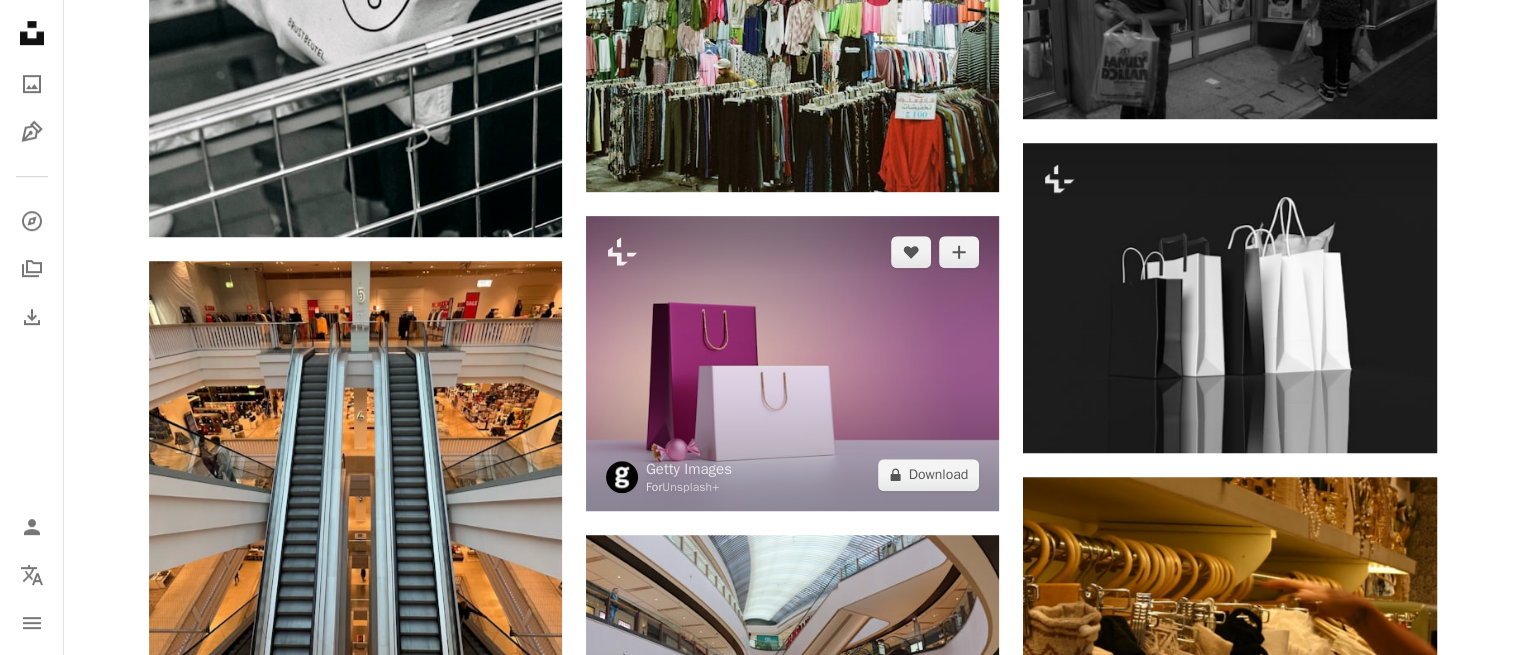 click at bounding box center (792, 363) 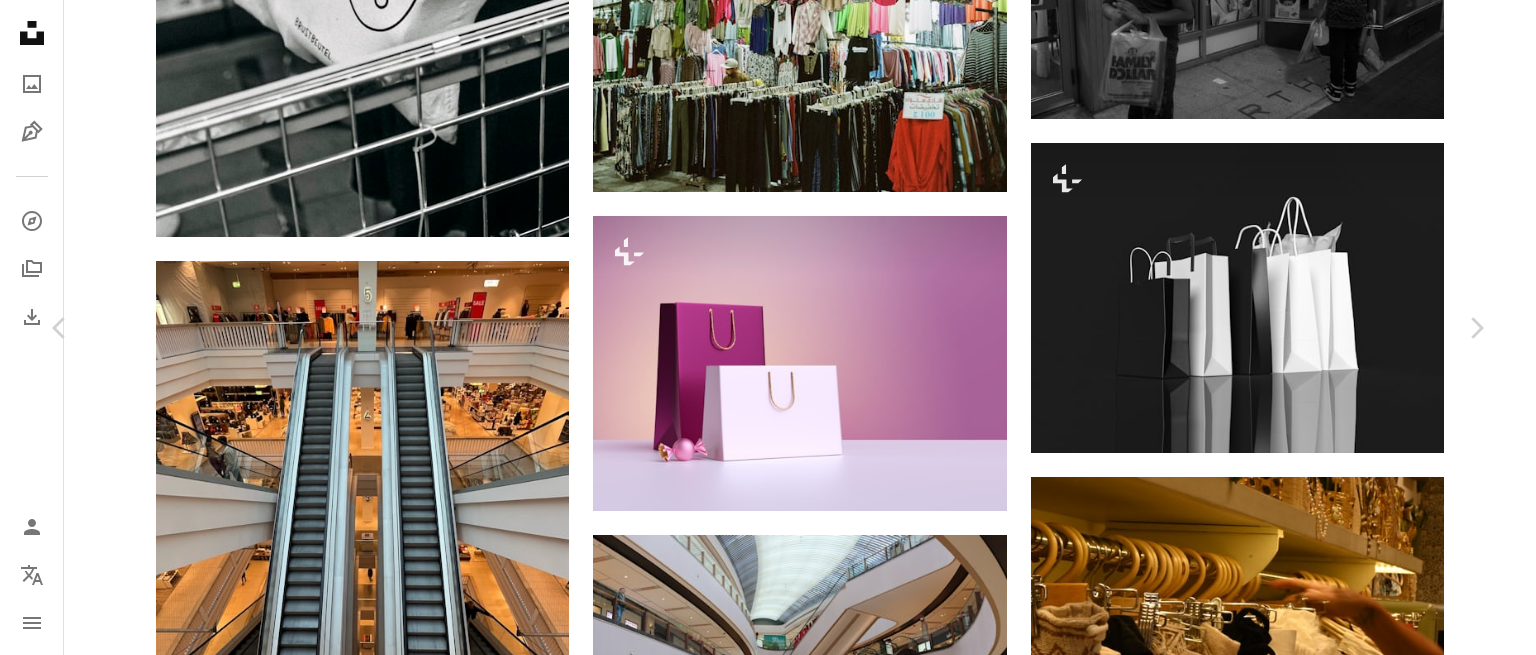 click on "An X shape Chevron left Chevron right Getty Images For  Unsplash+ A heart A plus sign A lock Download Zoom in A forward-right arrow Share More Actions Calendar outlined Published on  [MONTH] [DAY], [YEAR] Safety Licensed under the  Unsplash+ License business poster chocolate gift romance bag store sale horizontal lilac shopping bag empty template estonia greeting card pink color copy space hot pink bunch Creative Commons images From this series Plus sign for Unsplash+ Related images Plus sign for Unsplash+ A heart A plus sign [NAME] For  Unsplash+ A lock Download Plus sign for Unsplash+ A heart A plus sign [NAME] For  Unsplash+ A lock Download Plus sign for Unsplash+ A heart A plus sign [NAME] For  Unsplash+ A lock Download Plus sign for Unsplash+ A heart A plus sign Getty Images For  Unsplash+ A lock Download Plus sign for Unsplash+ A heart A plus sign [NAME] For  Unsplash+ A lock Download Plus sign for Unsplash+ A heart A plus sign [NAME] For  Unsplash+ A lock Download For" at bounding box center (768, 3571) 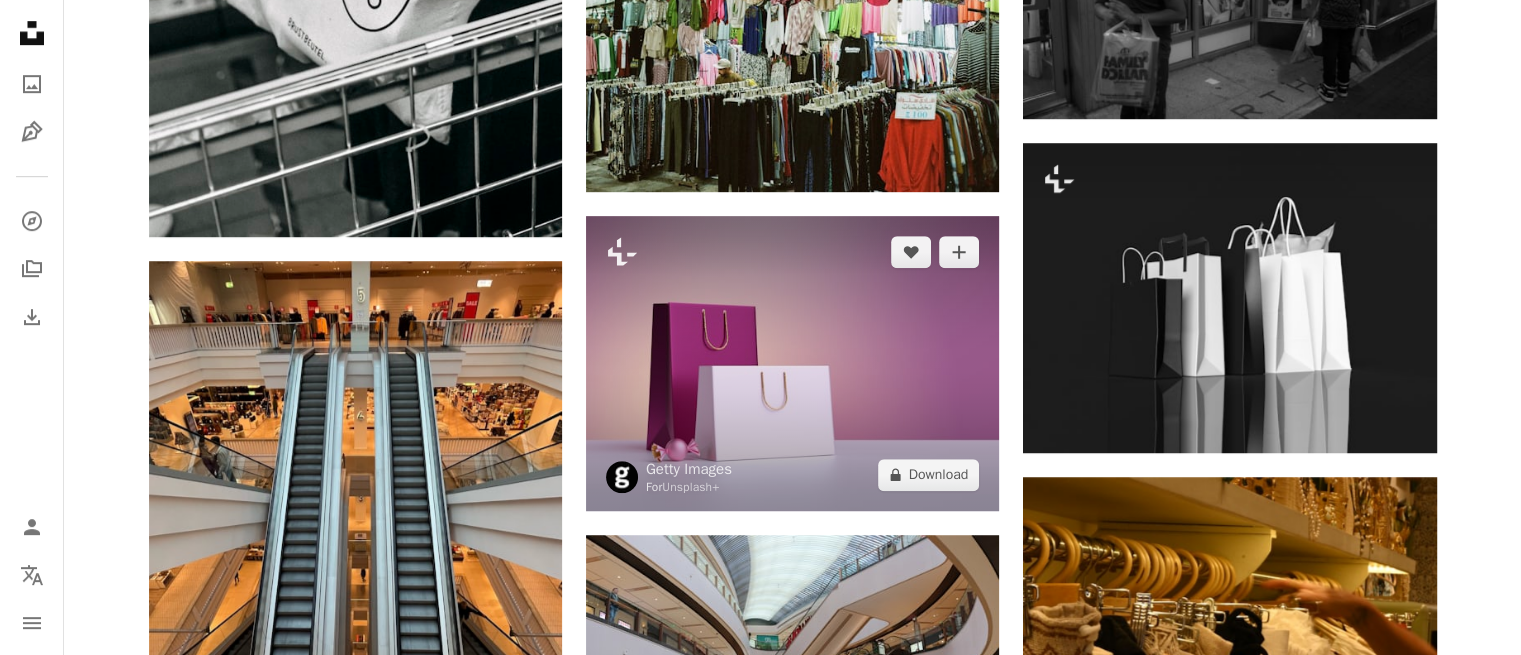 click at bounding box center (792, 363) 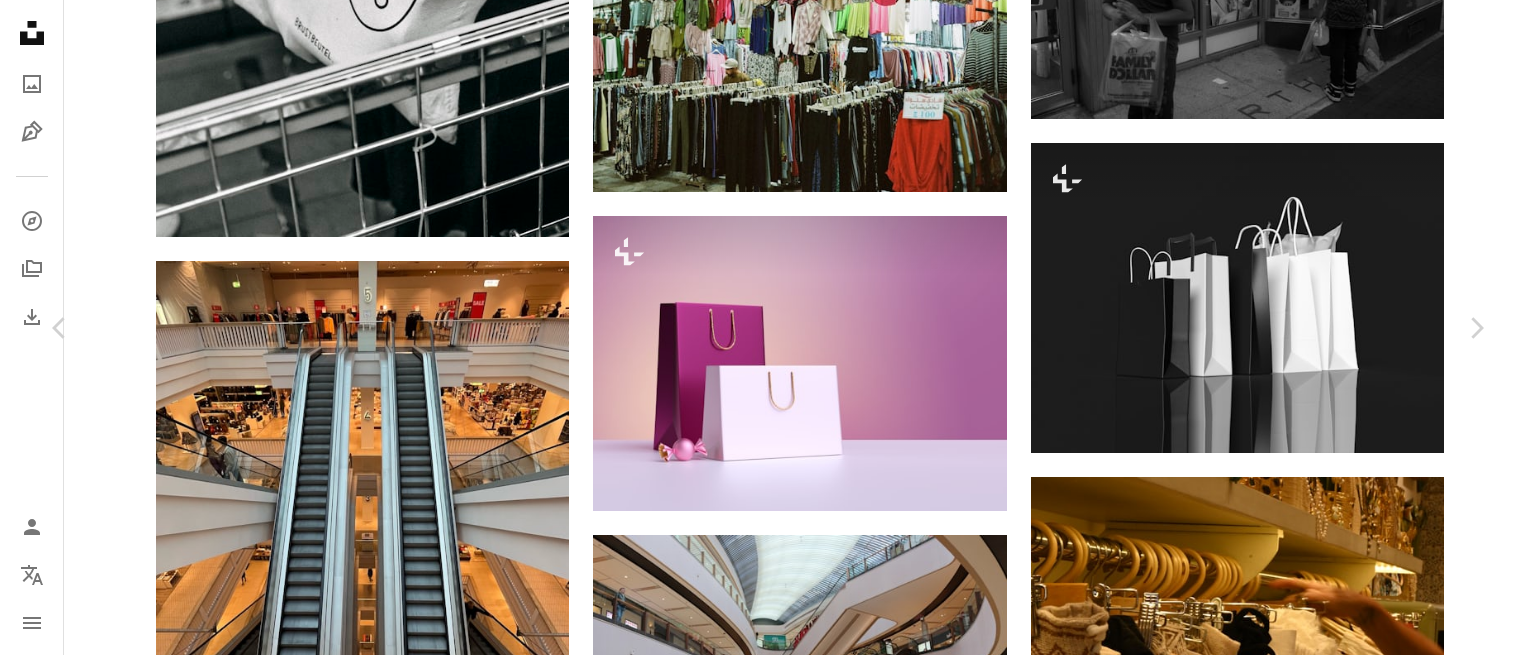 click on "An X shape Chevron left Chevron right Getty Images For  Unsplash+ A heart A plus sign A lock Download Zoom in A forward-right arrow Share More Actions Calendar outlined Published on  [MONTH] [DAY], [YEAR] Safety Licensed under the  Unsplash+ License business poster chocolate gift romance bag store sale horizontal lilac shopping bag empty template estonia greeting card pink color copy space hot pink bunch Creative Commons images From this series Plus sign for Unsplash+ Related images Plus sign for Unsplash+ A heart A plus sign [NAME] For  Unsplash+ A lock Download Plus sign for Unsplash+ A heart A plus sign [NAME] For  Unsplash+ A lock Download Plus sign for Unsplash+ A heart A plus sign [NAME] For  Unsplash+ A lock Download Plus sign for Unsplash+ A heart A plus sign Getty Images For  Unsplash+ A lock Download Plus sign for Unsplash+ A heart A plus sign [NAME] For  Unsplash+ A lock Download Plus sign for Unsplash+ A heart A plus sign [NAME] For  Unsplash+ A lock Download For" at bounding box center [768, 3571] 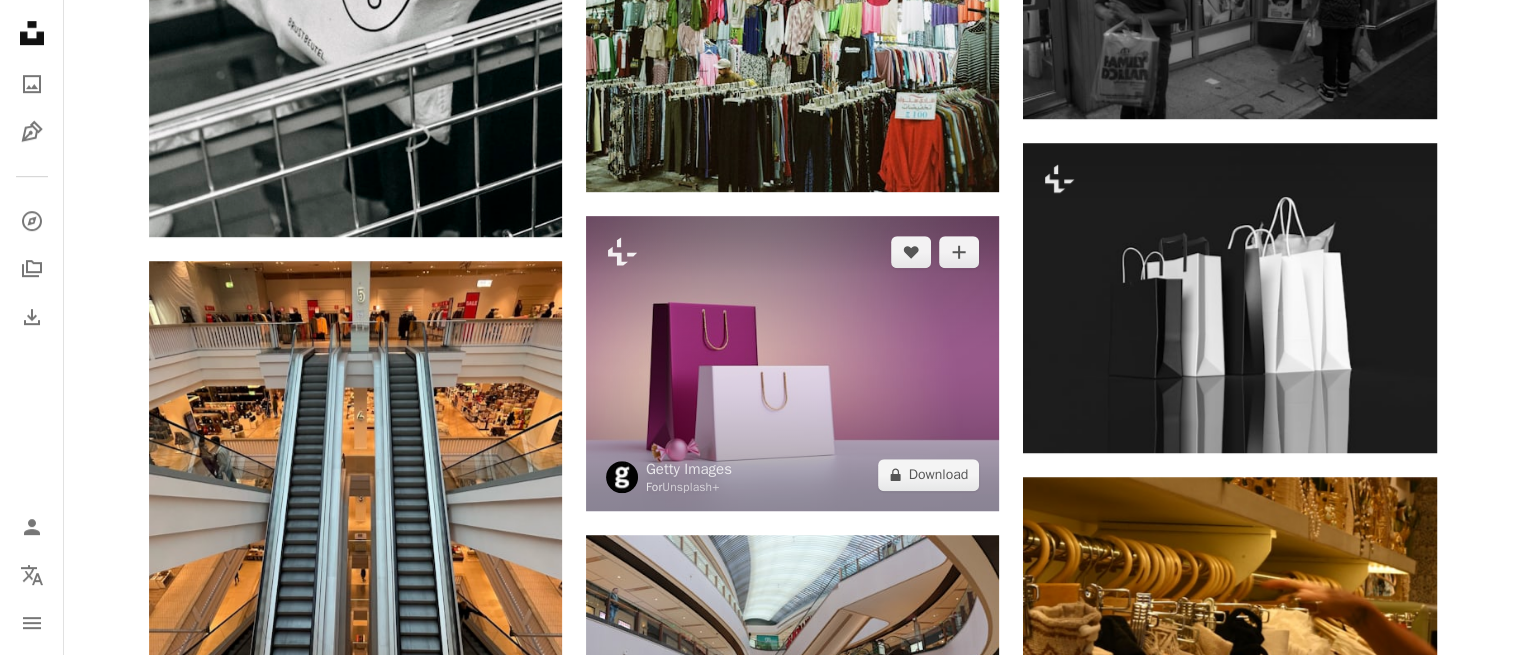 click at bounding box center (792, 363) 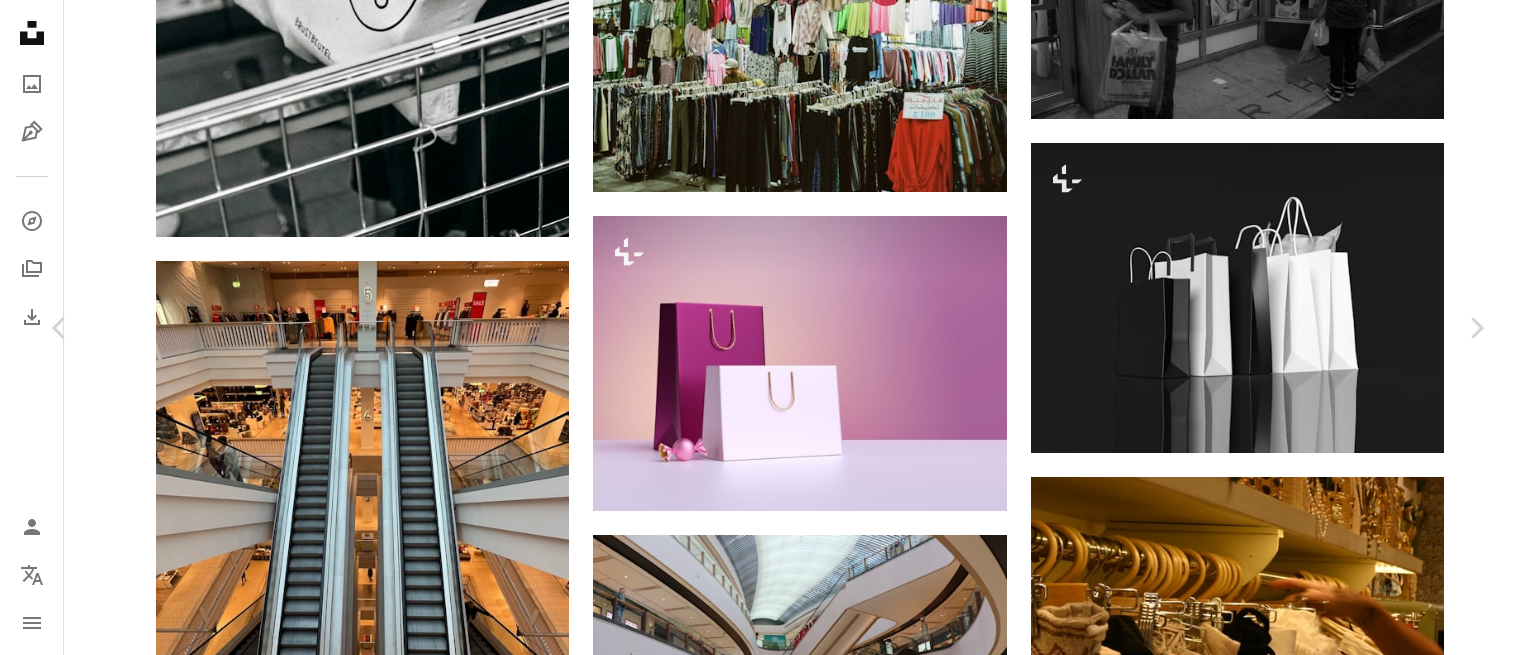 click on "An X shape Chevron left Chevron right Getty Images For  Unsplash+ A heart A plus sign A lock Download Zoom in A forward-right arrow Share More Actions Calendar outlined Published on  [MONTH] [DAY], [YEAR] Safety Licensed under the  Unsplash+ License business poster chocolate gift romance bag store sale horizontal lilac shopping bag empty template estonia greeting card pink color copy space hot pink bunch Creative Commons images From this series Plus sign for Unsplash+ Related images Plus sign for Unsplash+ A heart A plus sign [NAME] For  Unsplash+ A lock Download Plus sign for Unsplash+ A heart A plus sign [NAME] For  Unsplash+ A lock Download Plus sign for Unsplash+ A heart A plus sign [NAME] For  Unsplash+ A lock Download Plus sign for Unsplash+ A heart A plus sign Getty Images For  Unsplash+ A lock Download Plus sign for Unsplash+ A heart A plus sign [NAME] For  Unsplash+ A lock Download Plus sign for Unsplash+ A heart A plus sign [NAME] For  Unsplash+ A lock Download For" at bounding box center [768, 3571] 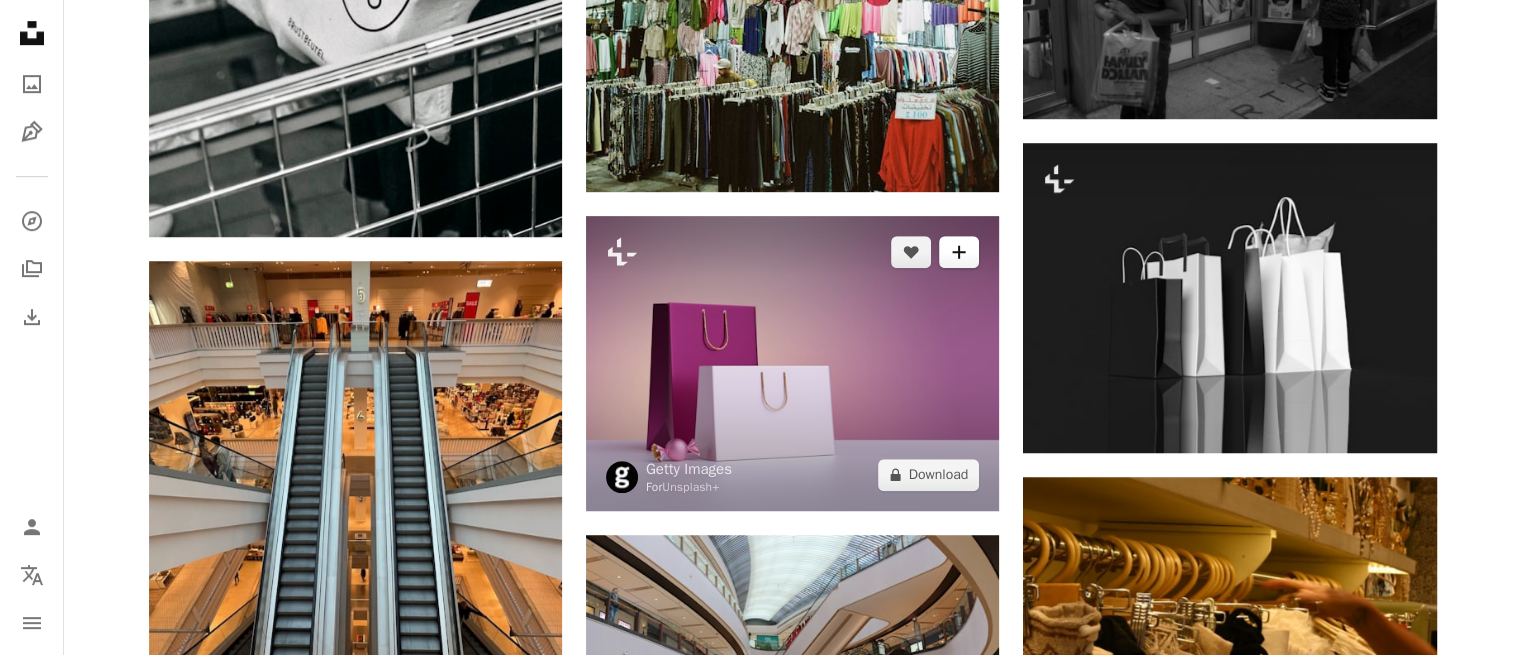 click on "A plus sign" 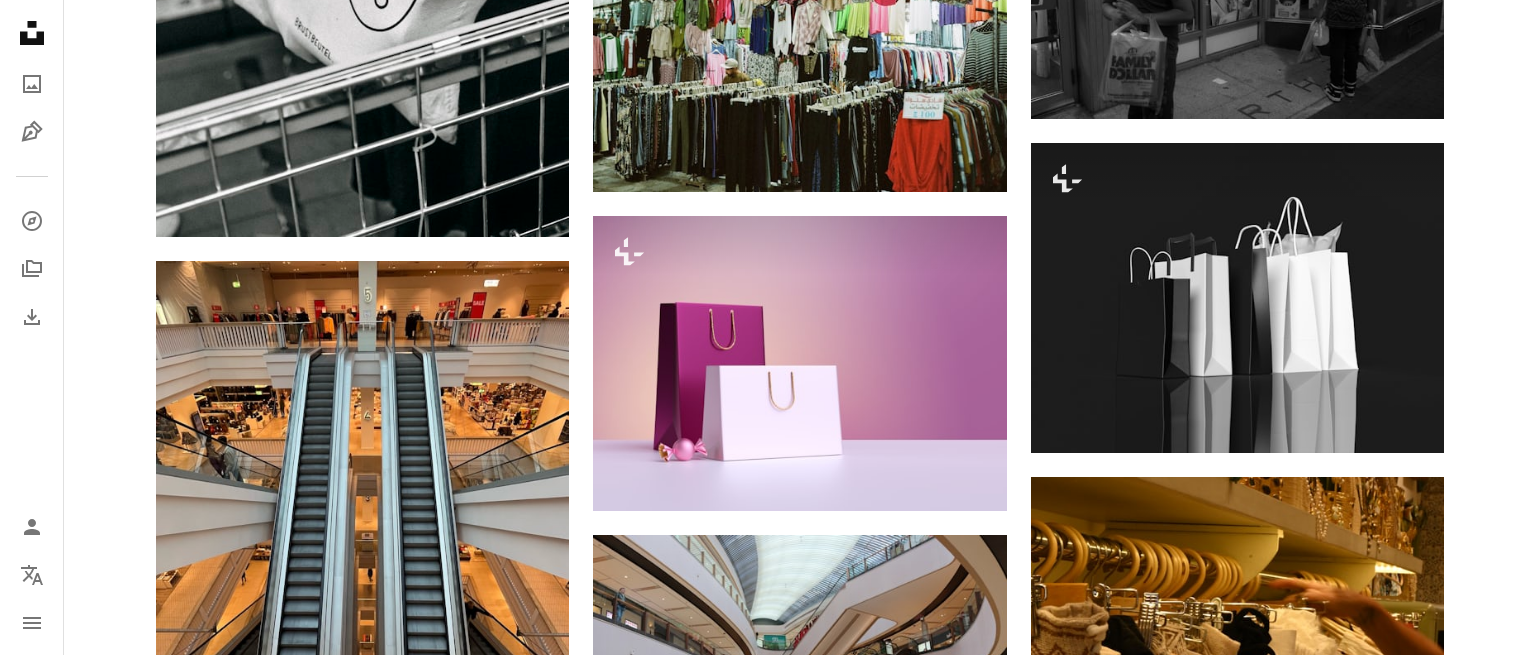 click on "An X shape Join Unsplash Already have an account?  Login First name Last name Email Username  (only letters, numbers and underscores) Password  (min. 8 char) Join By joining, you agree to the  Terms  and  Privacy Policy ." at bounding box center [768, 3571] 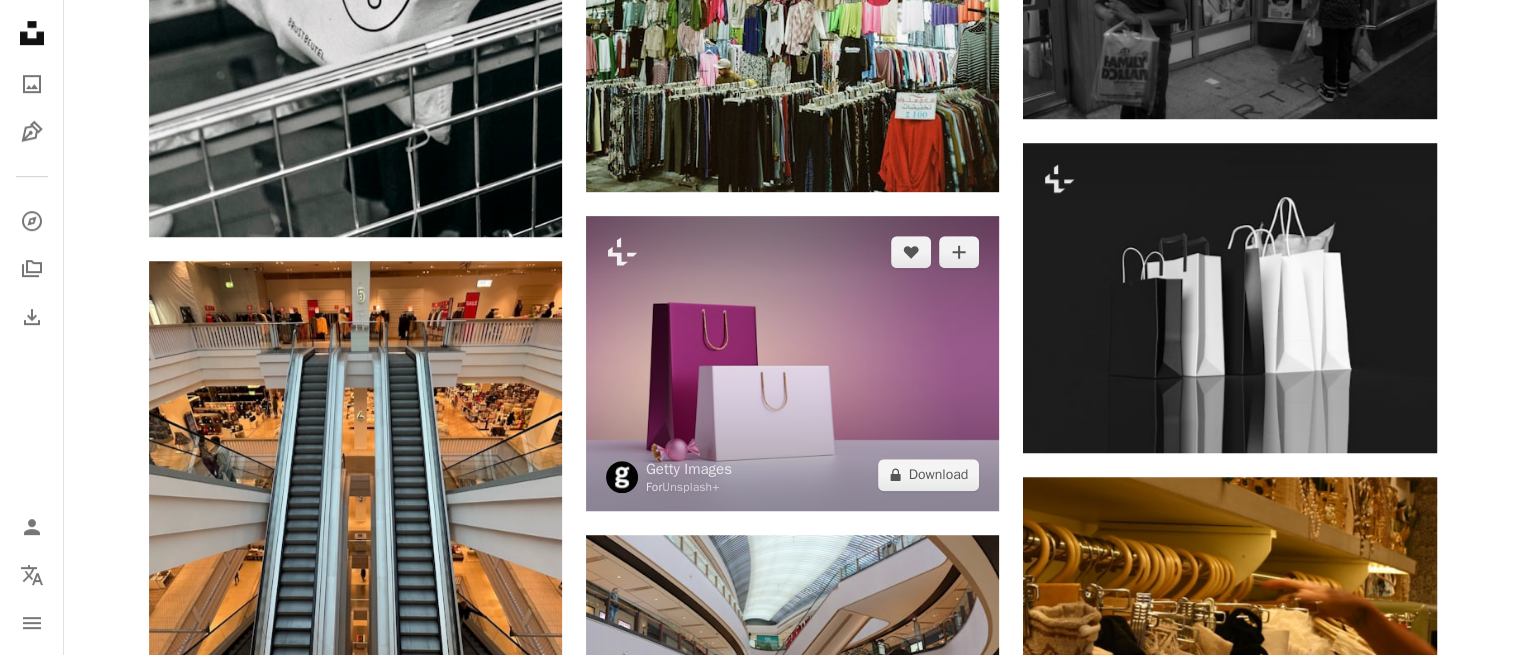 click at bounding box center (792, 363) 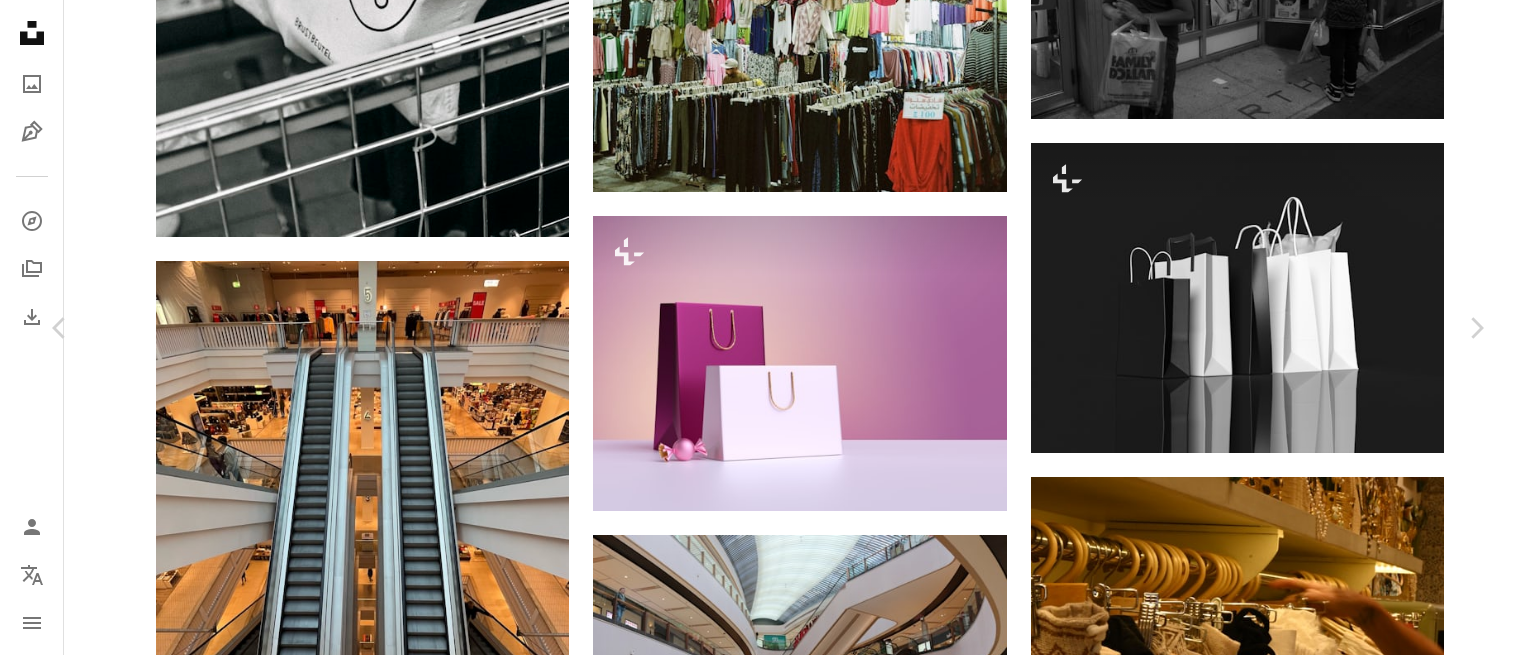 click on "An X shape Chevron left Chevron right Getty Images For  Unsplash+ A heart A plus sign A lock Download Zoom in A forward-right arrow Share More Actions Calendar outlined Published on  [MONTH] [DAY], [YEAR] Safety Licensed under the  Unsplash+ License business poster chocolate gift romance bag store sale horizontal lilac shopping bag empty template estonia greeting card pink color copy space hot pink bunch Creative Commons images From this series Plus sign for Unsplash+ Related images Plus sign for Unsplash+ A heart A plus sign [NAME] For  Unsplash+ A lock Download Plus sign for Unsplash+ A heart A plus sign [NAME] For  Unsplash+ A lock Download Plus sign for Unsplash+ A heart A plus sign [NAME] For  Unsplash+ A lock Download Plus sign for Unsplash+ A heart A plus sign Getty Images For  Unsplash+ A lock Download Plus sign for Unsplash+ A heart A plus sign [NAME] For  Unsplash+ A lock Download Plus sign for Unsplash+ A heart A plus sign [NAME] For  Unsplash+ A lock Download For" at bounding box center (768, 3571) 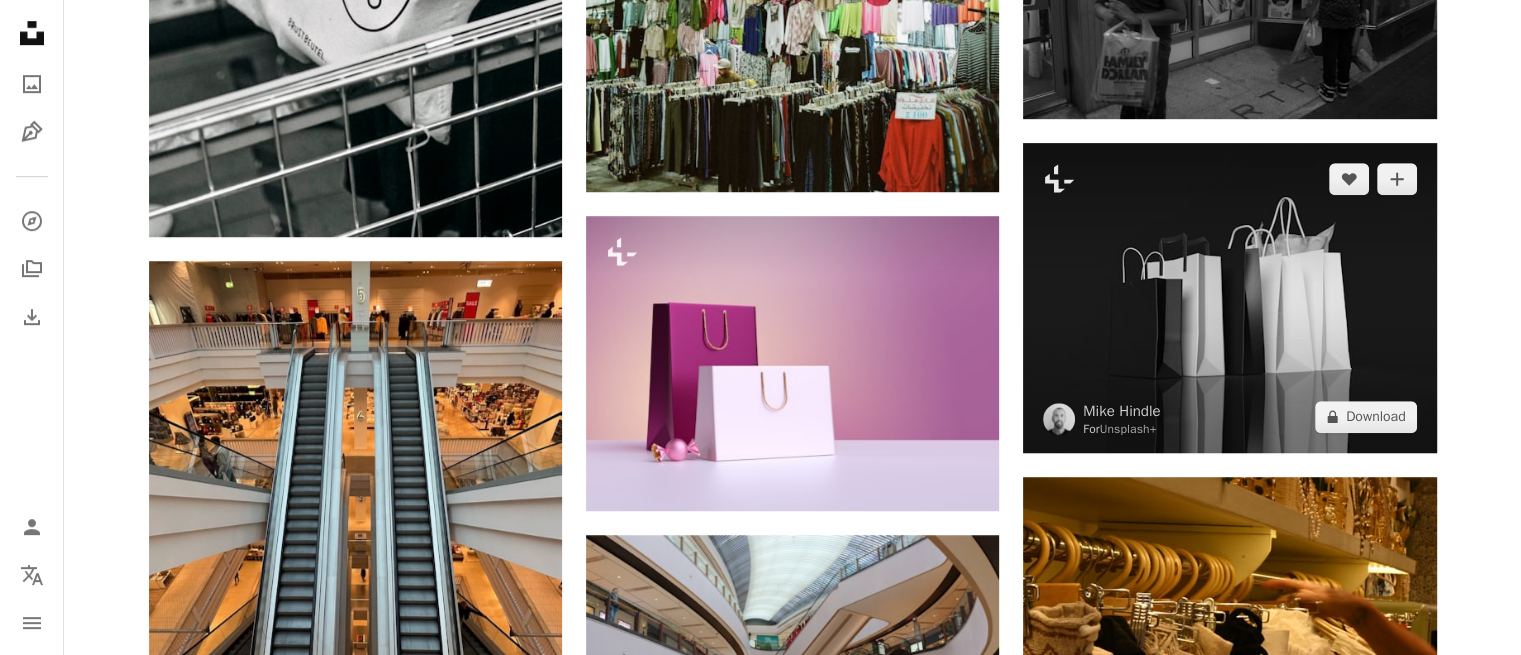 click at bounding box center (1229, 298) 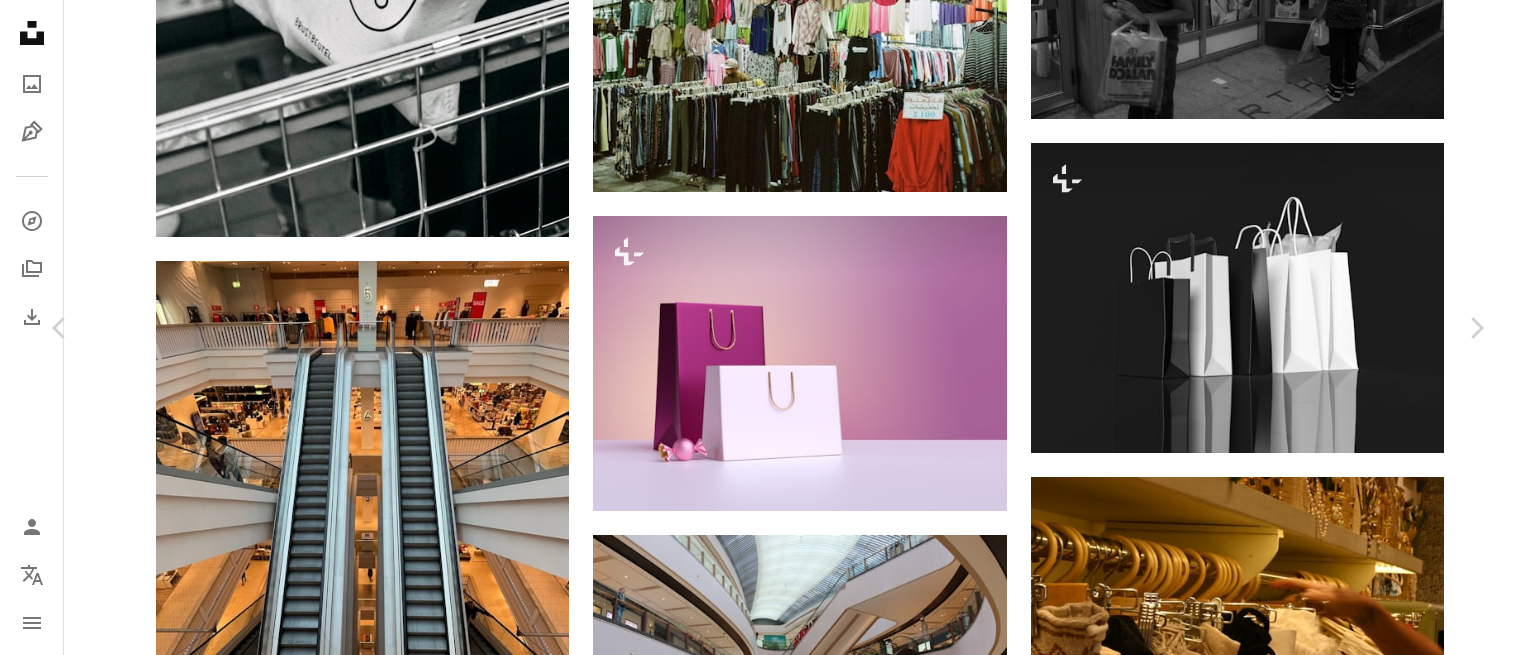 click on "An X shape Chevron left Chevron right [NAME] For  Unsplash+ A heart A plus sign A lock Download Zoom in A forward-right arrow Share More Actions Calendar outlined Published on  [MONTH] [DAY], [YEAR] Safety Licensed under the  Unsplash+ License wallpaper background full hd wallpaper 4K Images laptop wallpaper iphone wallpaper full screen wallpaper shopping screensaver 3d render digital image render retail monochrome shopping bags imac wallpaper Free stock photos From this series Plus sign for Unsplash+ Plus sign for Unsplash+ Related images Plus sign for Unsplash+ A heart A plus sign [NAME] For  Unsplash+ A lock Download Plus sign for Unsplash+ A heart A plus sign [NAME] For  Unsplash+ A lock Download Plus sign for Unsplash+ A heart A plus sign Getty Images For  Unsplash+ A lock Download Plus sign for Unsplash+ A heart A plus sign [NAME] For  Unsplash+ A lock Download Plus sign for Unsplash+ A heart A plus sign [NAME] For  Unsplash+ A lock Download A heart For" at bounding box center [768, 3571] 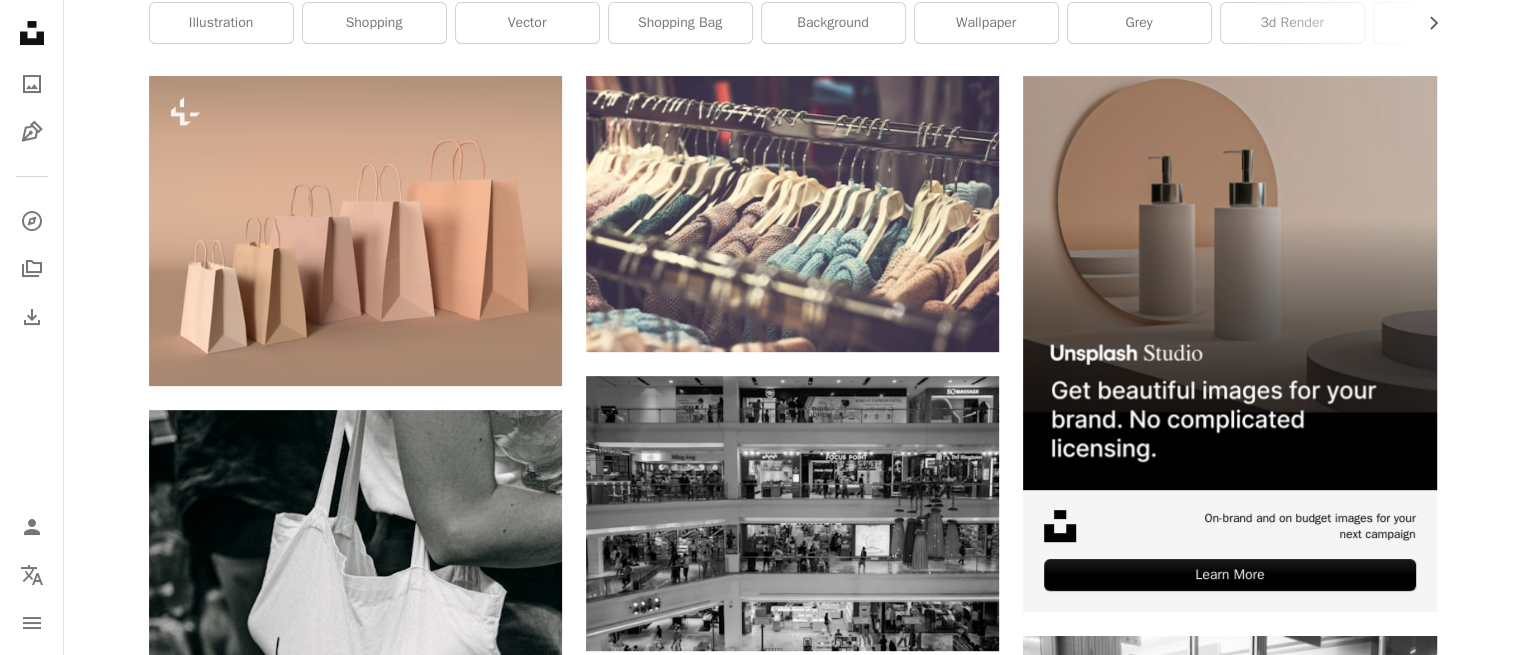 scroll, scrollTop: 428, scrollLeft: 0, axis: vertical 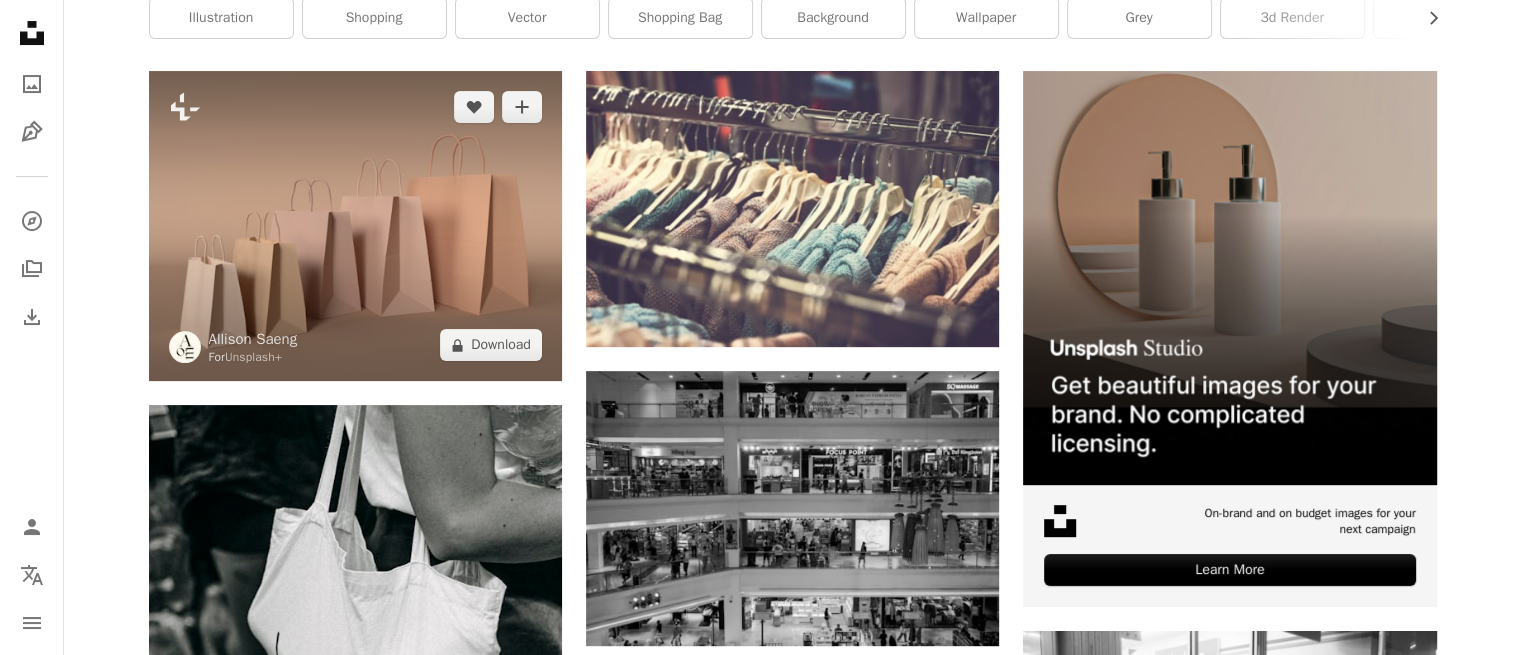 click at bounding box center (355, 226) 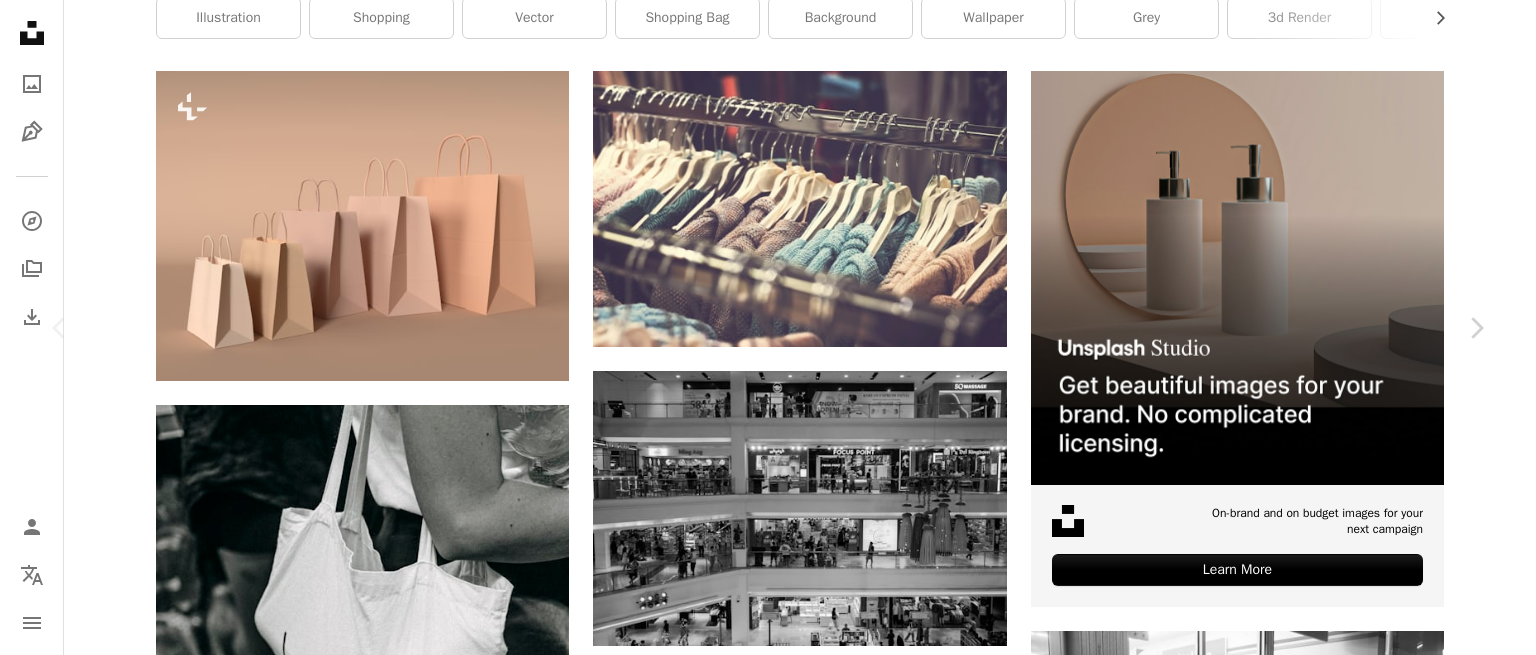 click on "An X shape Chevron left Chevron right [NAME] For  Unsplash+ A heart A plus sign A lock Download Zoom in A forward-right arrow Share More Actions Calendar outlined Published on  January 5, 2023 Safety Licensed under the  Unsplash+ License wallpaper background 3d render digital image wallpapers render backgrounds Creative Commons images From this series Chevron right Plus sign for Unsplash+ Plus sign for Unsplash+ Plus sign for Unsplash+ Plus sign for Unsplash+ Plus sign for Unsplash+ Plus sign for Unsplash+ Plus sign for Unsplash+ Plus sign for Unsplash+ Plus sign for Unsplash+ Plus sign for Unsplash+ Related images Plus sign for Unsplash+ A heart A plus sign [NAME] For  Unsplash+ A lock Download Plus sign for Unsplash+ A heart A plus sign [NAME] For  Unsplash+ A lock Download Plus sign for Unsplash+ A heart A plus sign [NAME] For  Unsplash+ A lock Download Plus sign for Unsplash+ A heart A plus sign [NAME] For  Unsplash+ A lock Download Plus sign for Unsplash+" at bounding box center [768, 4359] 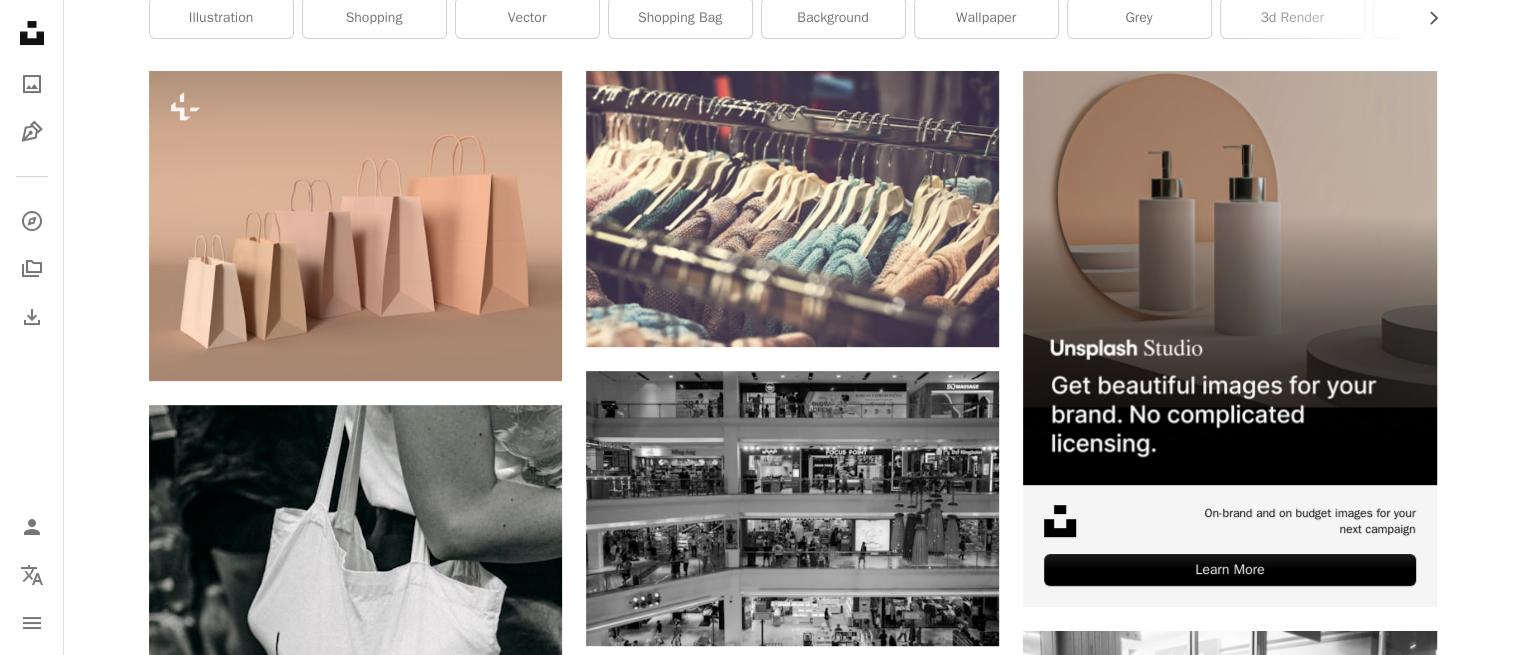 scroll, scrollTop: 0, scrollLeft: 0, axis: both 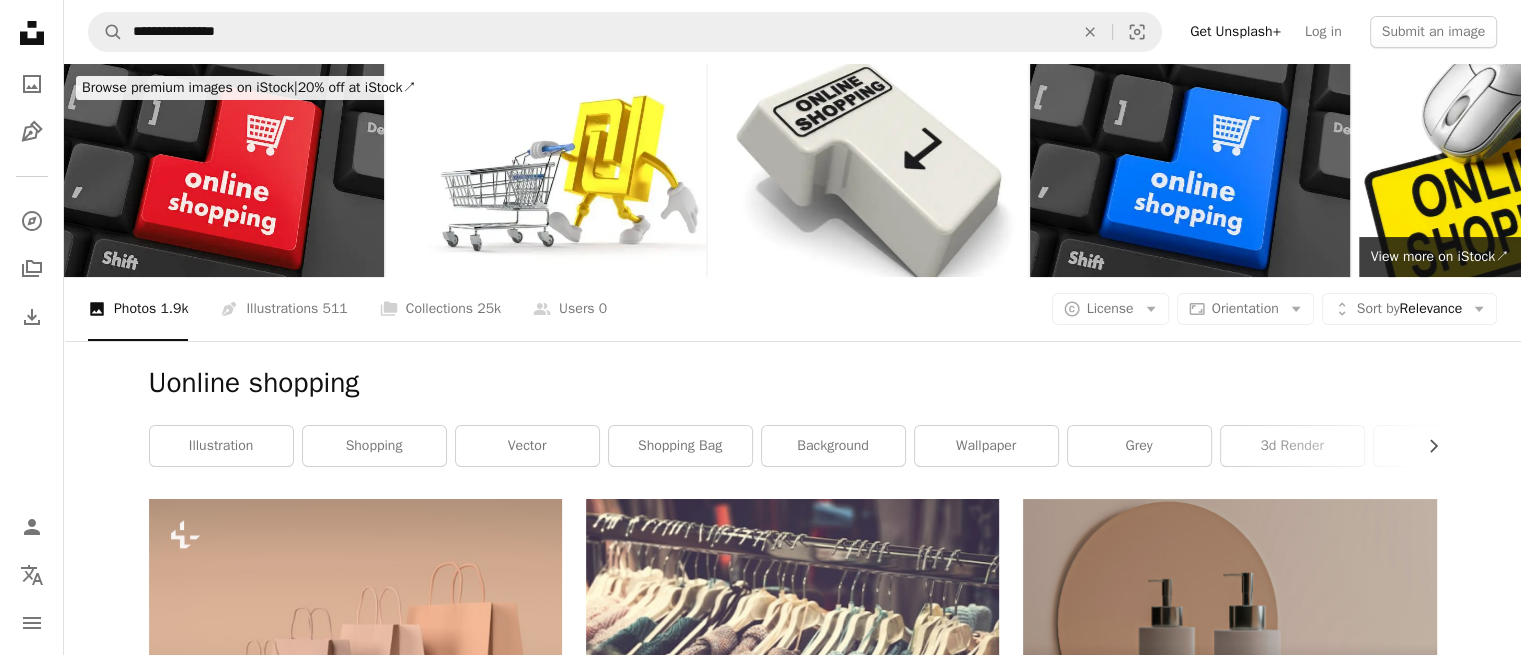 drag, startPoint x: 38, startPoint y: 323, endPoint x: 30, endPoint y: 368, distance: 45.705578 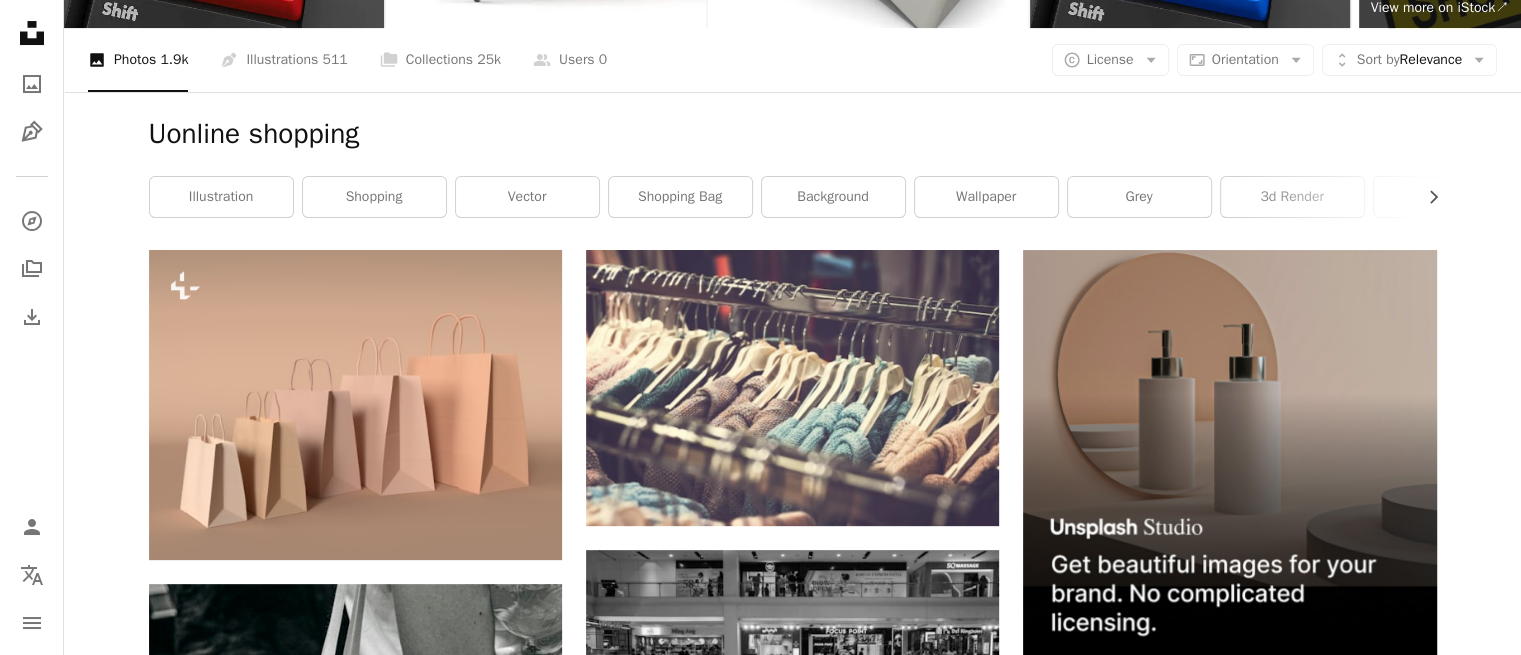 scroll, scrollTop: 492, scrollLeft: 0, axis: vertical 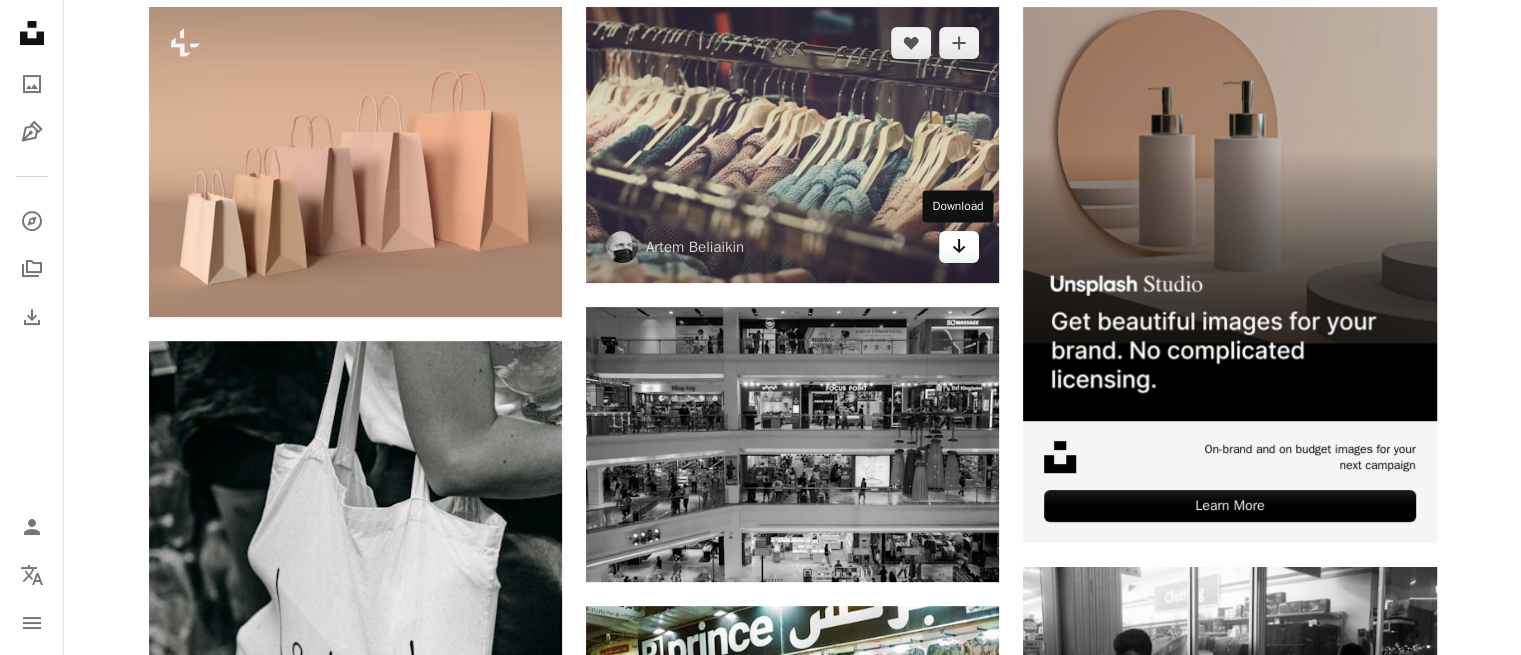 click on "Arrow pointing down" 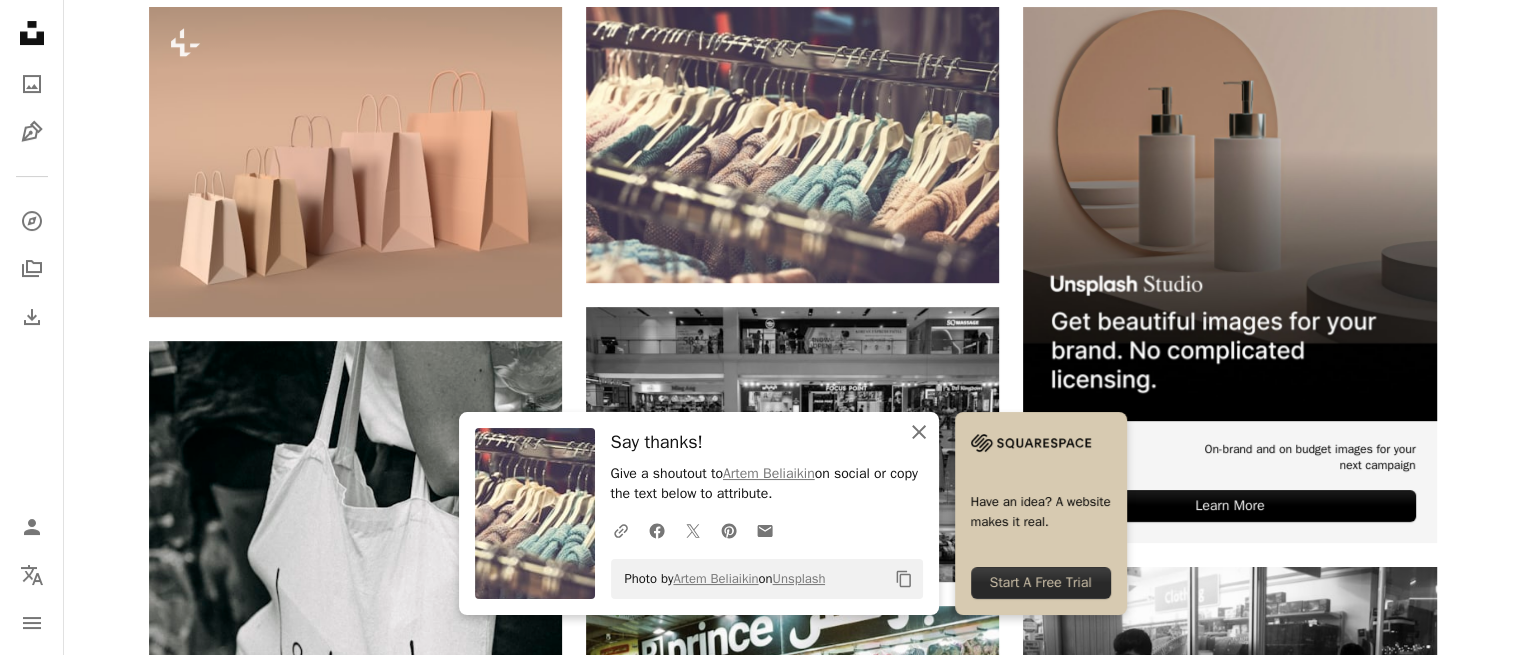 click on "An X shape Close" at bounding box center [919, 432] 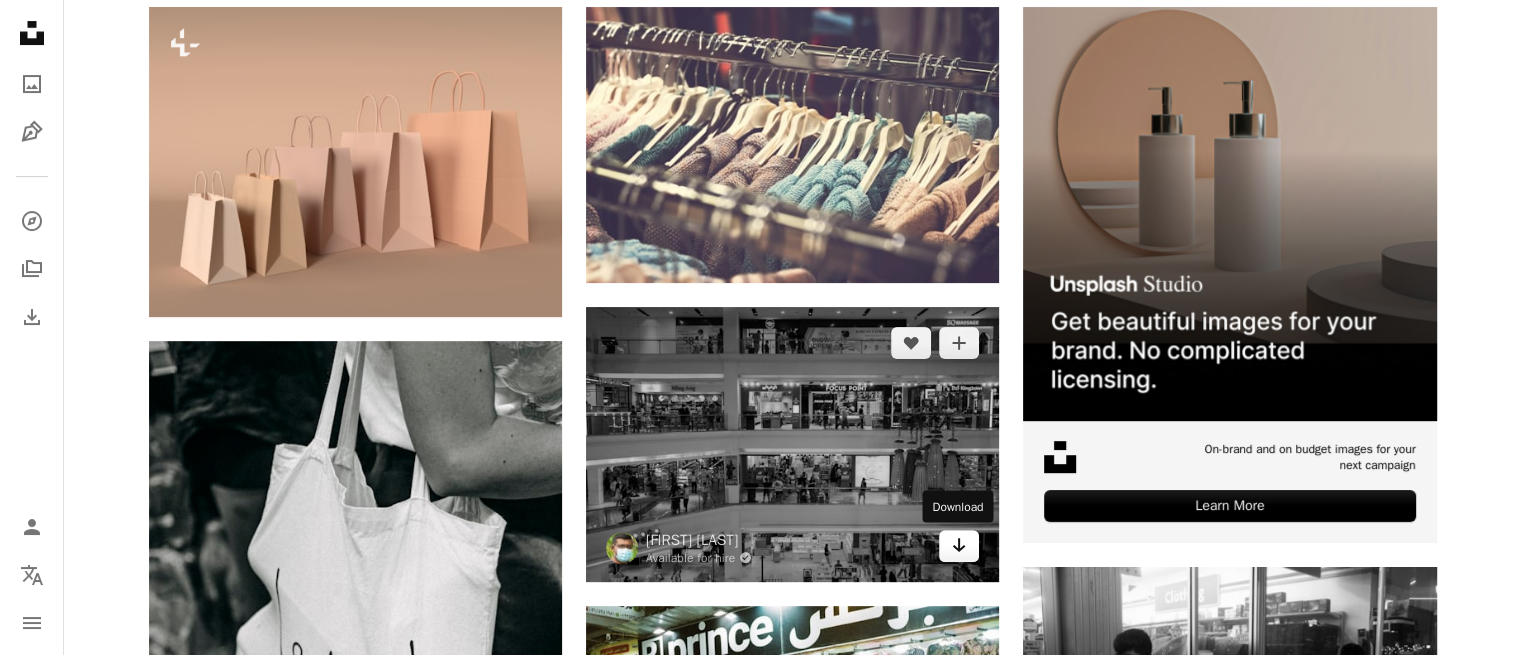 click on "Arrow pointing down" 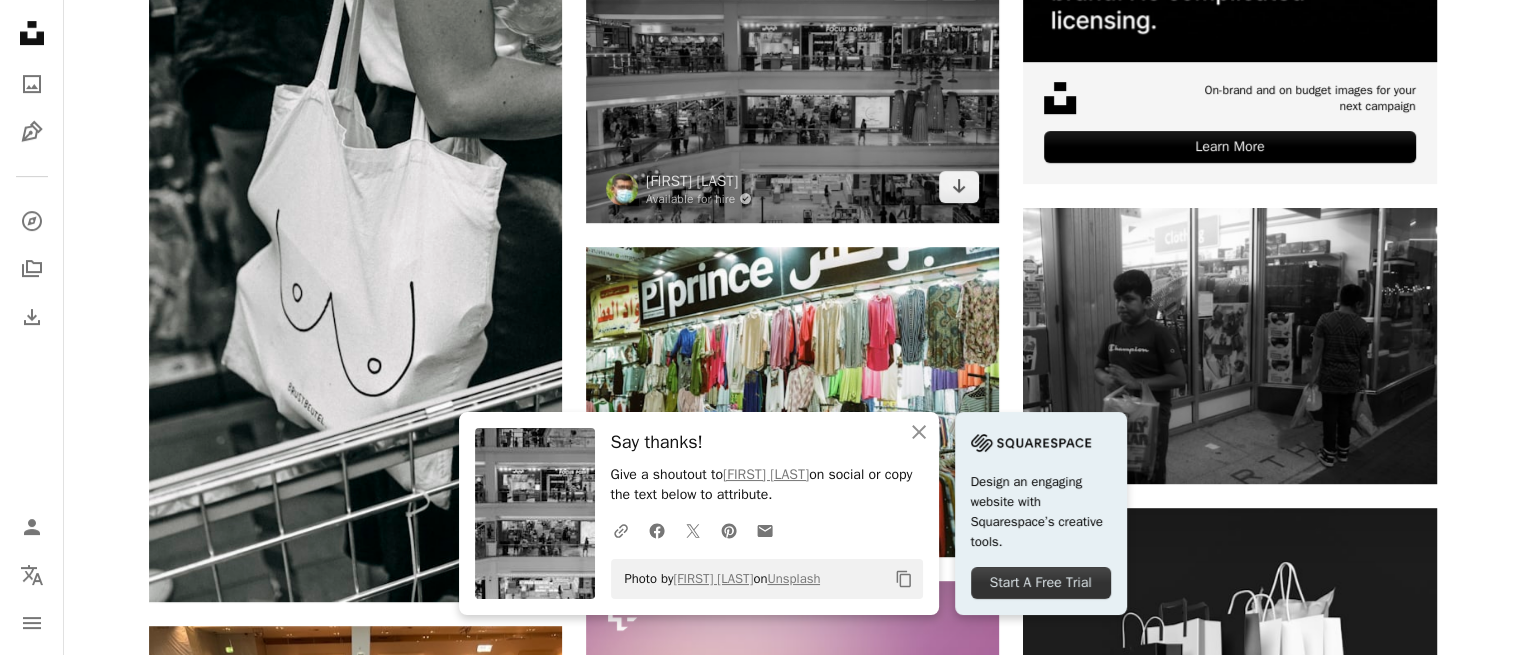 scroll, scrollTop: 996, scrollLeft: 0, axis: vertical 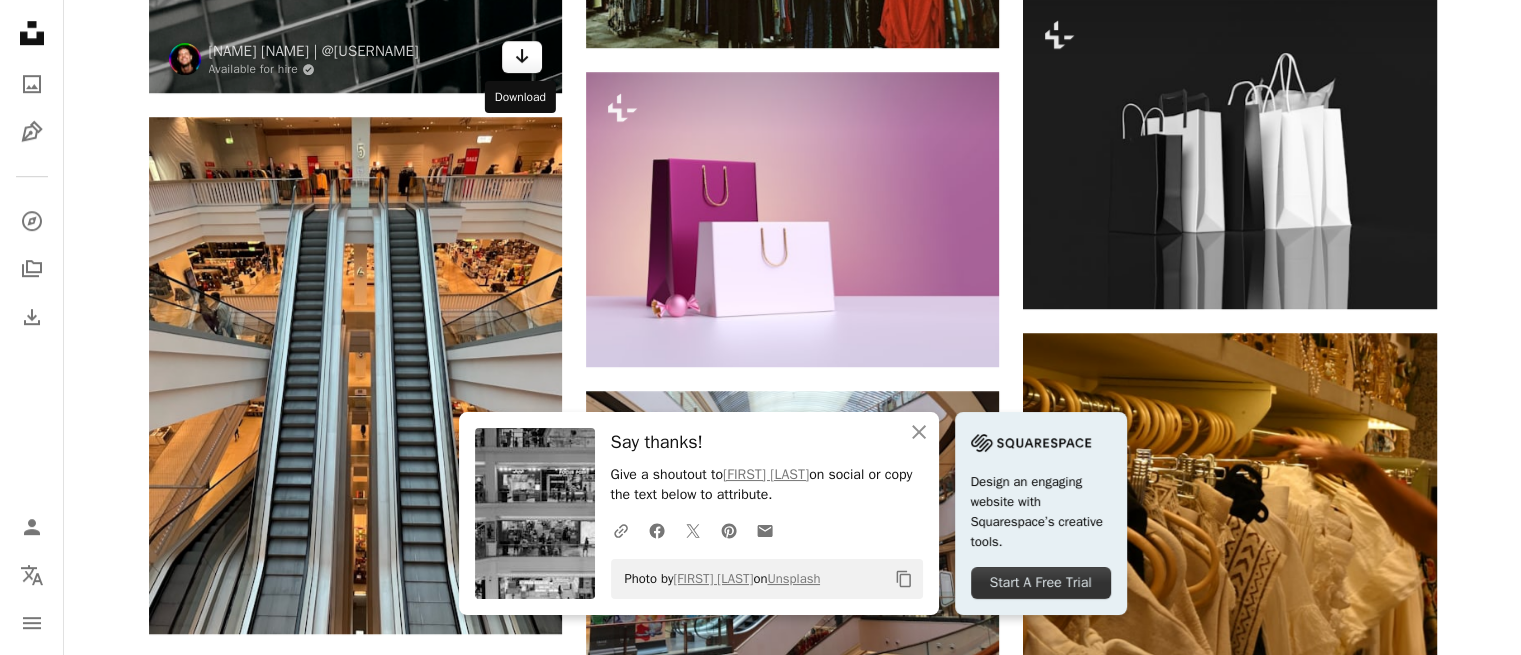 click on "Arrow pointing down" 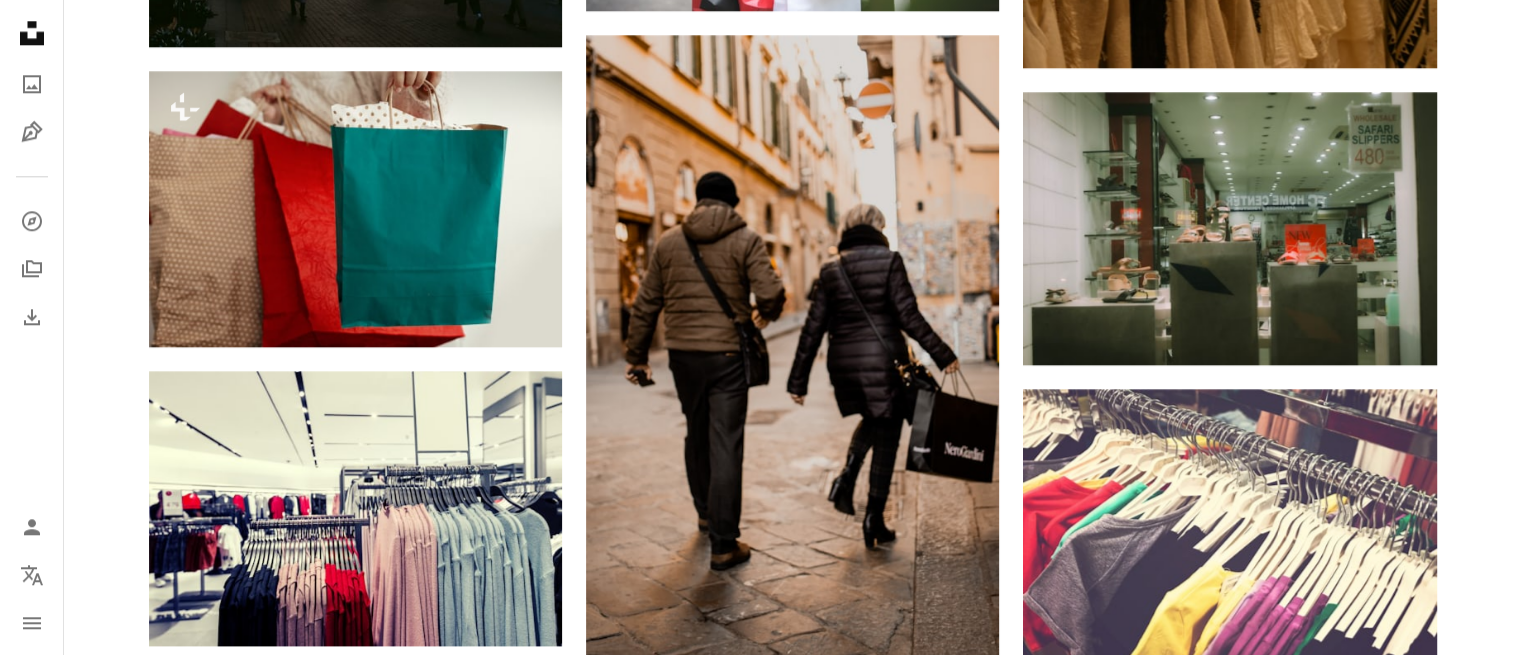 scroll, scrollTop: 2251, scrollLeft: 0, axis: vertical 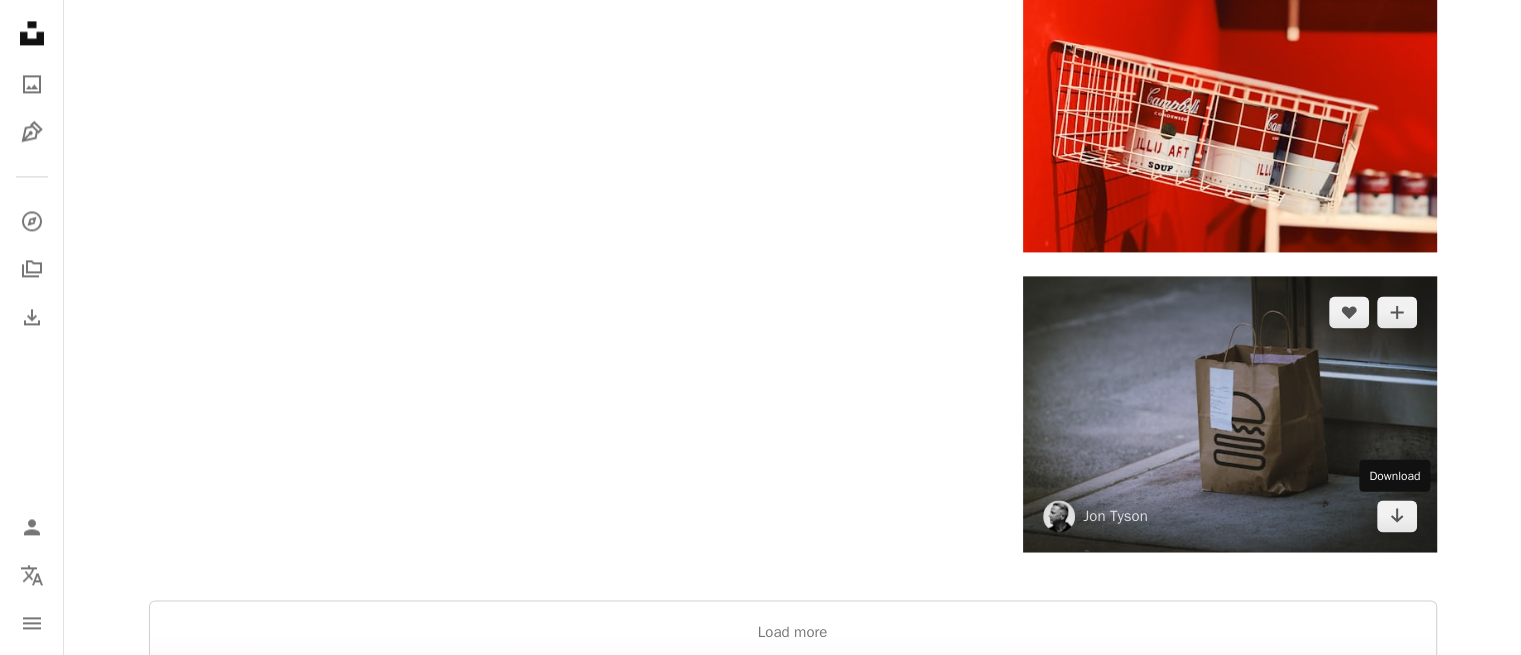 click at bounding box center (1229, 413) 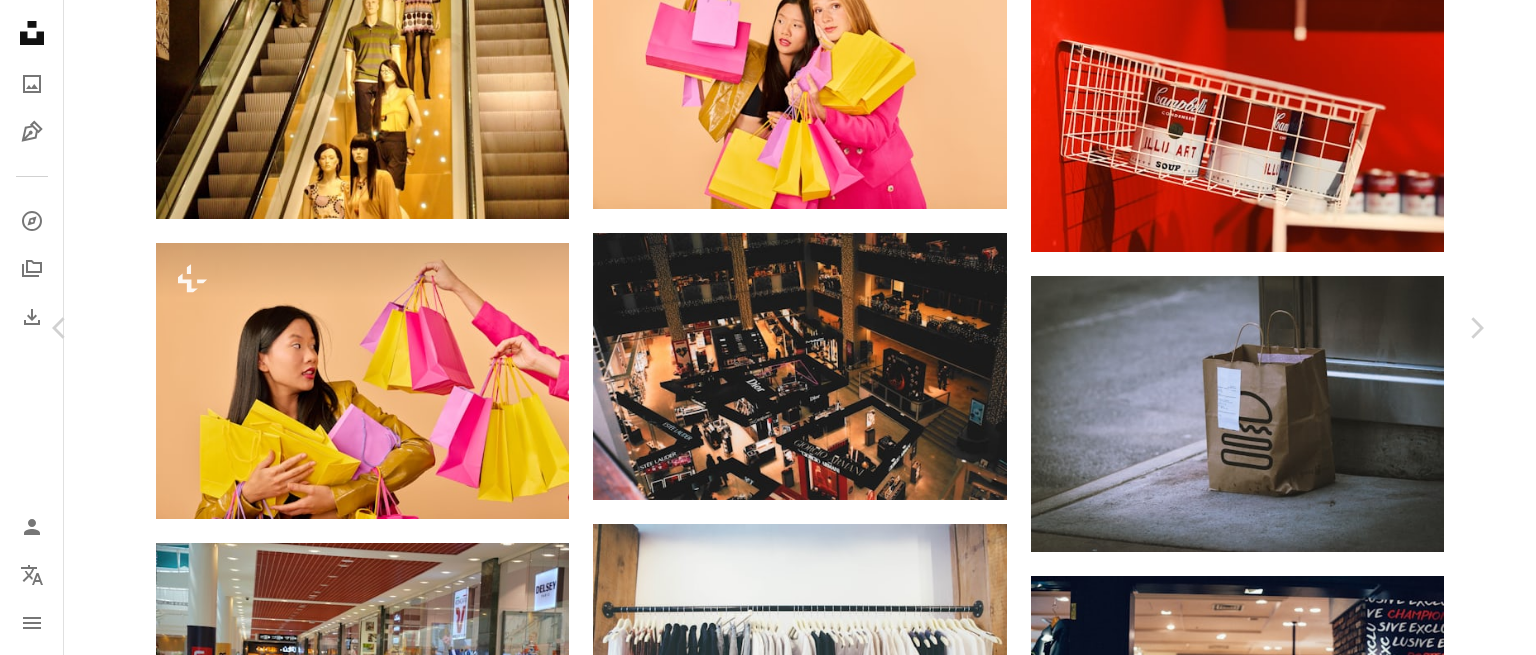 click on "An X shape Chevron left Chevron right [NAME] [NAME] A heart A plus sign Download free Chevron down Zoom in Views 3,199,717 Downloads 18,147 Featured in Photos A forward-right arrow Share Info icon Info More Actions Calendar outlined Published on  [MONTH] [DAY], [YEAR] Camera Canon, EOS REBEL T3i Safety Free to use under the  Unsplash License fast food nyc food delivery burgers paper bag take out burger logo shake shack grey bag box shopping bag cardboard carton Free stock photos Browse premium related images on iStock  |  Save 20% with code UNSPLASH20 View more on iStock  ↗ Related images A heart A plus sign [NAME] Available for hire A checkmark inside of a circle Arrow pointing down Plus sign for Unsplash+ A heart A plus sign [NAME] For  Unsplash+ A lock Download A heart A plus sign [NAME] Available for hire A checkmark inside of a circle Arrow pointing down A heart A plus sign [NAME] Available for hire A checkmark inside of a circle Arrow pointing down A heart A plus sign For" at bounding box center (768, 4431) 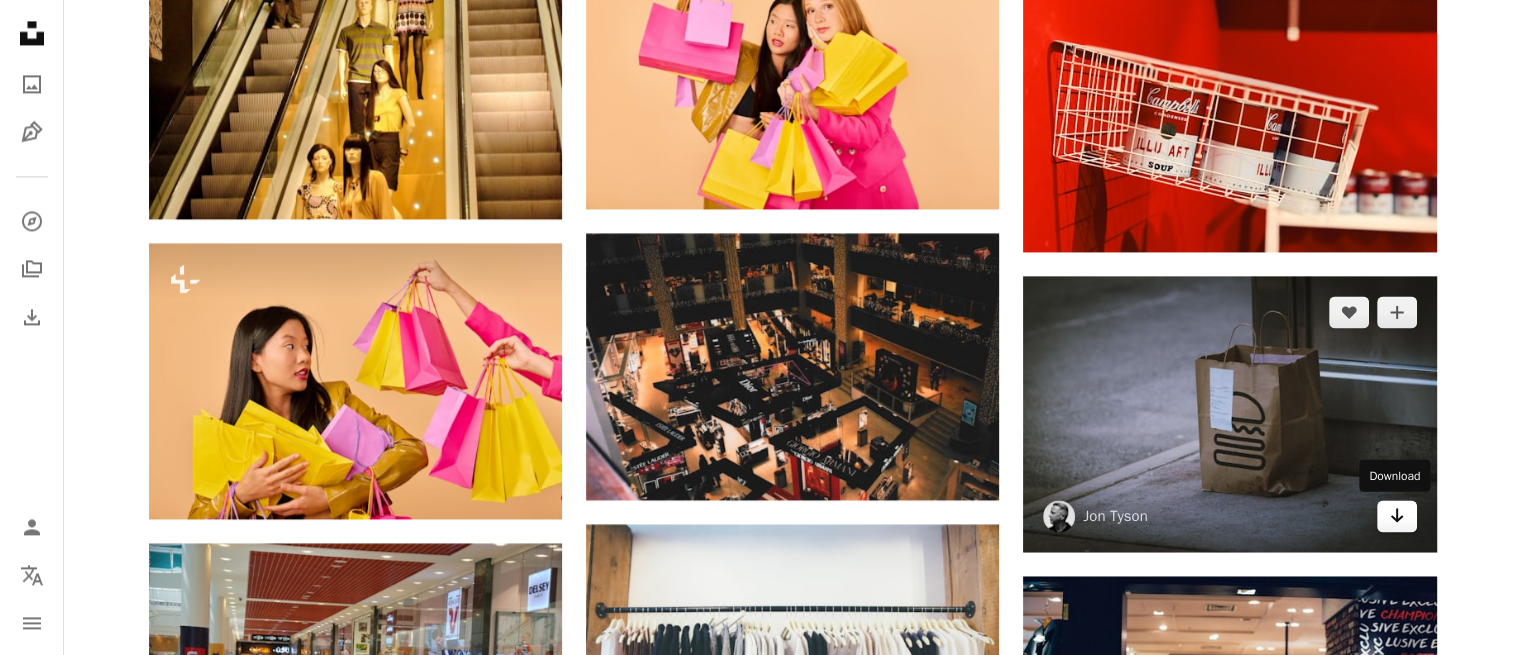 click 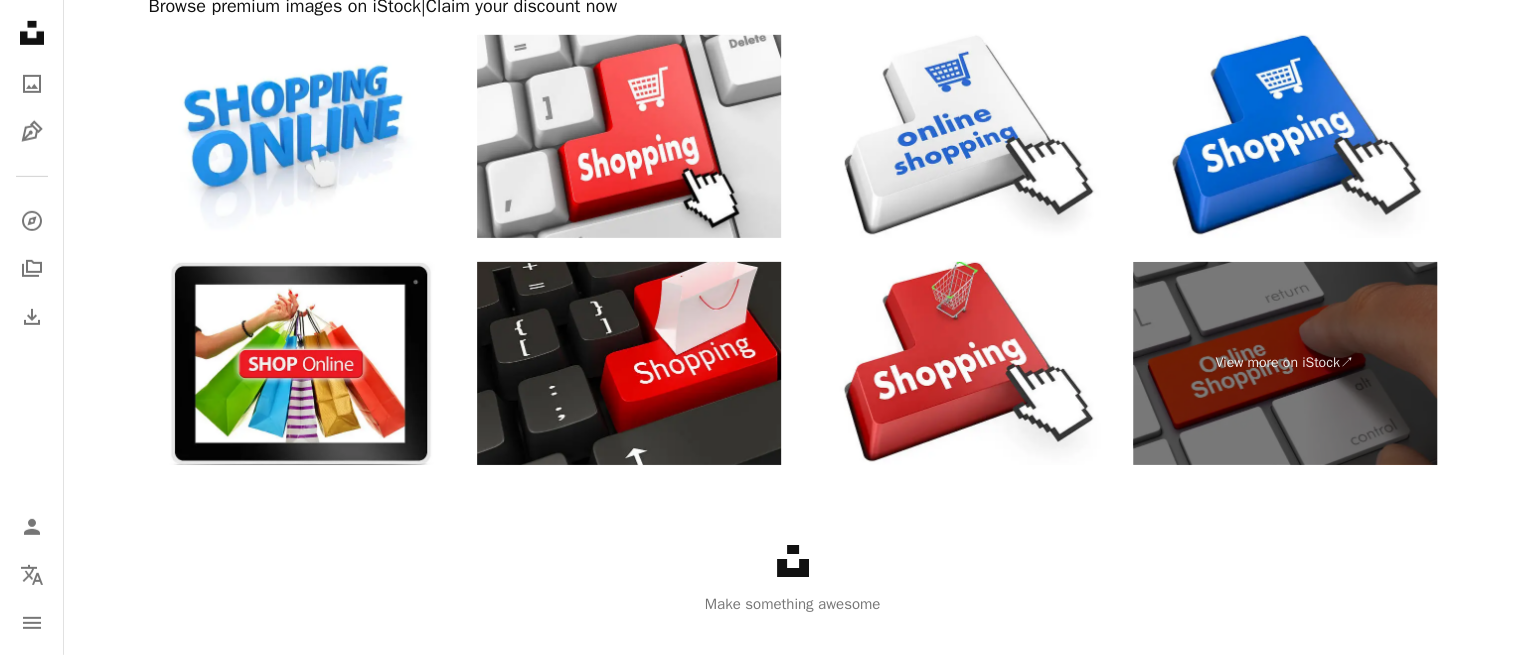 scroll, scrollTop: 6439, scrollLeft: 0, axis: vertical 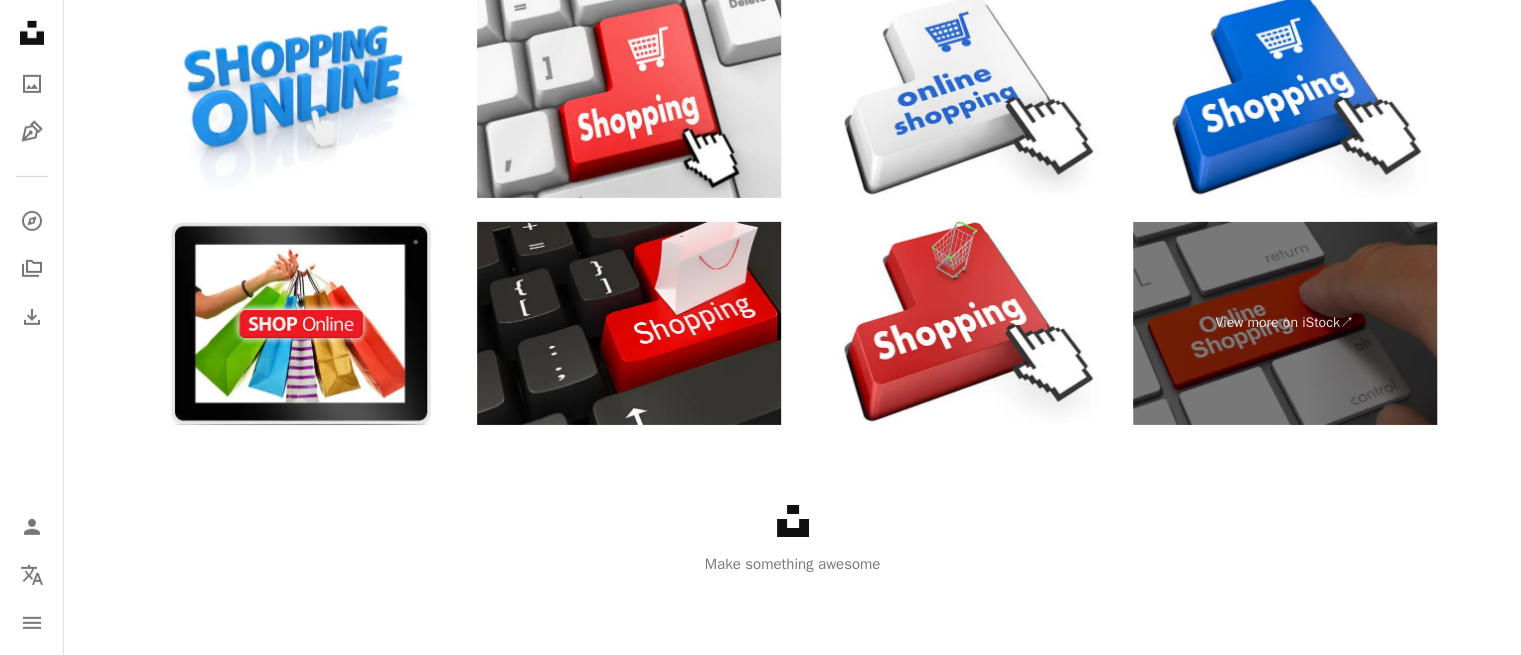 click on "Make something awesome" at bounding box center (792, 564) 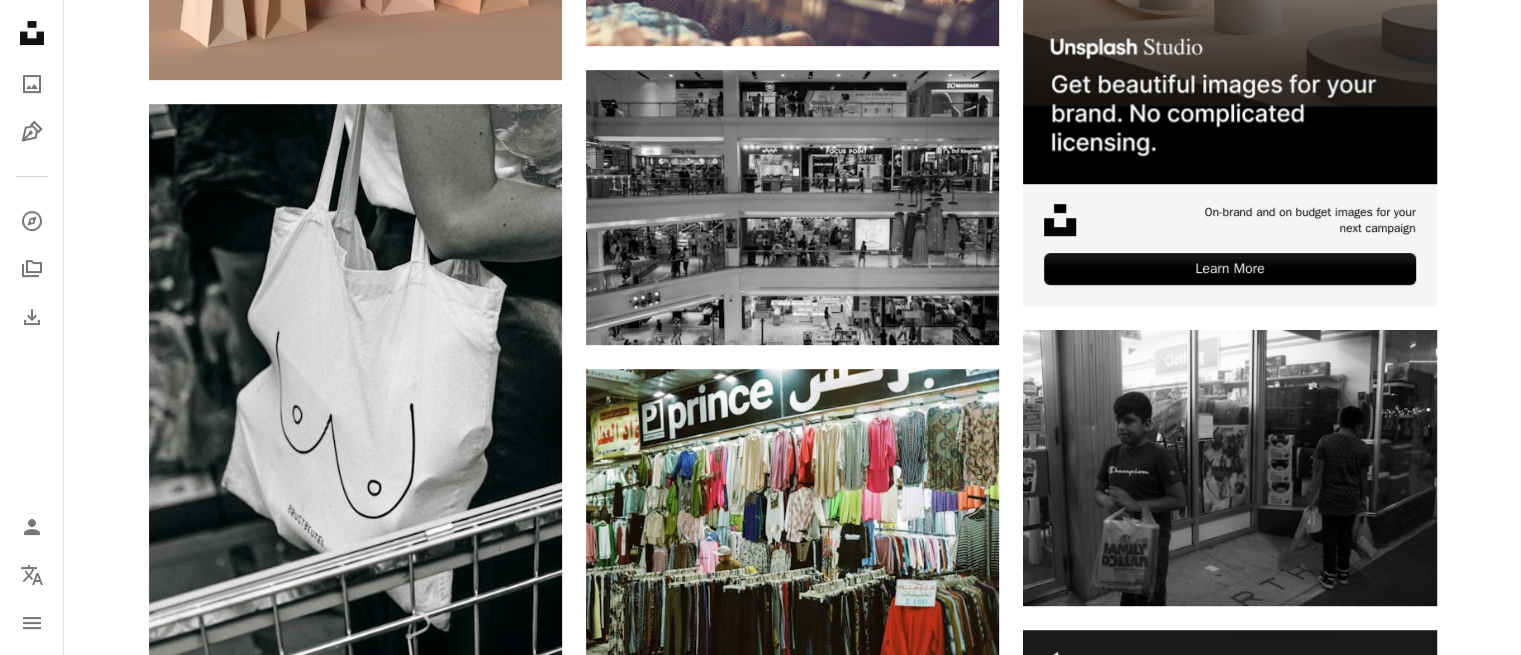 scroll, scrollTop: 0, scrollLeft: 0, axis: both 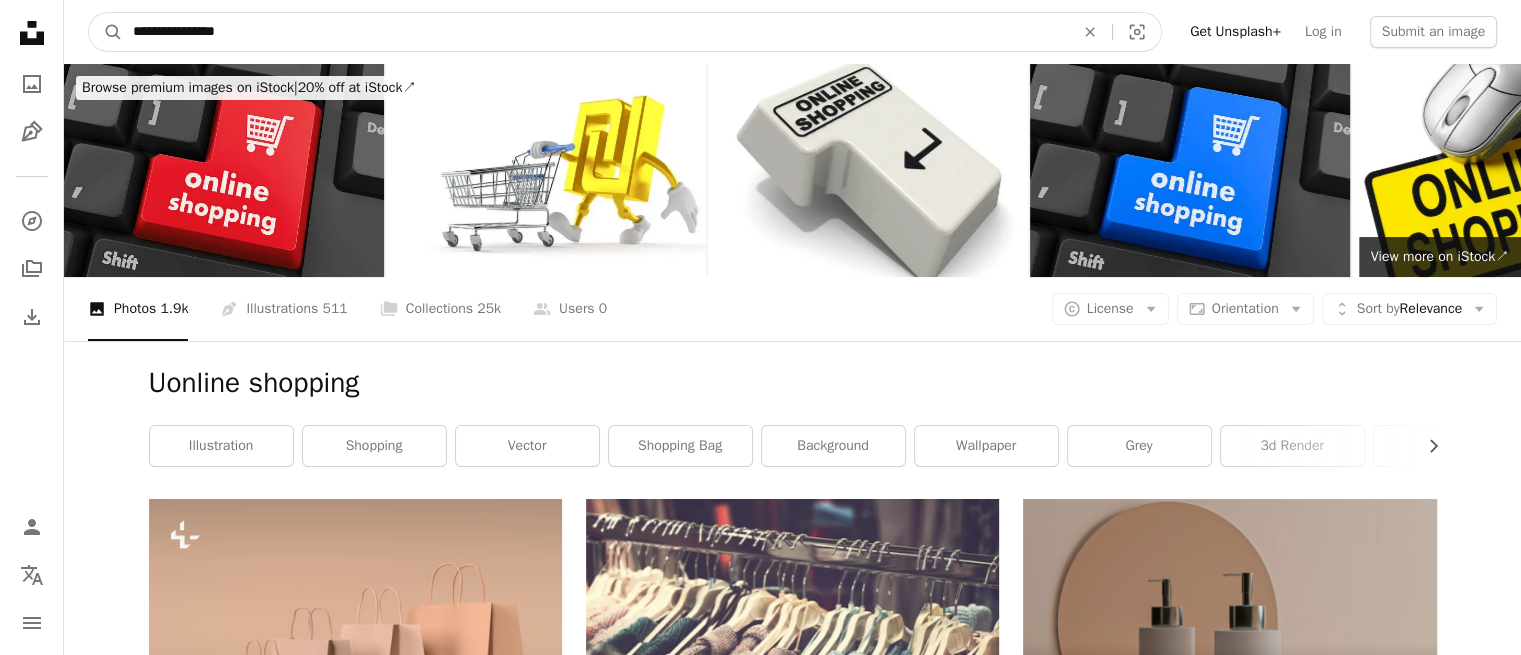 drag, startPoint x: 296, startPoint y: 35, endPoint x: 16, endPoint y: -12, distance: 283.91724 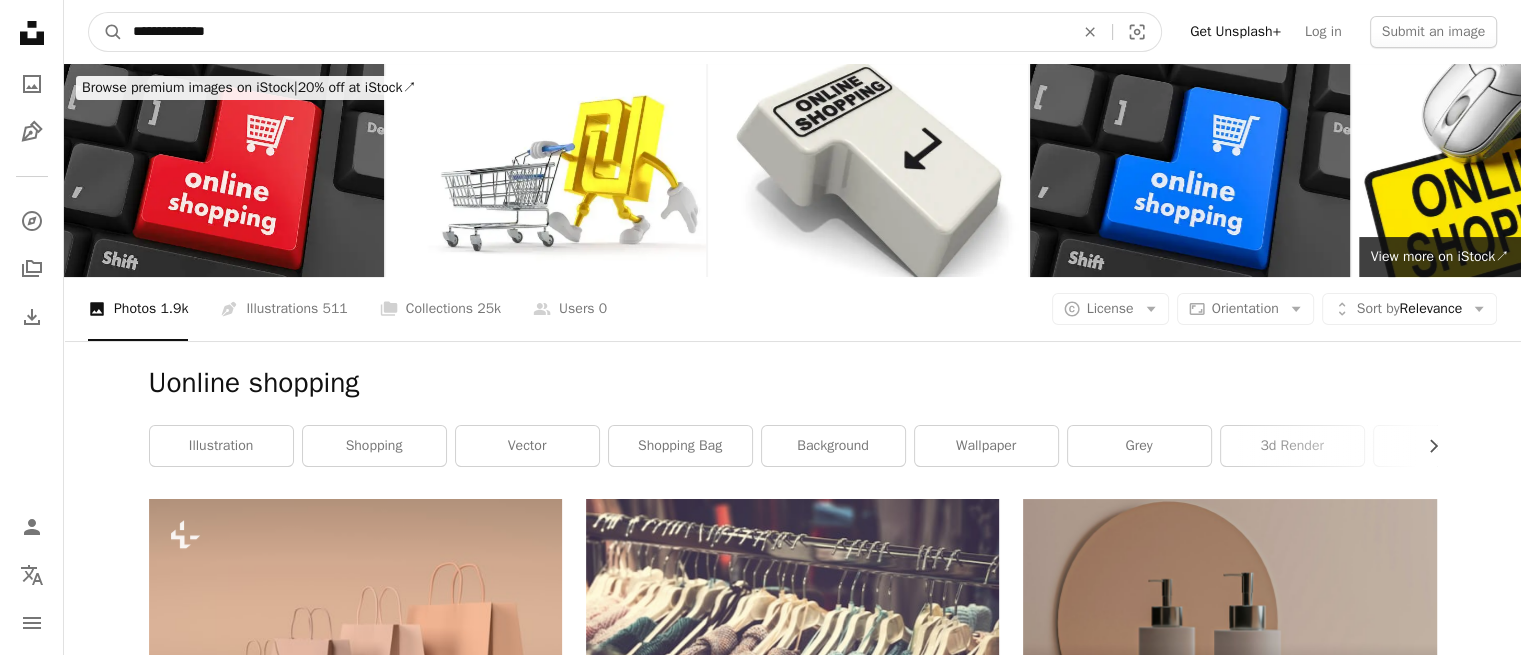 type on "**********" 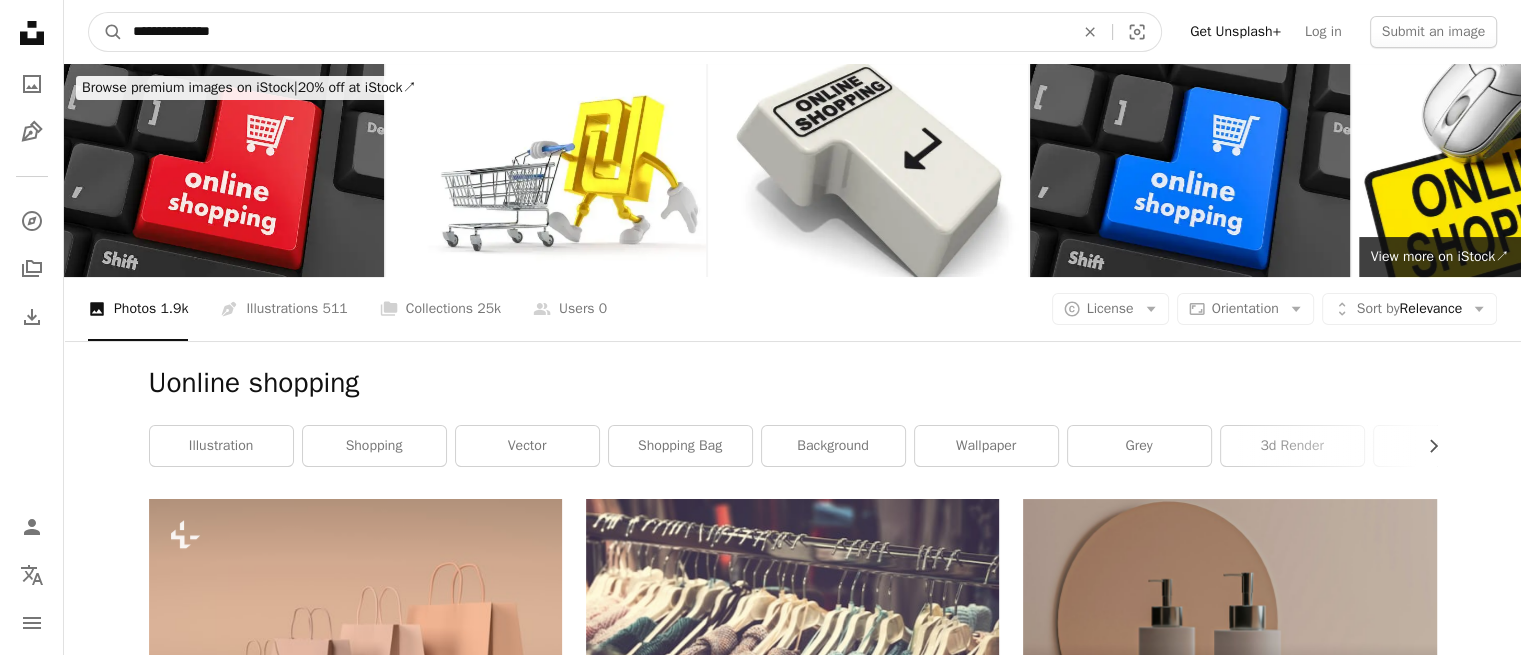 click on "A magnifying glass" at bounding box center [106, 32] 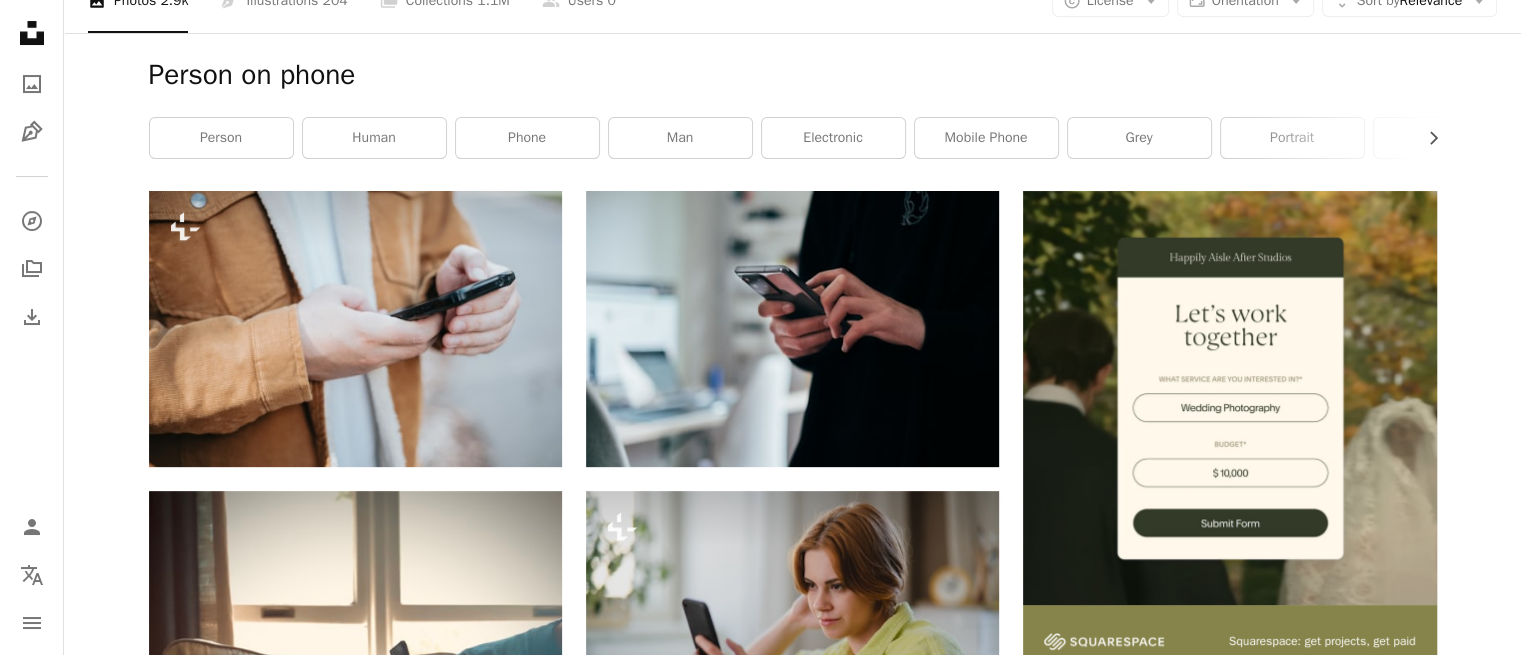 scroll, scrollTop: 356, scrollLeft: 0, axis: vertical 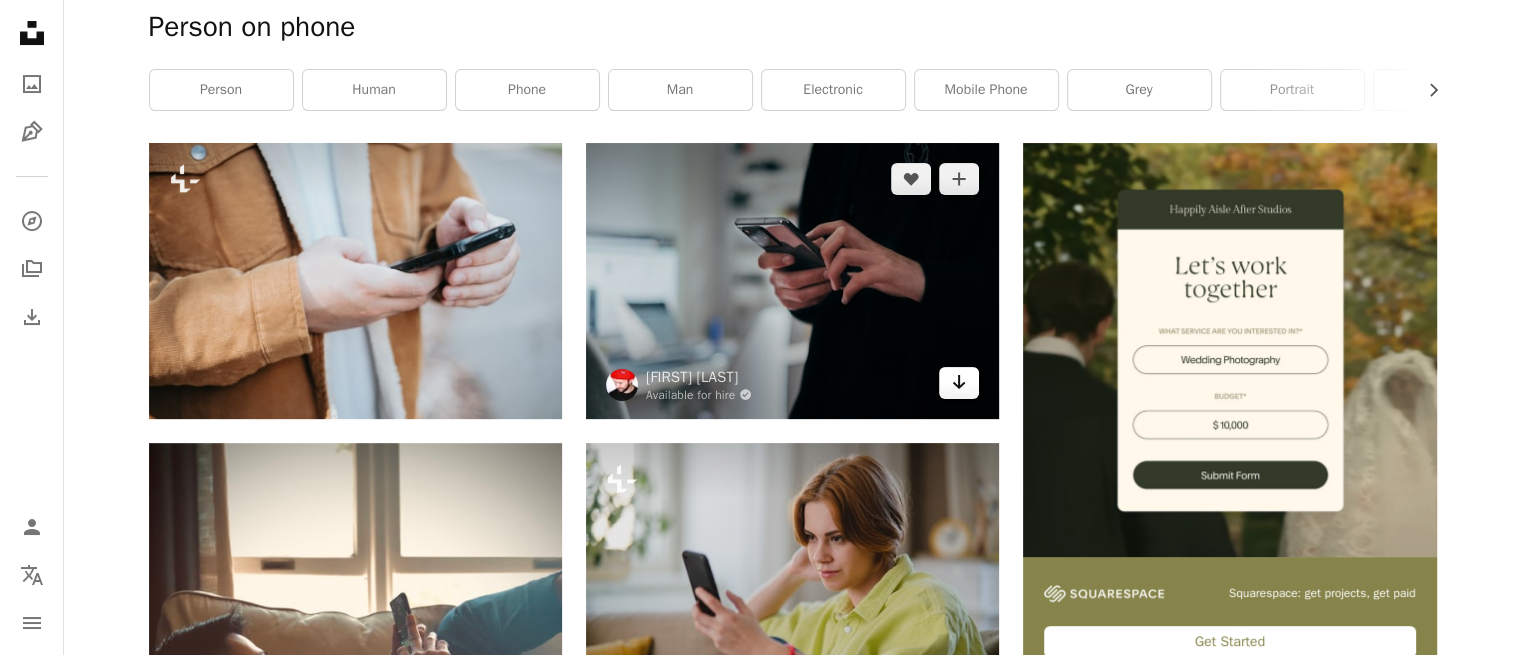 click on "Arrow pointing down" at bounding box center (959, 383) 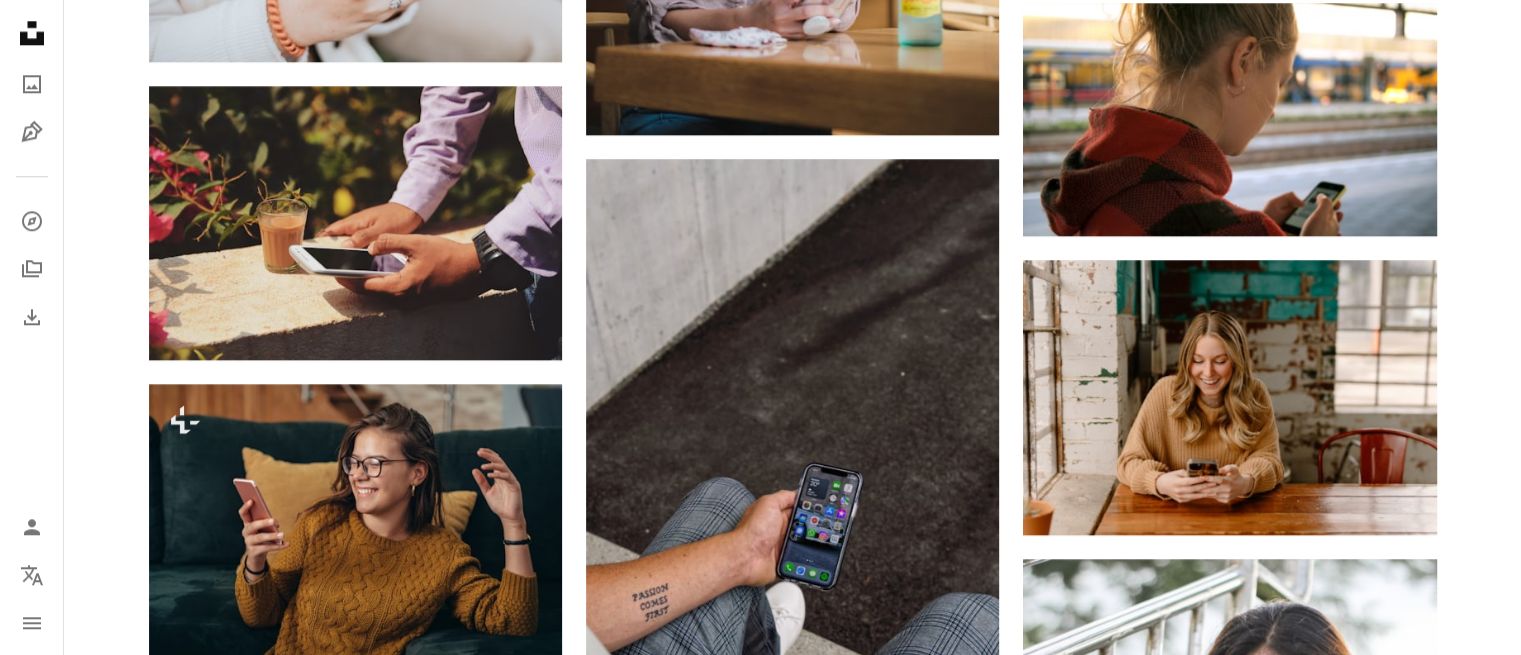 scroll, scrollTop: 2236, scrollLeft: 0, axis: vertical 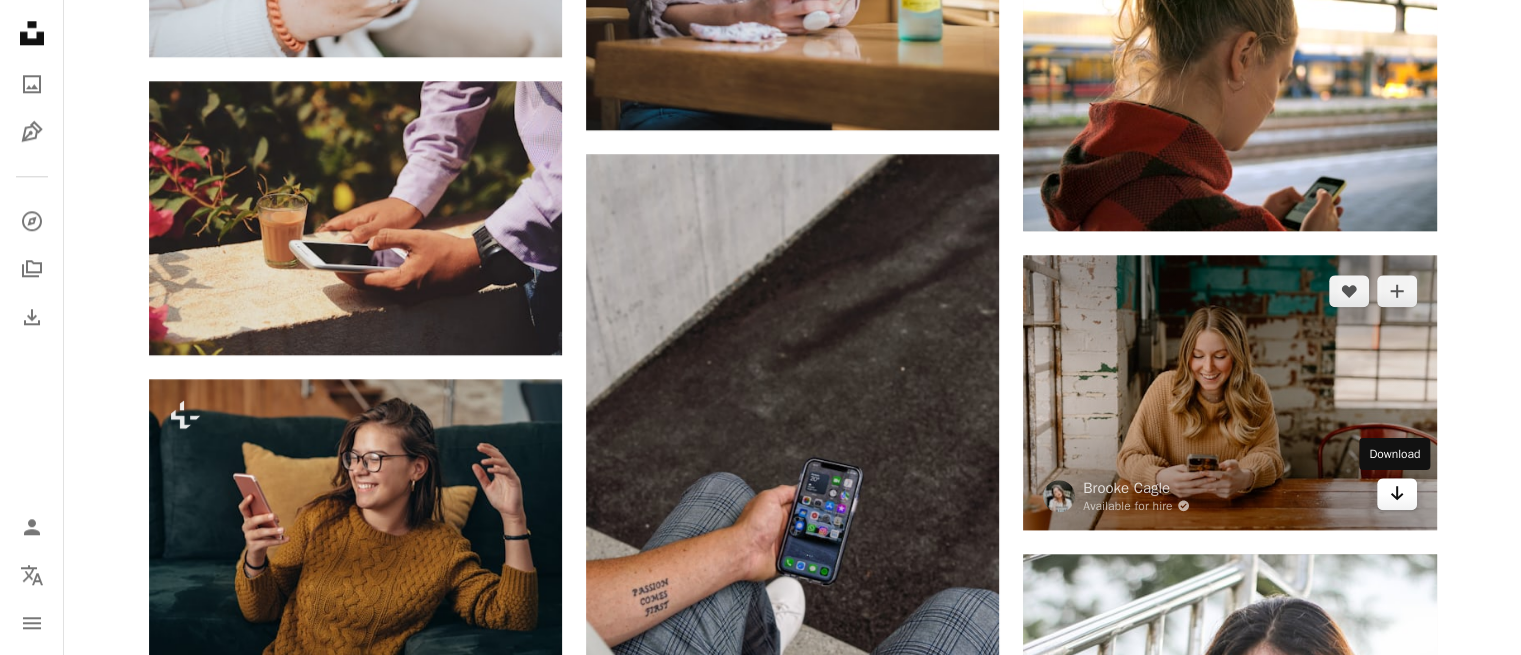 click on "Arrow pointing down" 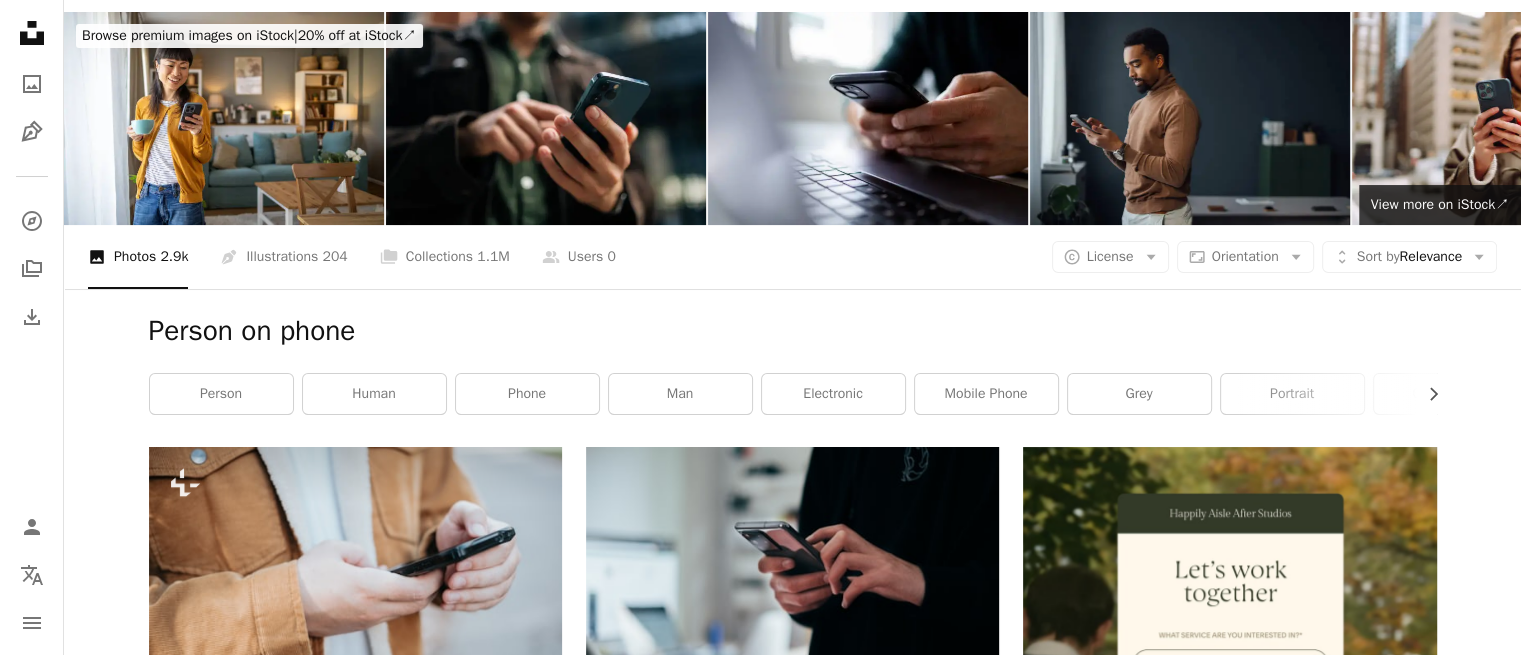scroll, scrollTop: 0, scrollLeft: 0, axis: both 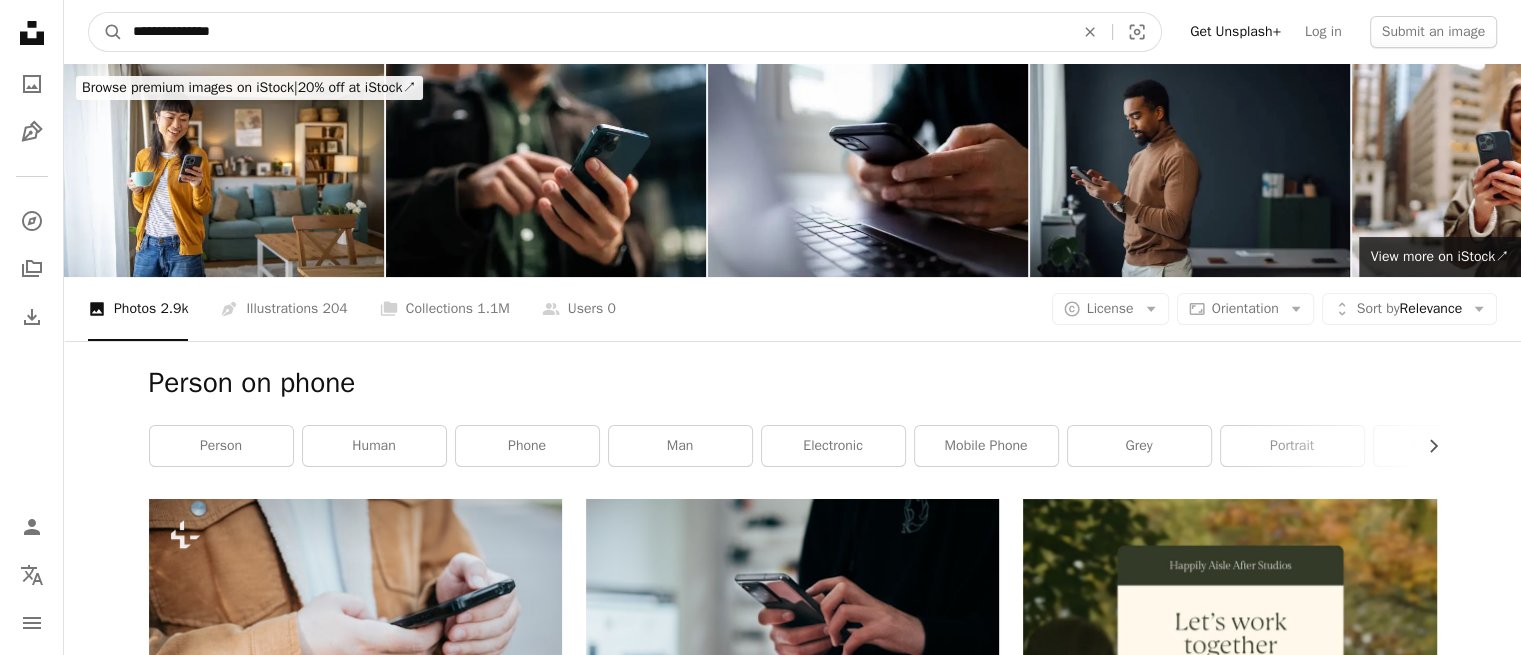 drag, startPoint x: 245, startPoint y: 37, endPoint x: 28, endPoint y: 22, distance: 217.51782 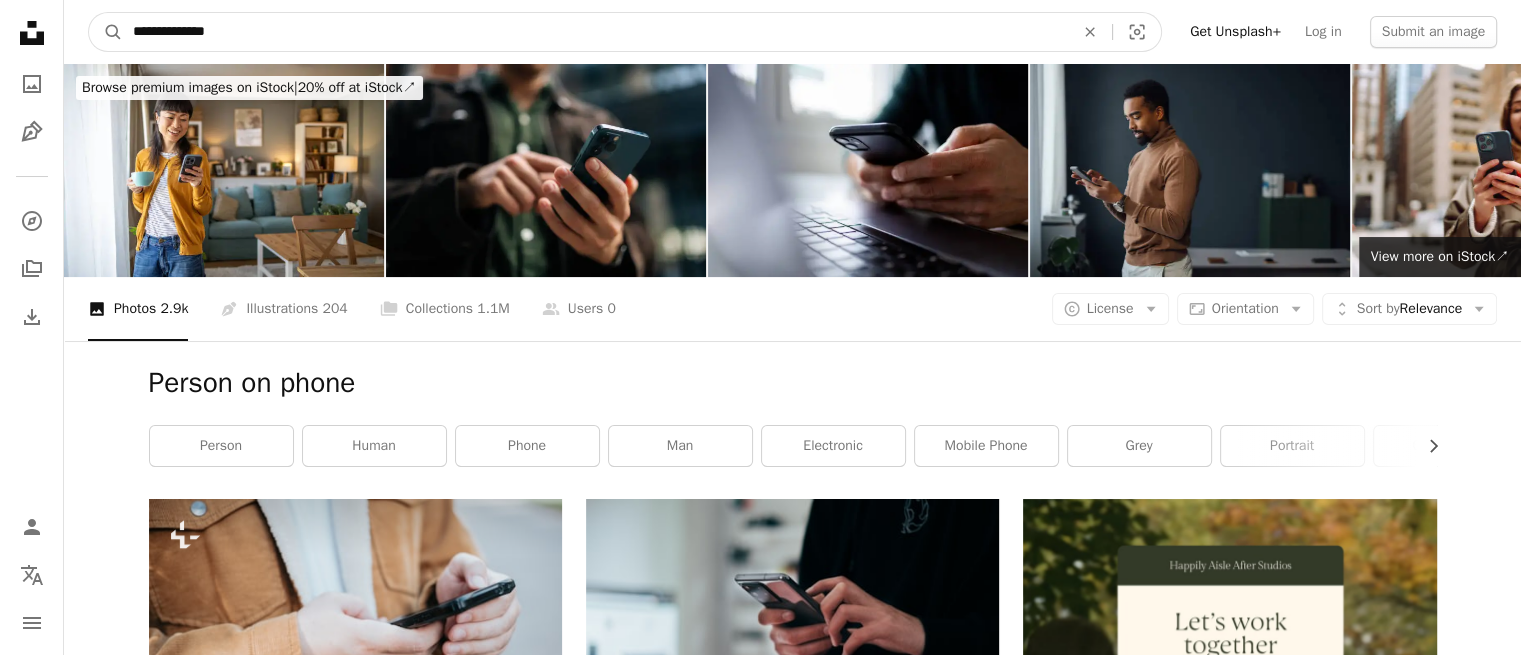 type on "**********" 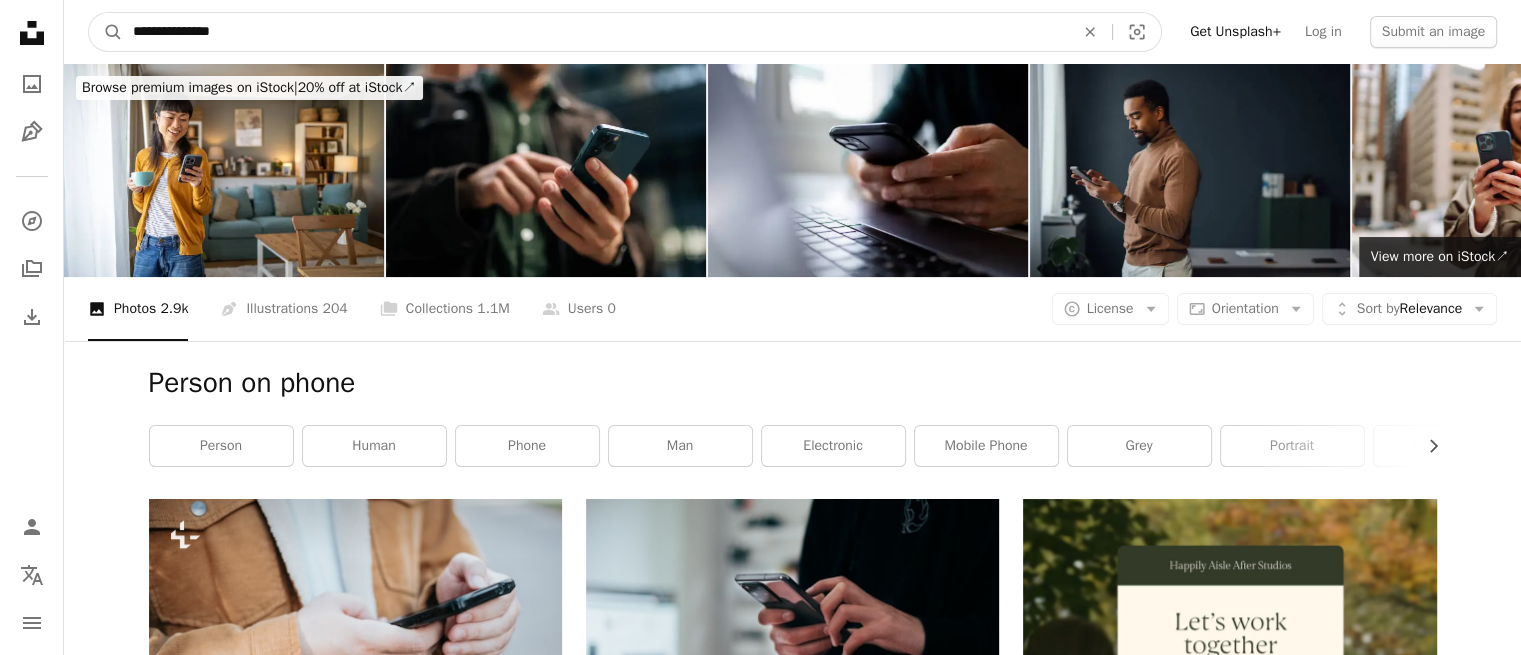 click on "A magnifying glass" at bounding box center (106, 32) 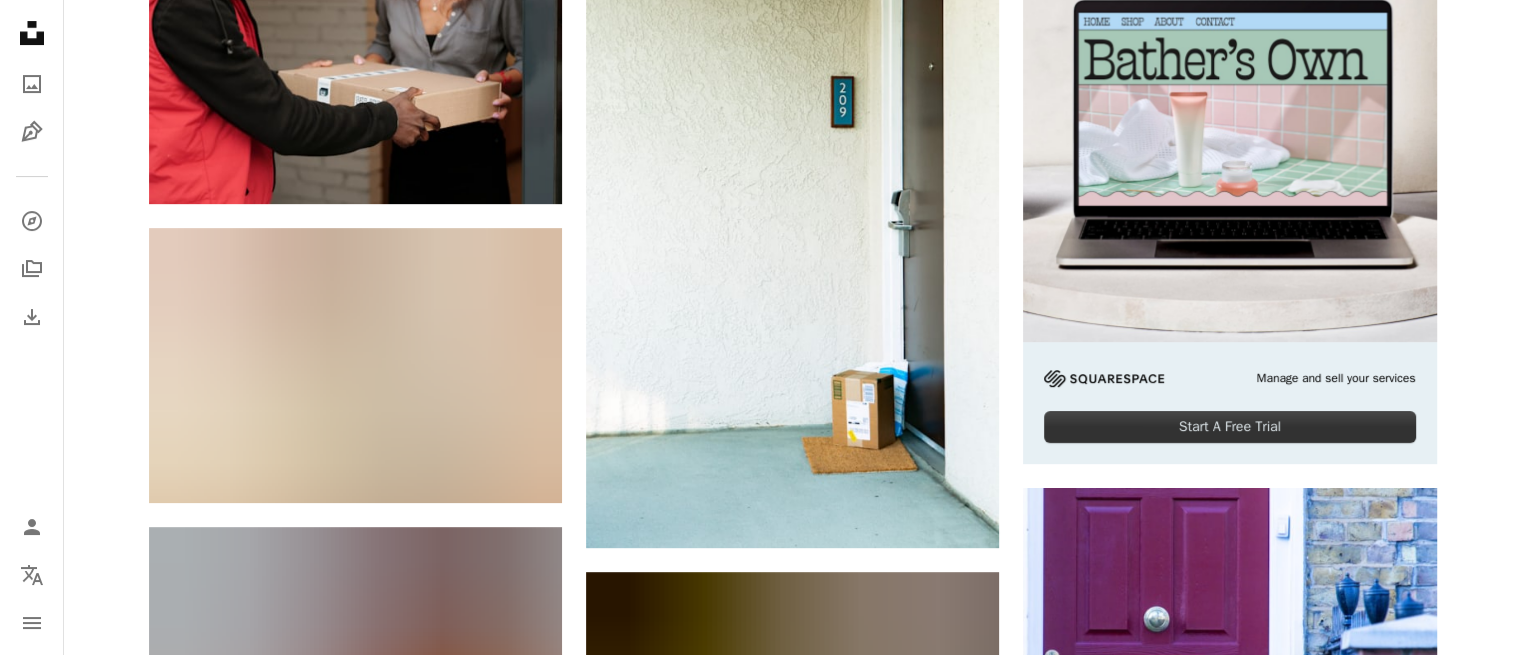 scroll, scrollTop: 589, scrollLeft: 0, axis: vertical 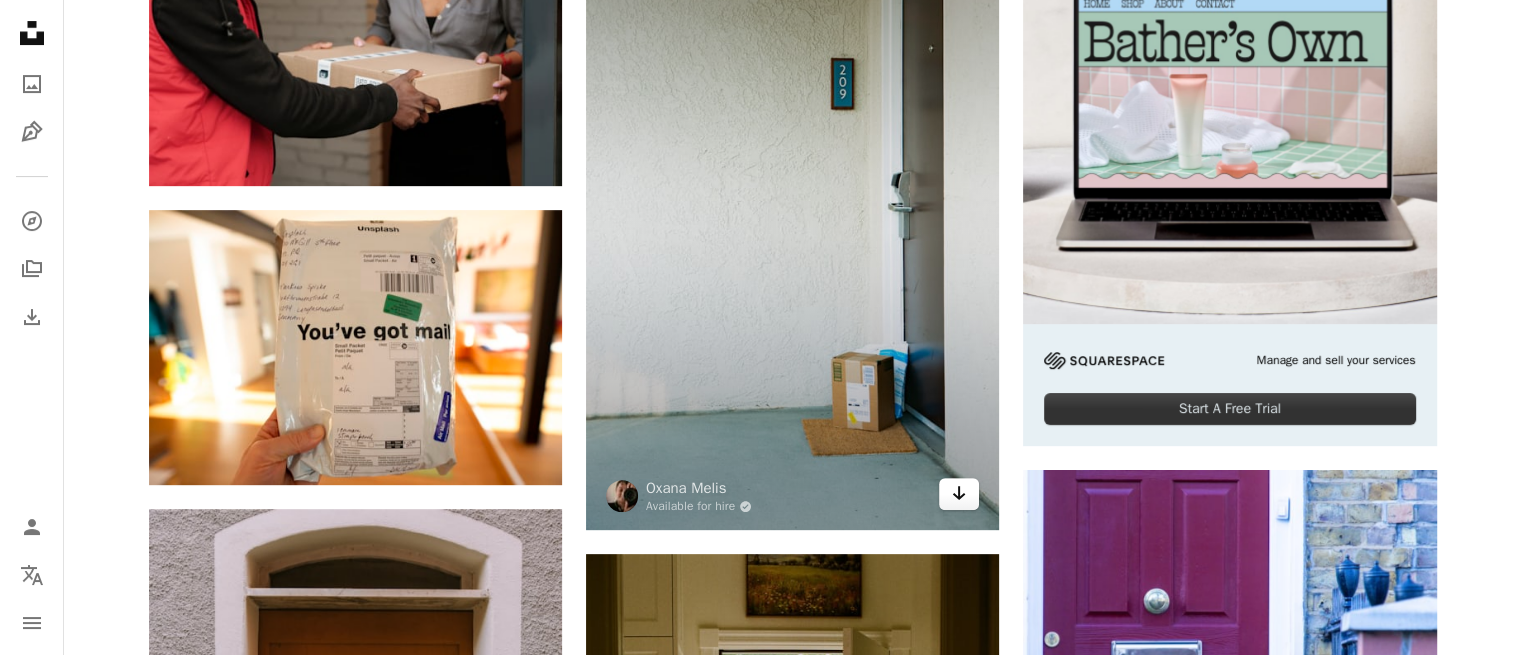 click on "Arrow pointing down" 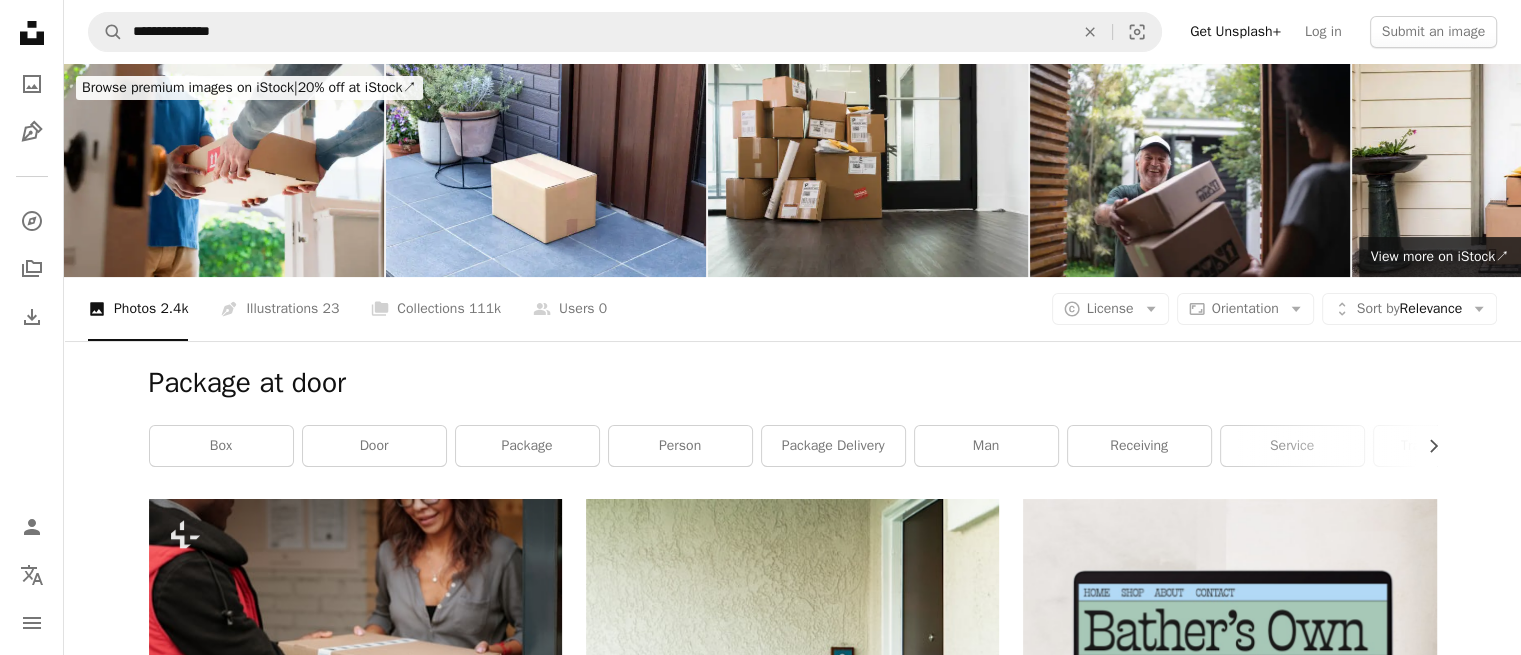 scroll, scrollTop: 589, scrollLeft: 0, axis: vertical 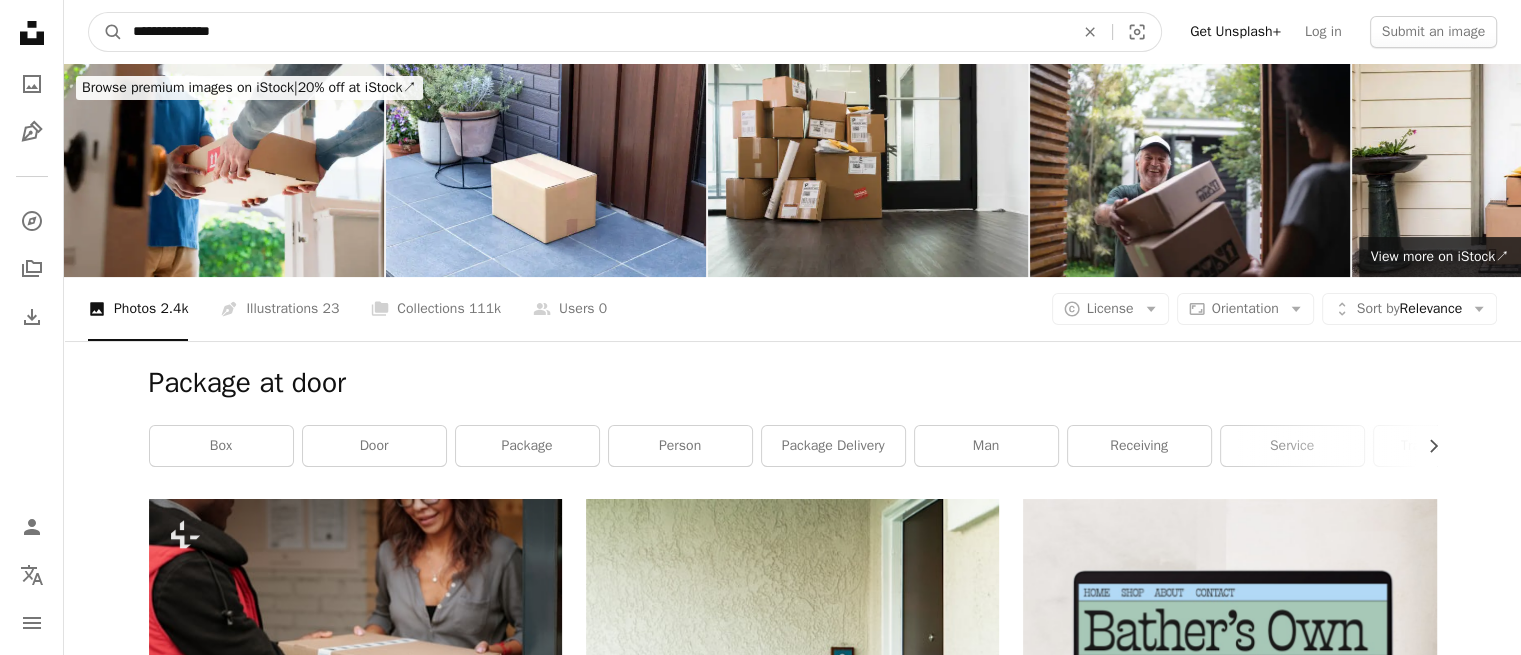 click on "**********" at bounding box center [595, 32] 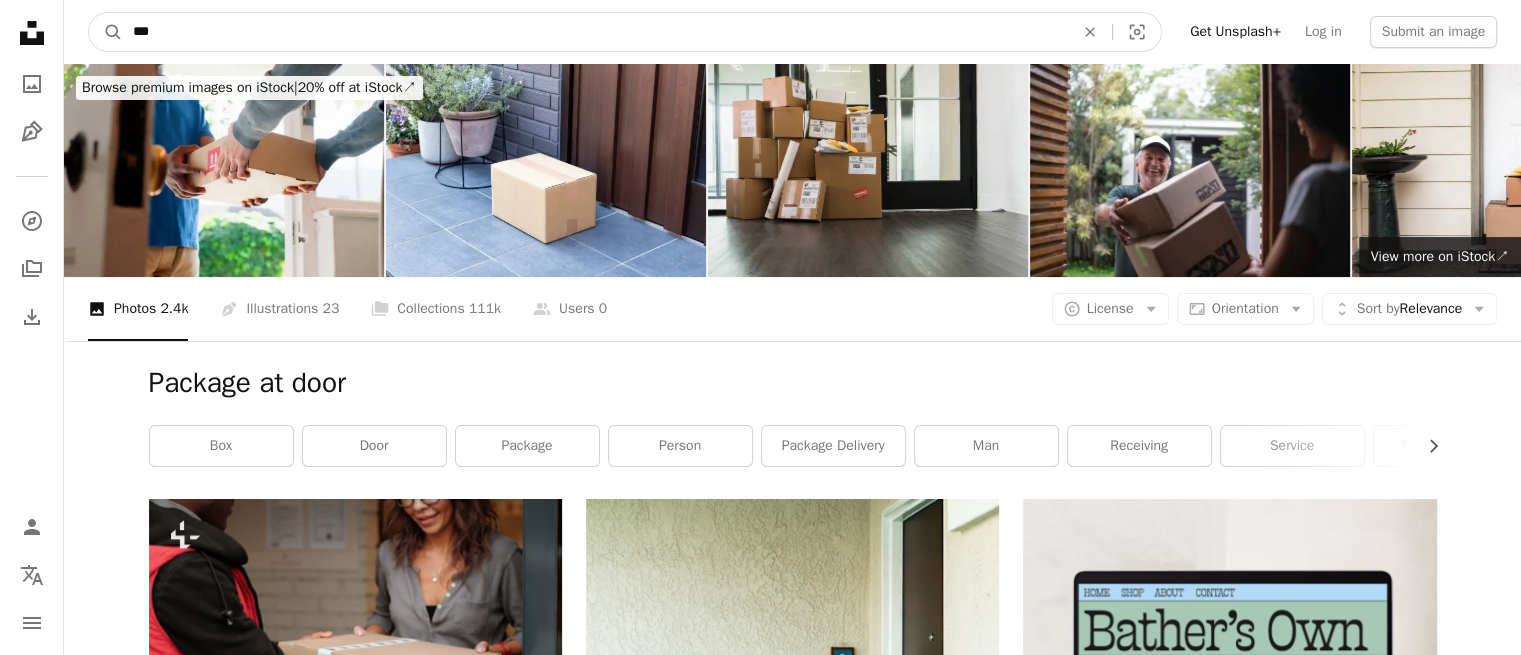 type on "****" 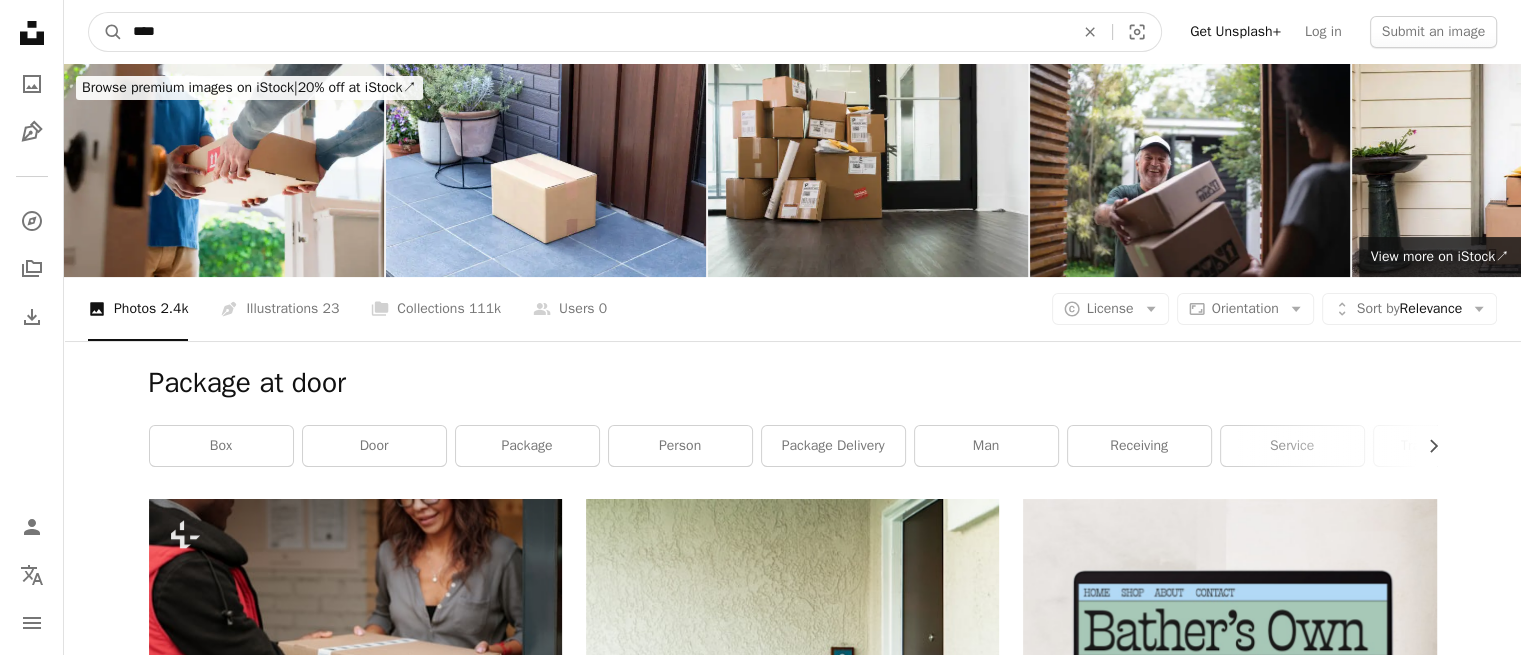 click on "A magnifying glass" at bounding box center (106, 32) 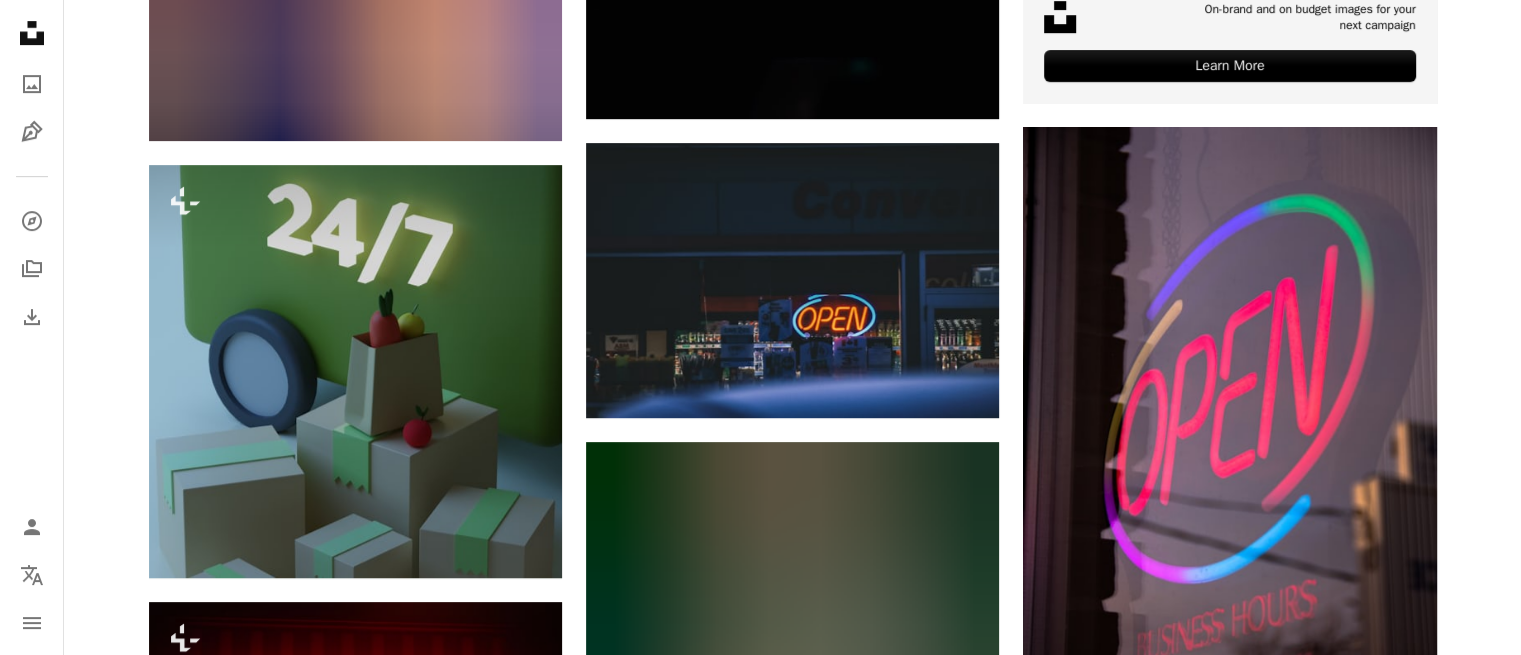 scroll, scrollTop: 939, scrollLeft: 0, axis: vertical 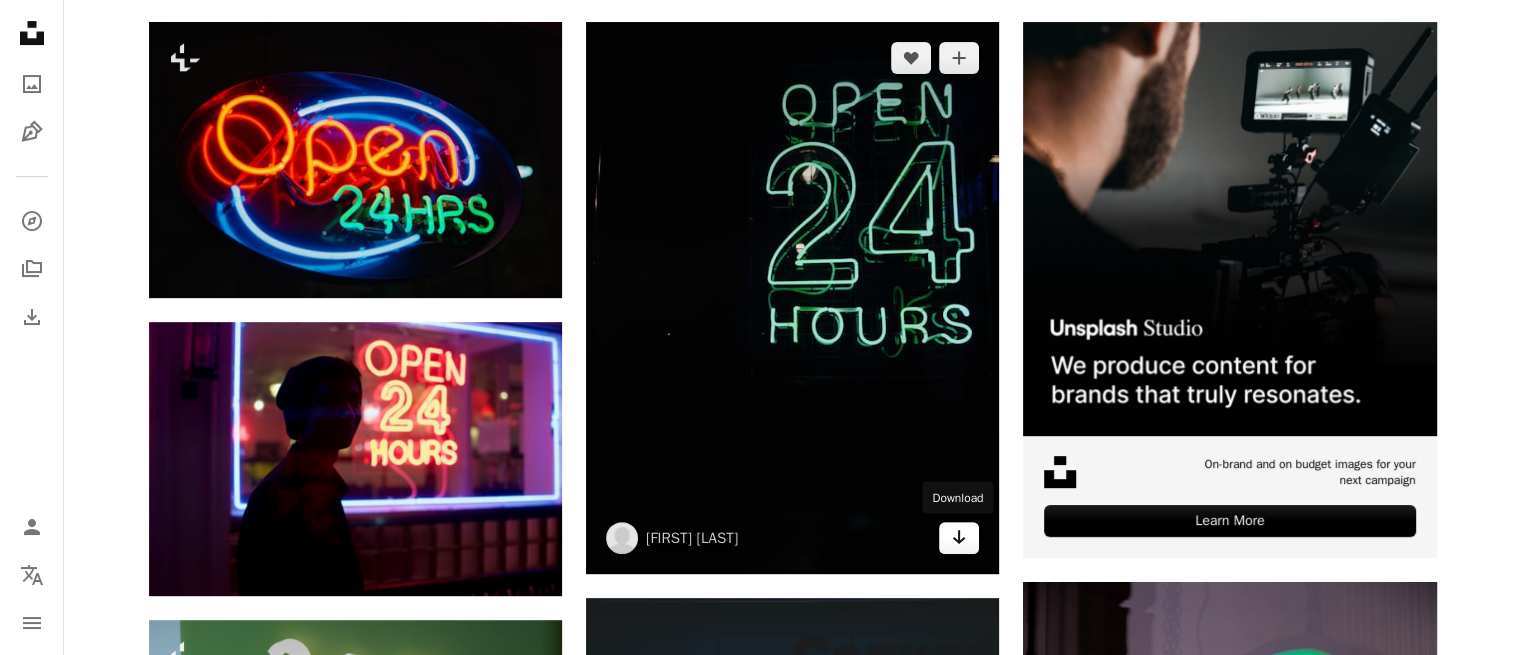 click on "Arrow pointing down" at bounding box center [959, 538] 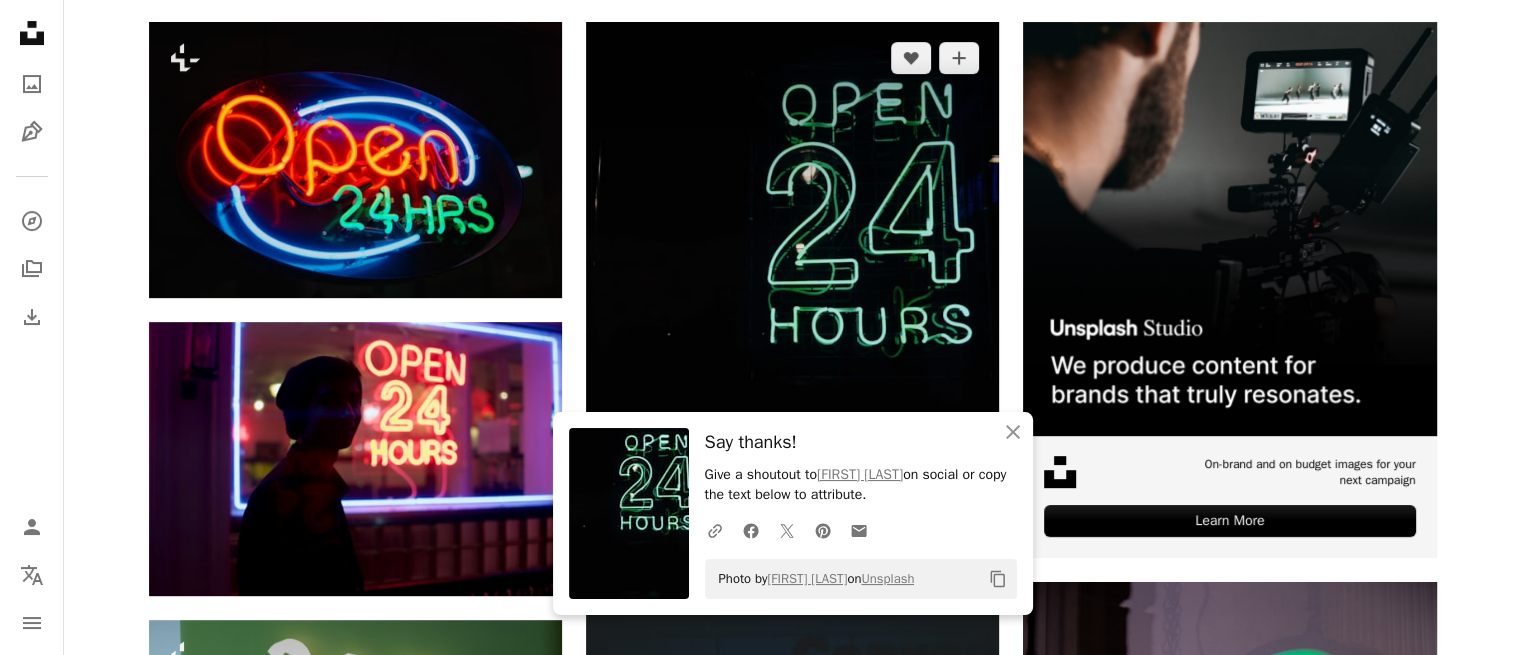 scroll, scrollTop: 0, scrollLeft: 0, axis: both 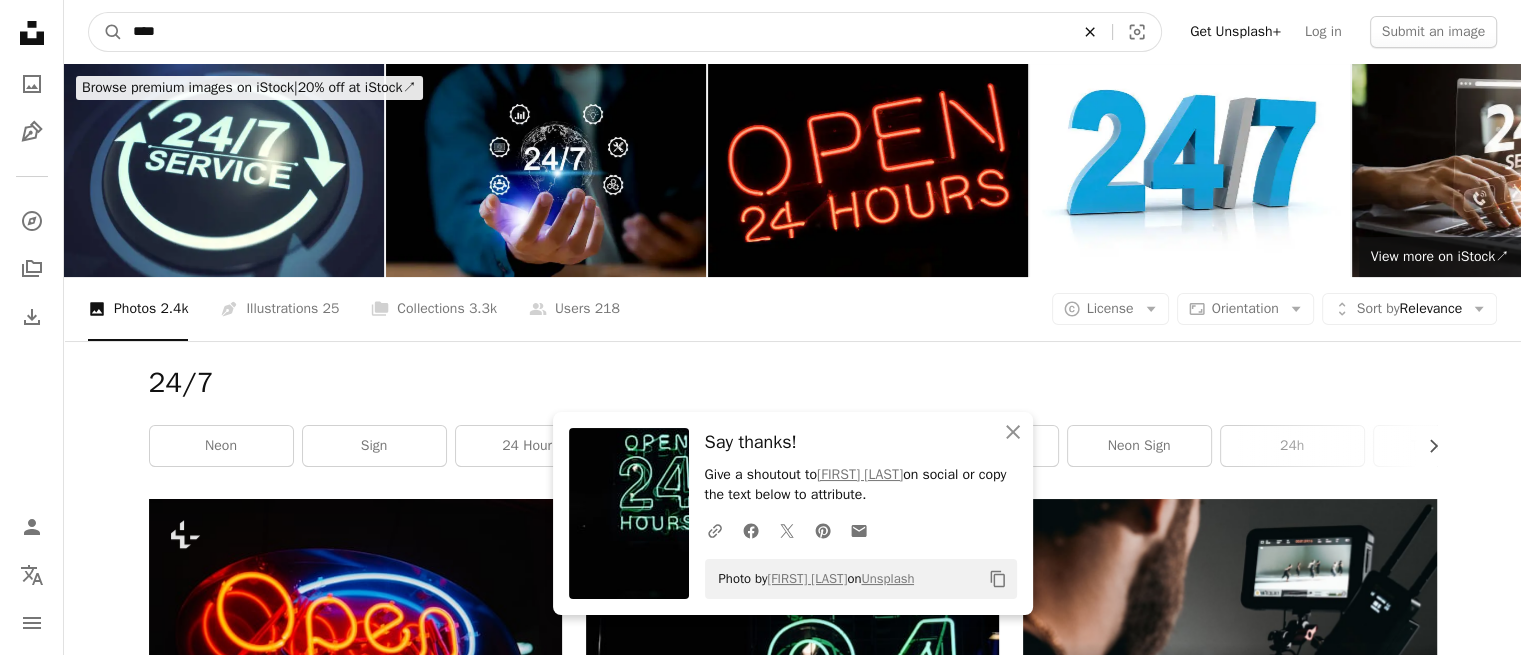 click on "An X shape" 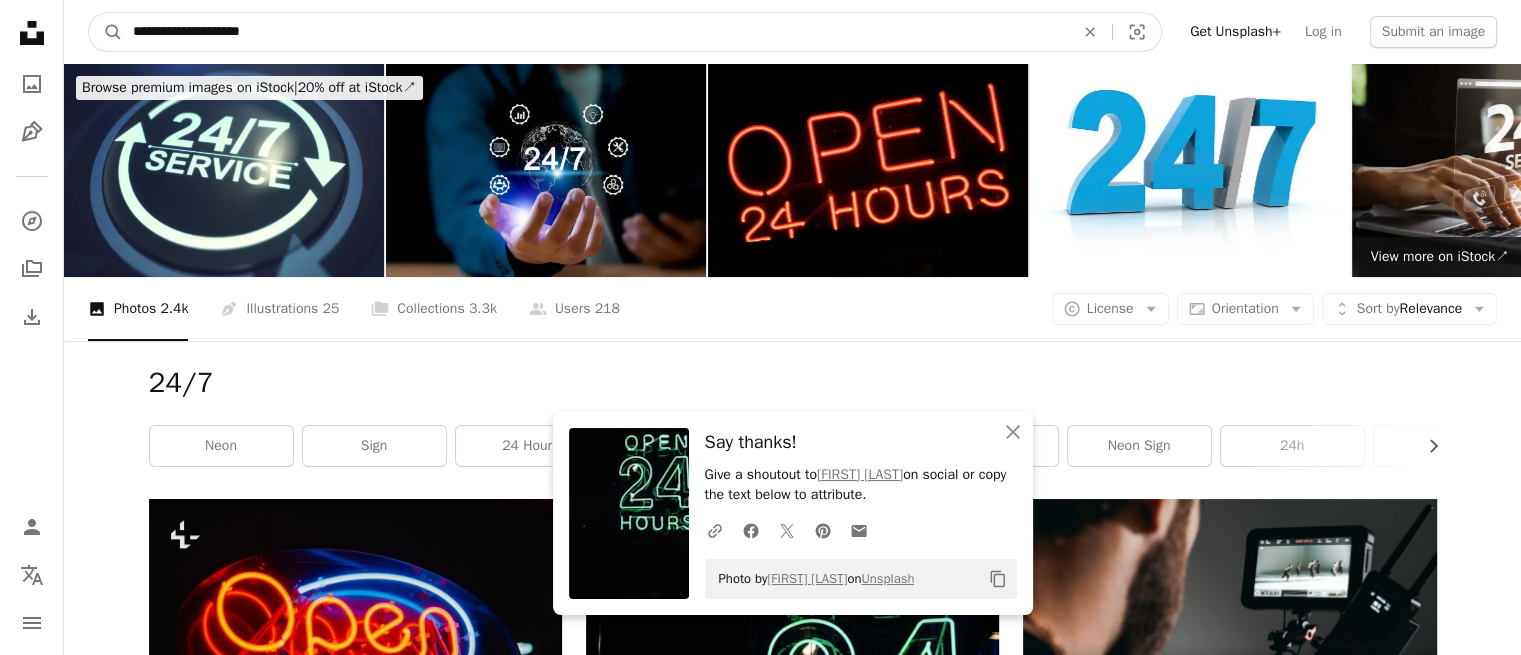 type on "**********" 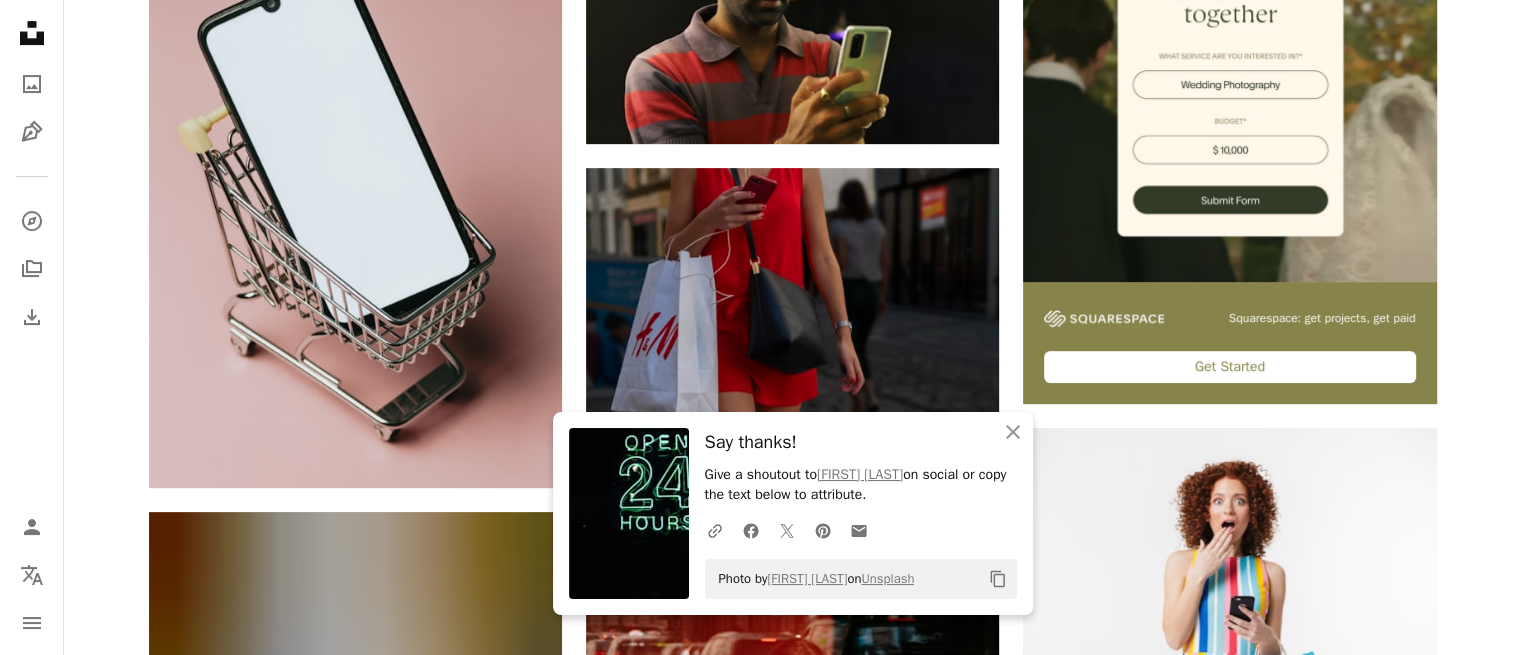 scroll, scrollTop: 602, scrollLeft: 0, axis: vertical 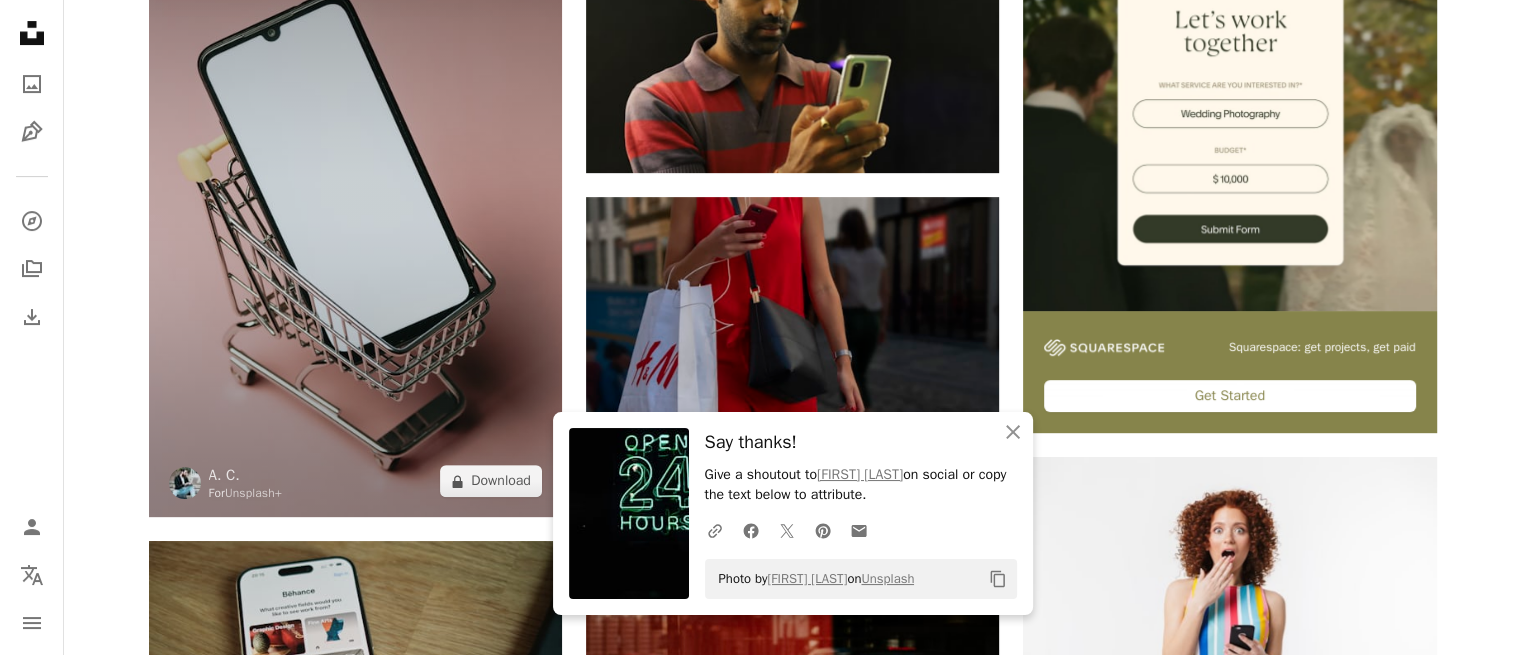 click at bounding box center [355, 207] 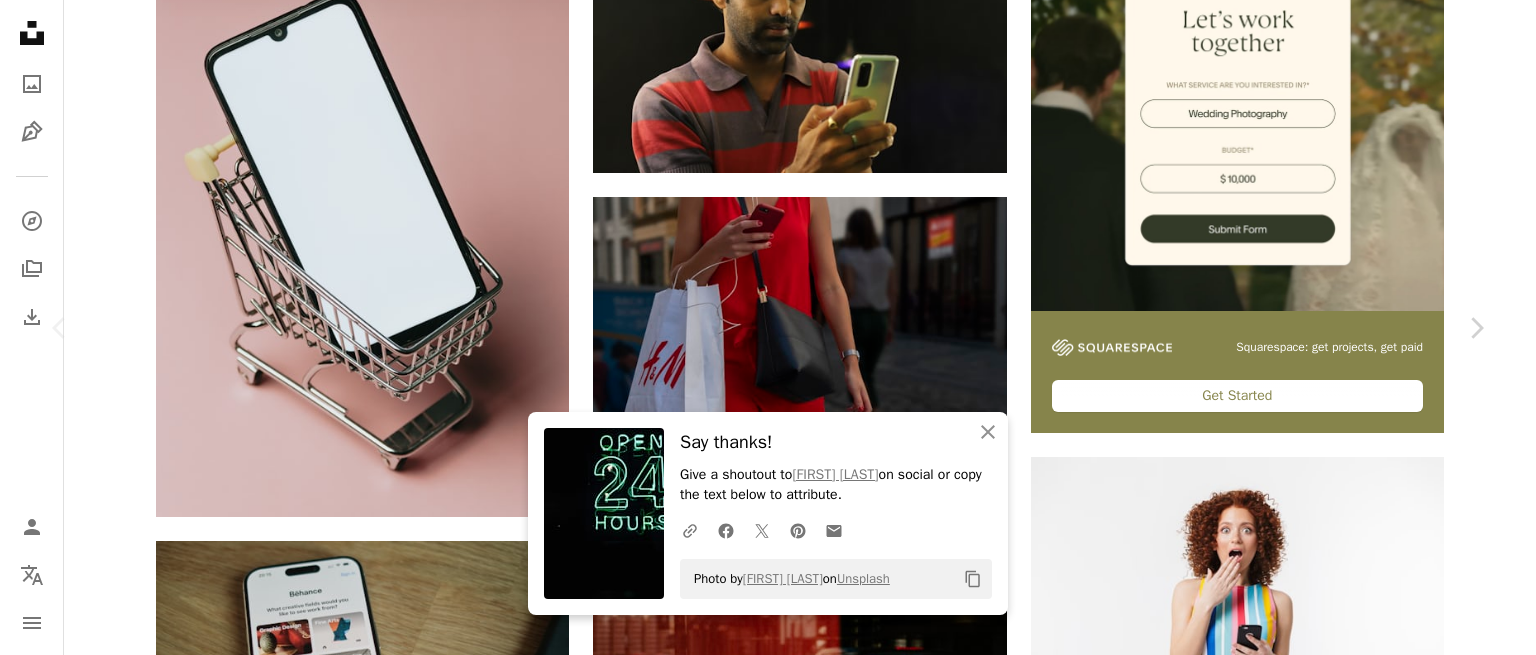 click on "An X shape Chevron left Chevron right An X shape Close Say thanks! Give a shoutout to  [NAME]  on social or copy the text below to attribute. A URL sharing icon (chains) Facebook icon X (formerly Twitter) icon Pinterest icon An envelope Photo by  [NAME]  on  Unsplash
Copy content A. C. For  Unsplash+ A heart A plus sign A lock Download Zoom in A forward-right arrow Share More Actions Calendar outlined Published on  October 6, 2022 Safety Licensed under the  Unsplash+ License minimal online shopping shopping cart shopping trolley mobile shopping mobile shop new phone Free images From this series Chevron right Plus sign for Unsplash+ Plus sign for Unsplash+ Plus sign for Unsplash+ Plus sign for Unsplash+ Plus sign for Unsplash+ Plus sign for Unsplash+ Plus sign for Unsplash+ Plus sign for Unsplash+ Plus sign for Unsplash+ Plus sign for Unsplash+ Related images Plus sign for Unsplash+ A heart A plus sign [NAME] For  Unsplash+ A lock Download Plus sign for Unsplash+ A heart" at bounding box center [768, 4107] 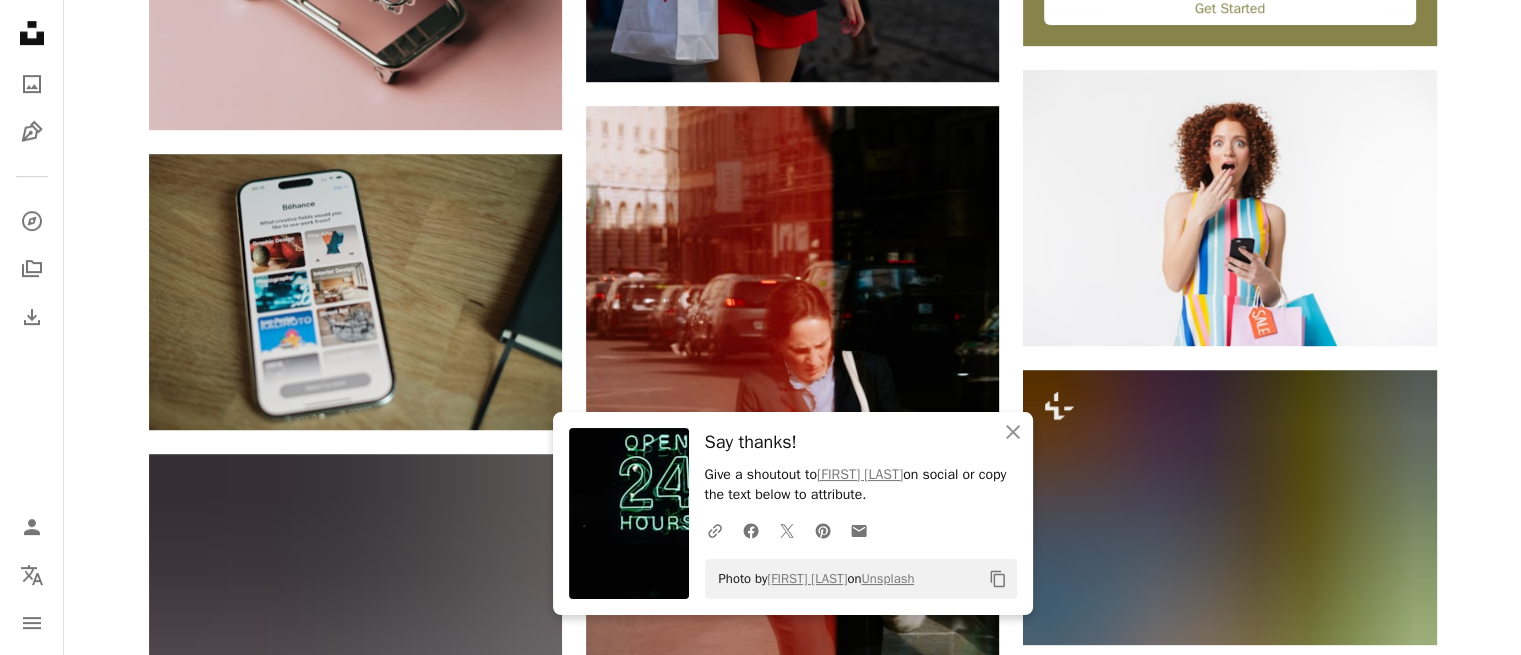 scroll, scrollTop: 1035, scrollLeft: 0, axis: vertical 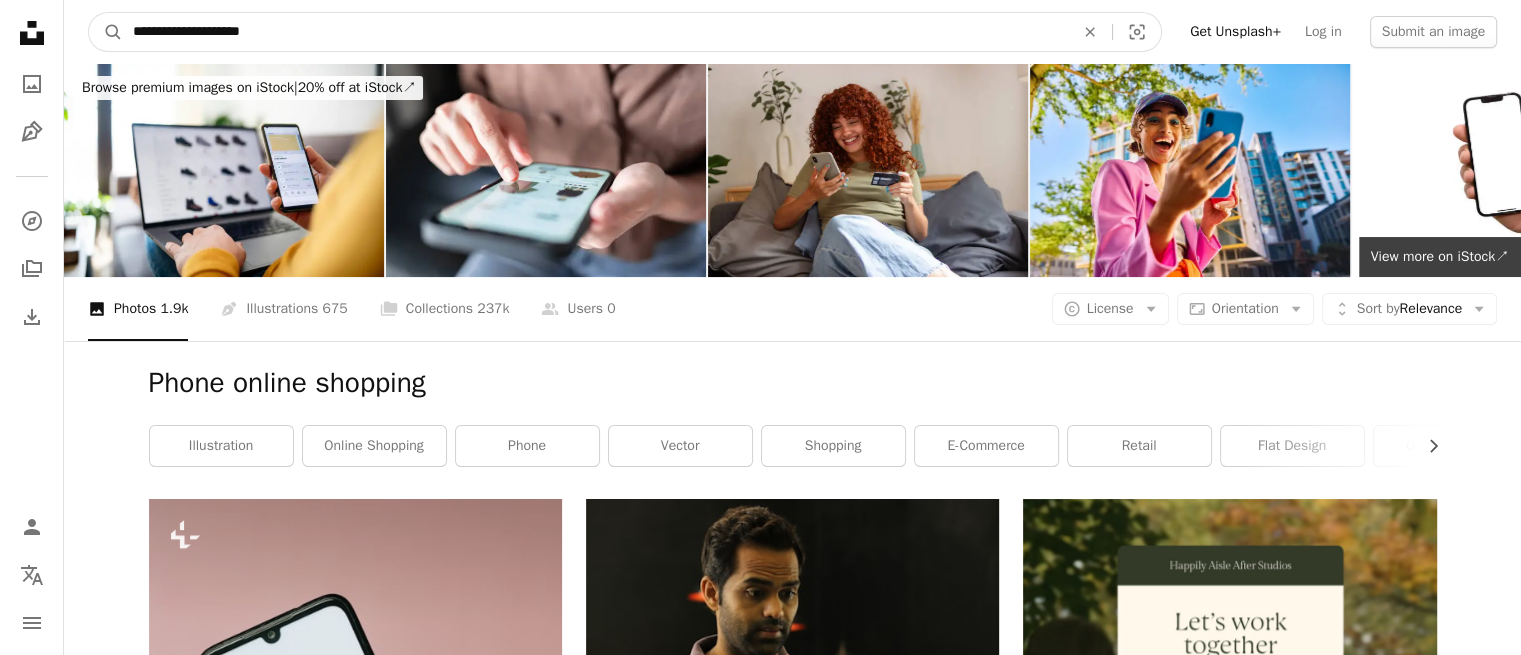 drag, startPoint x: 319, startPoint y: 43, endPoint x: 37, endPoint y: 40, distance: 282.01596 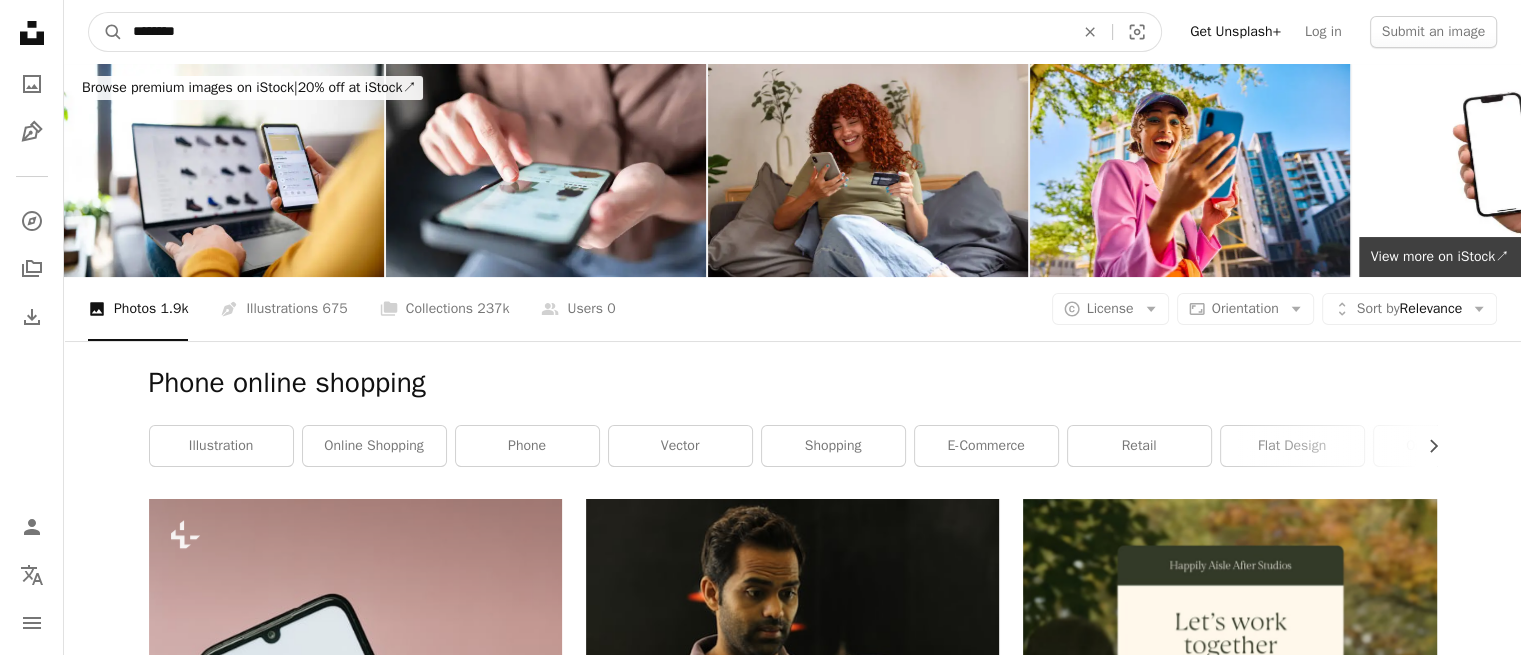 type on "*********" 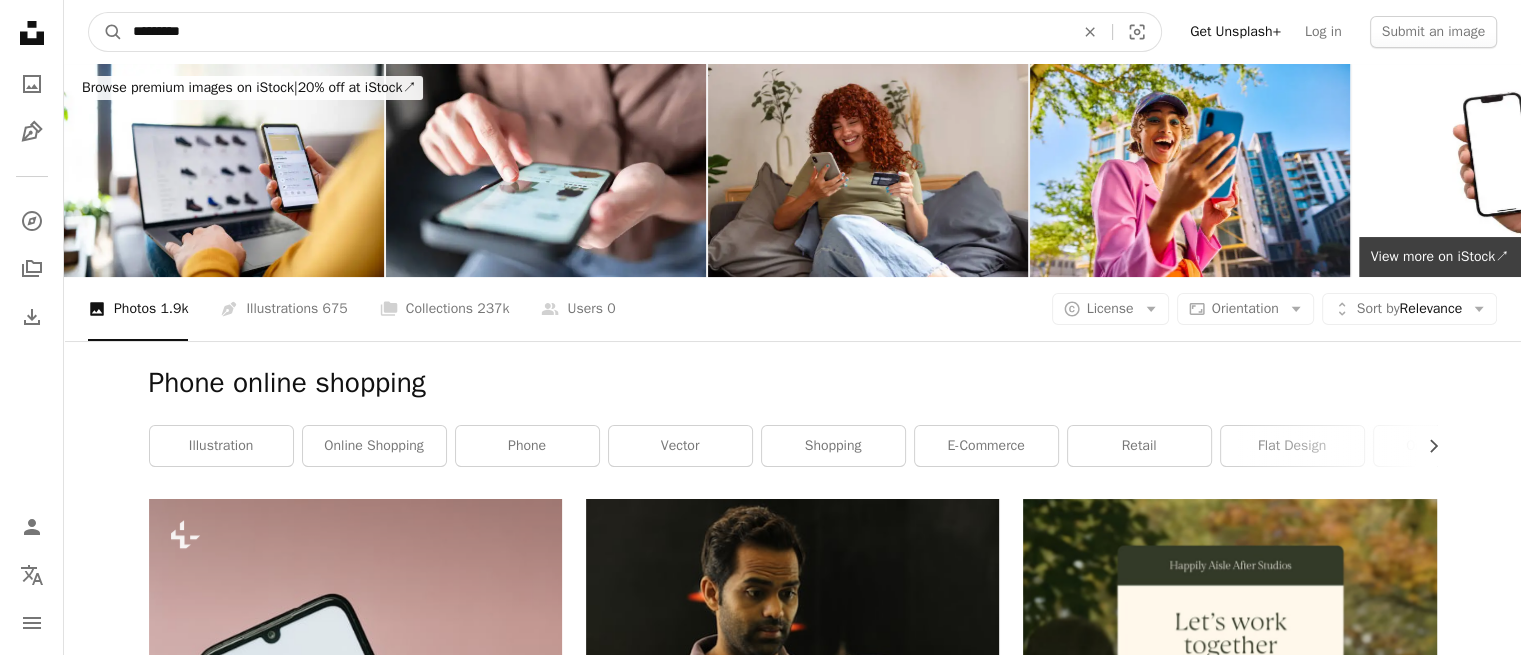 click on "A magnifying glass" at bounding box center (106, 32) 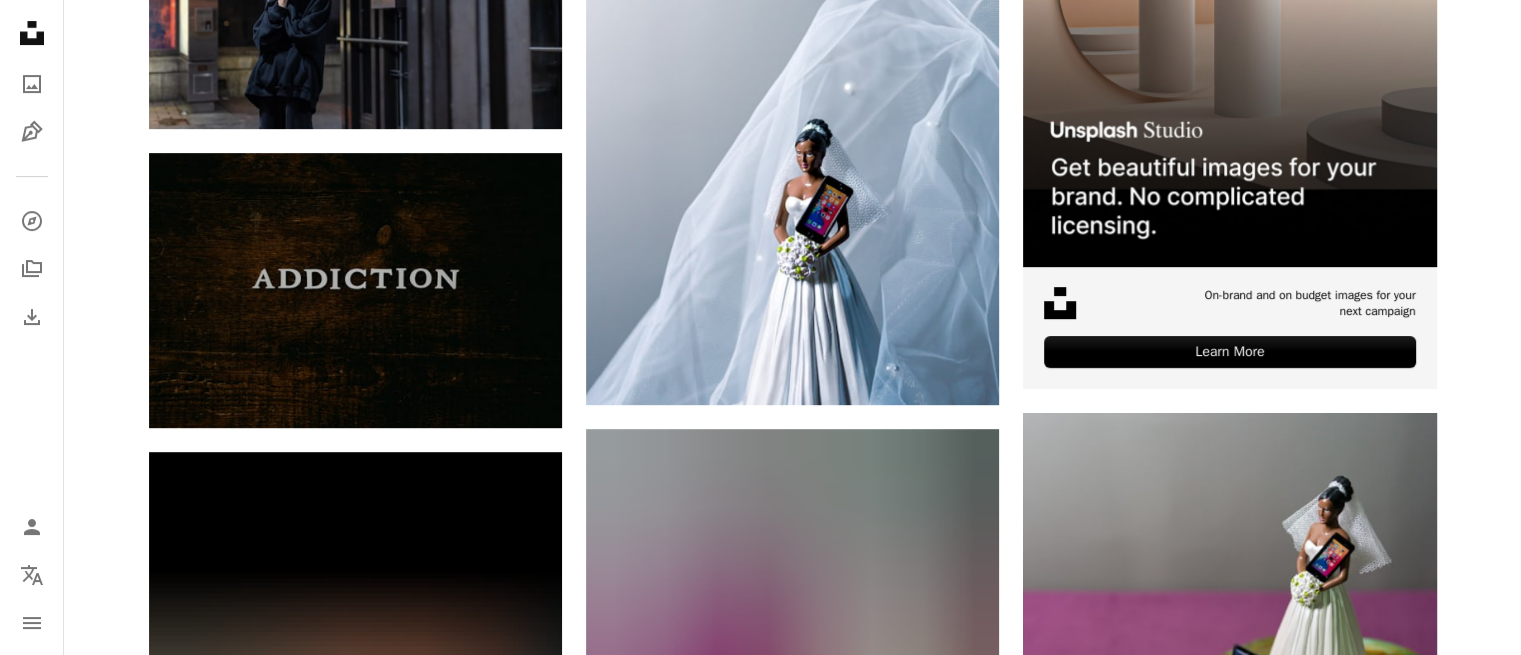 scroll, scrollTop: 640, scrollLeft: 0, axis: vertical 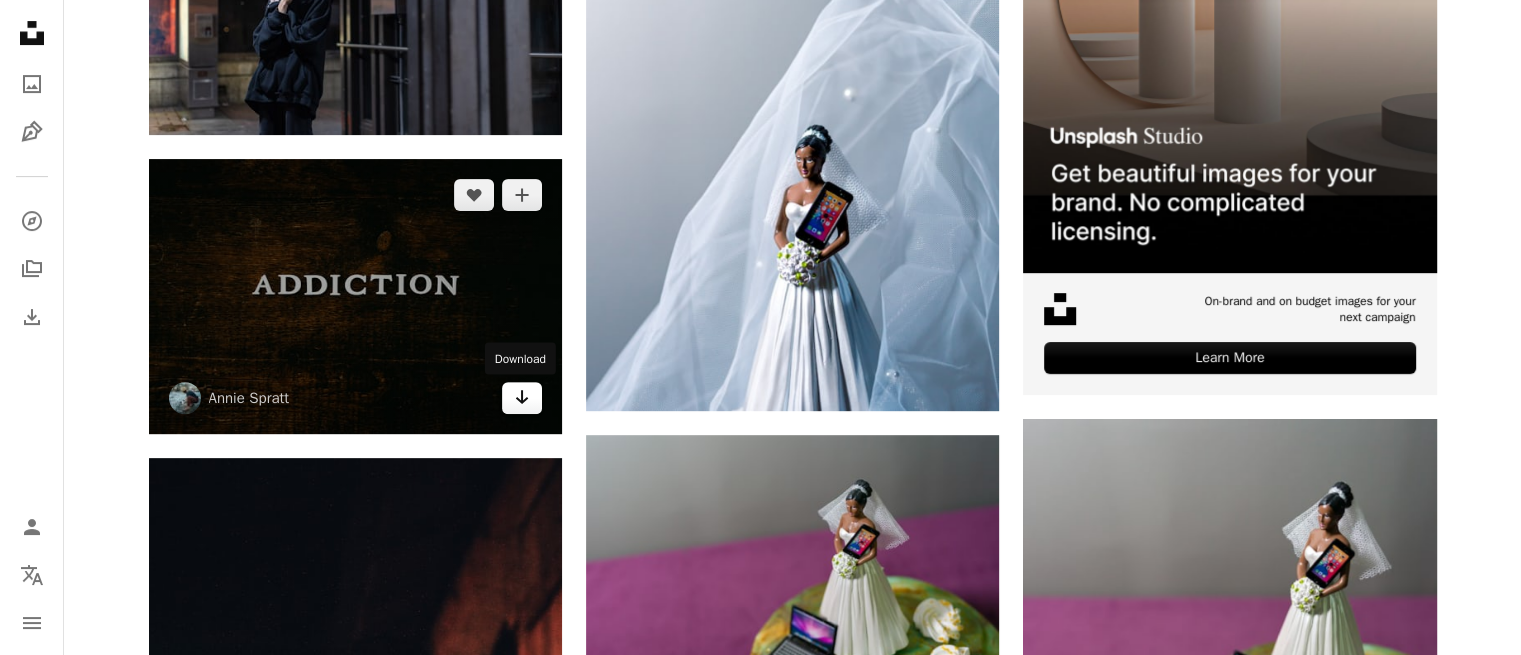 click on "Arrow pointing down" 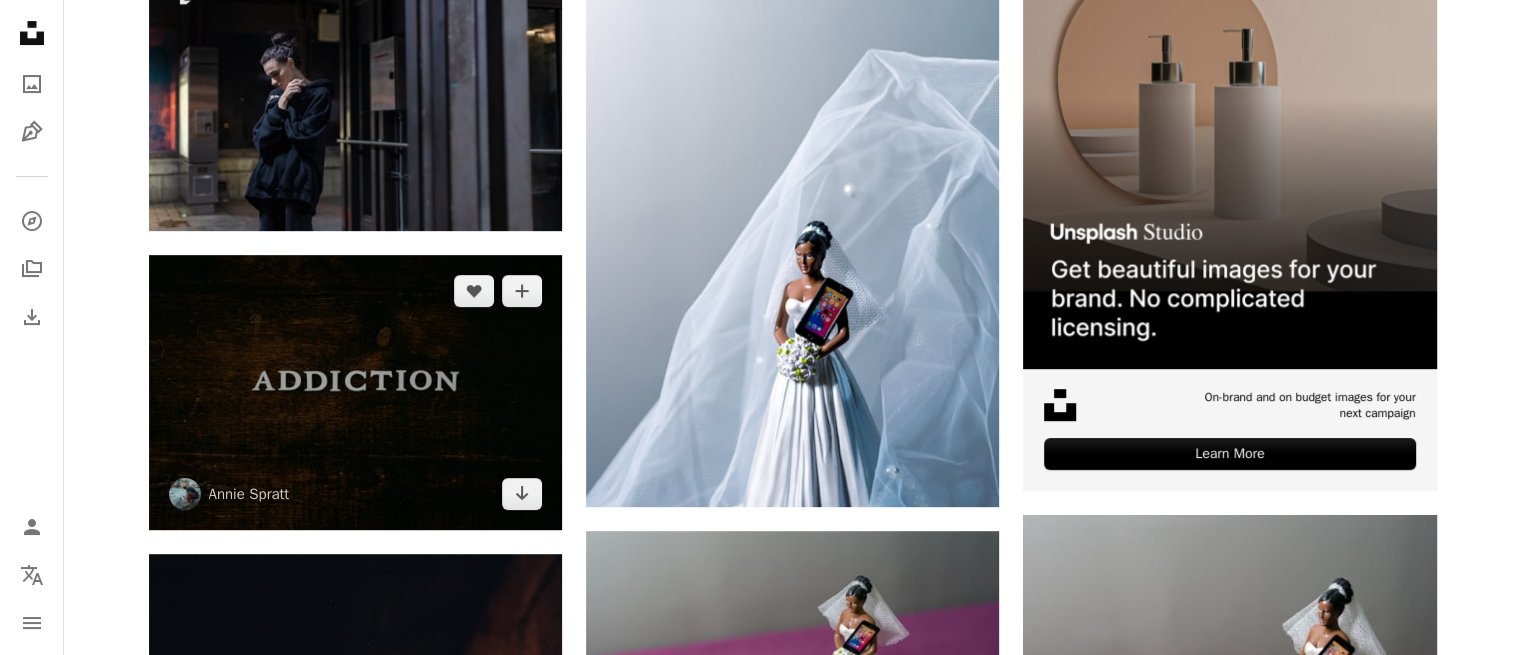 scroll, scrollTop: 0, scrollLeft: 0, axis: both 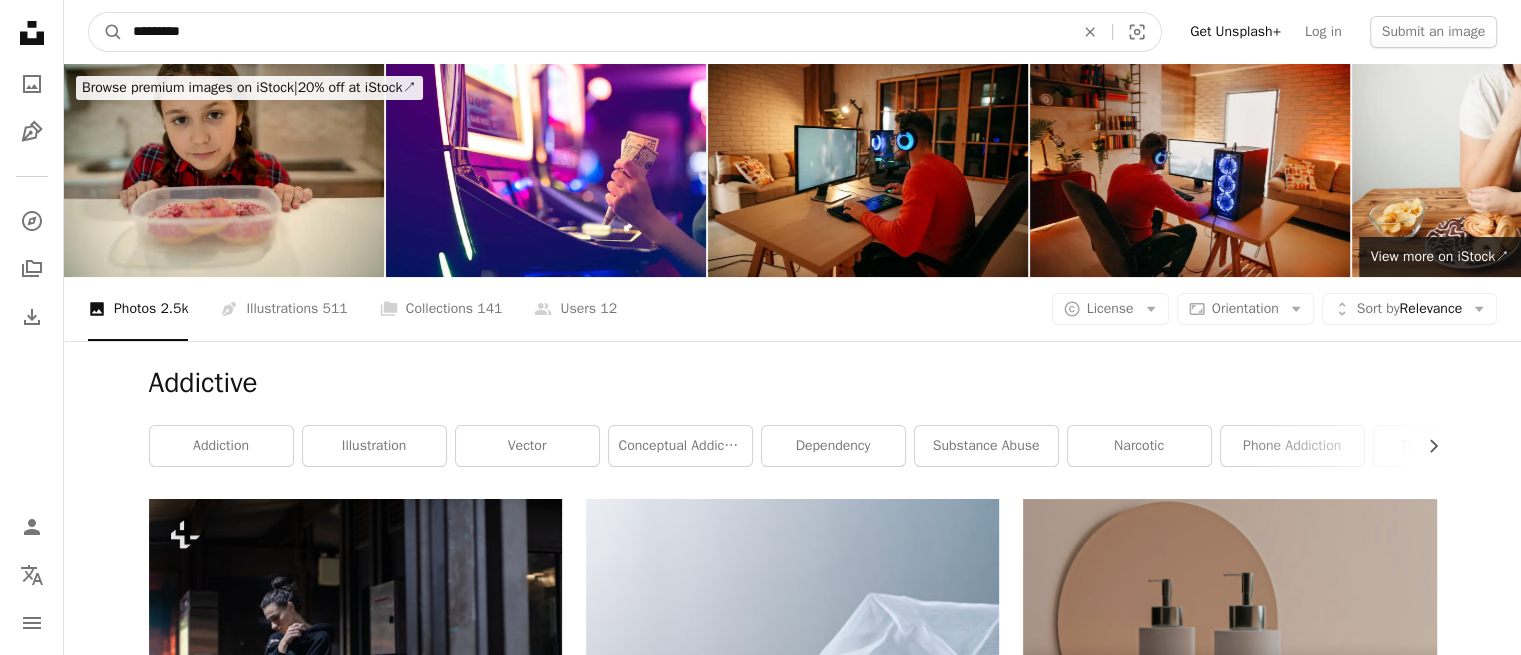 drag, startPoint x: 248, startPoint y: 31, endPoint x: 29, endPoint y: 4, distance: 220.65811 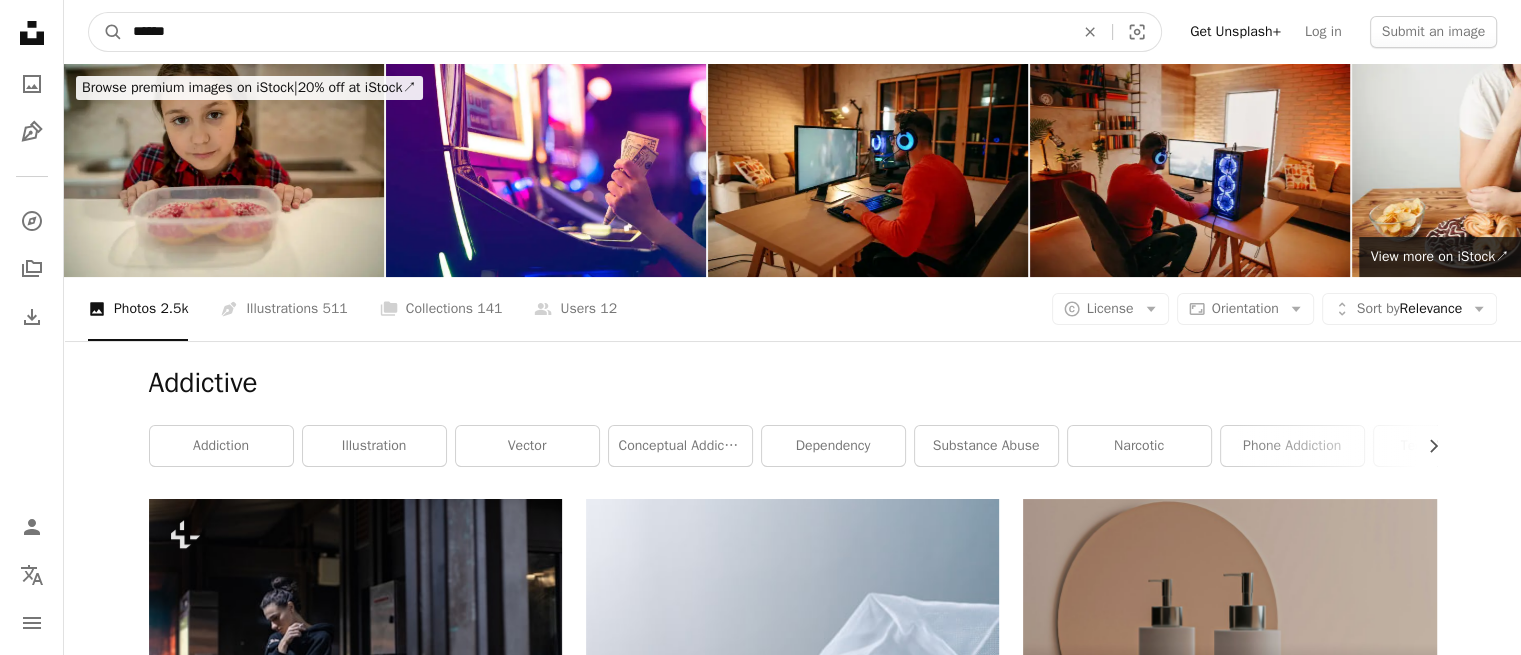 type on "*******" 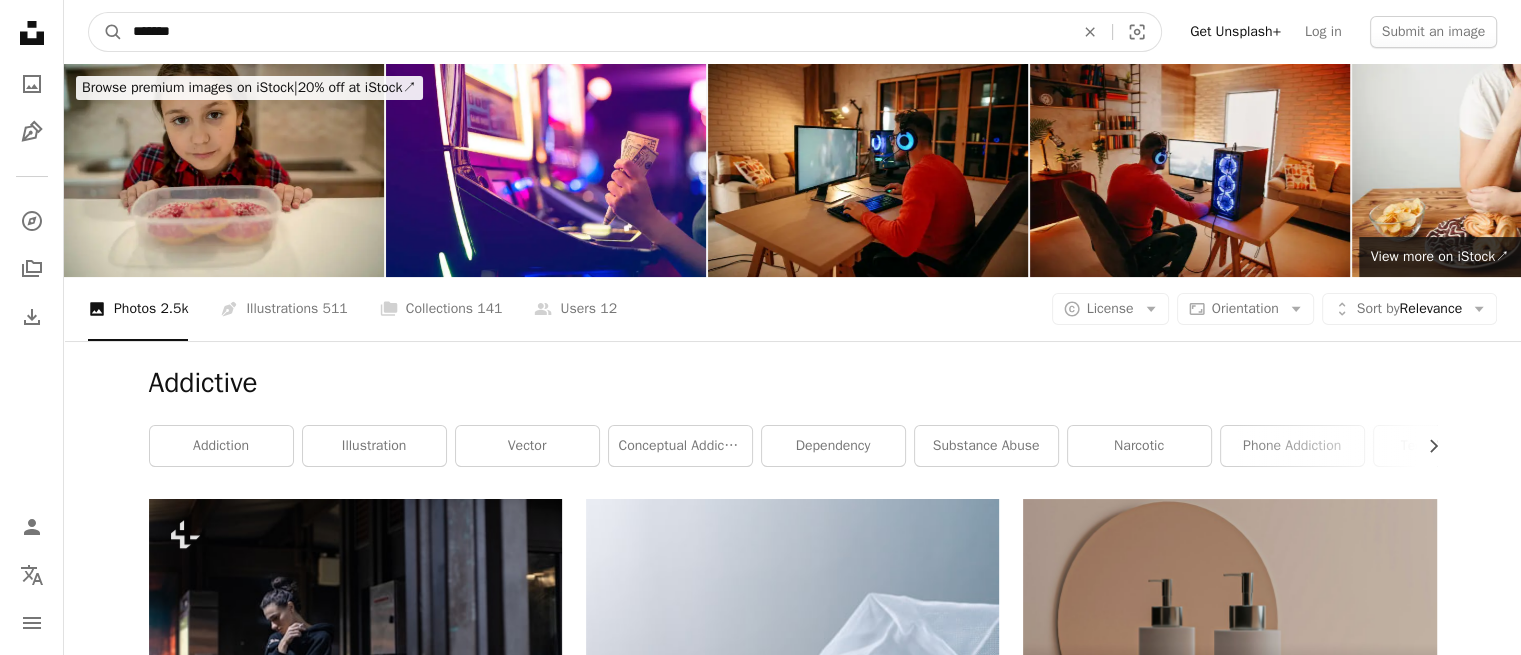 click on "A magnifying glass" at bounding box center (106, 32) 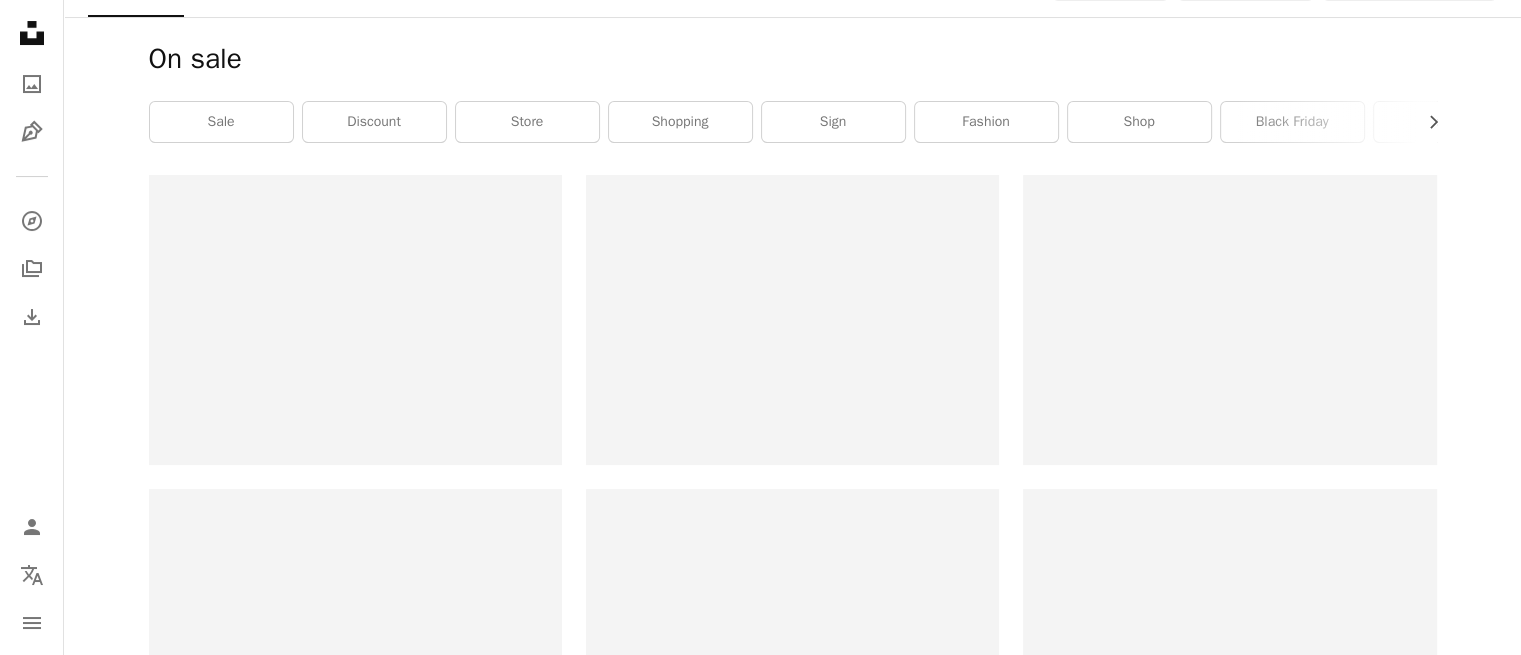scroll, scrollTop: 329, scrollLeft: 0, axis: vertical 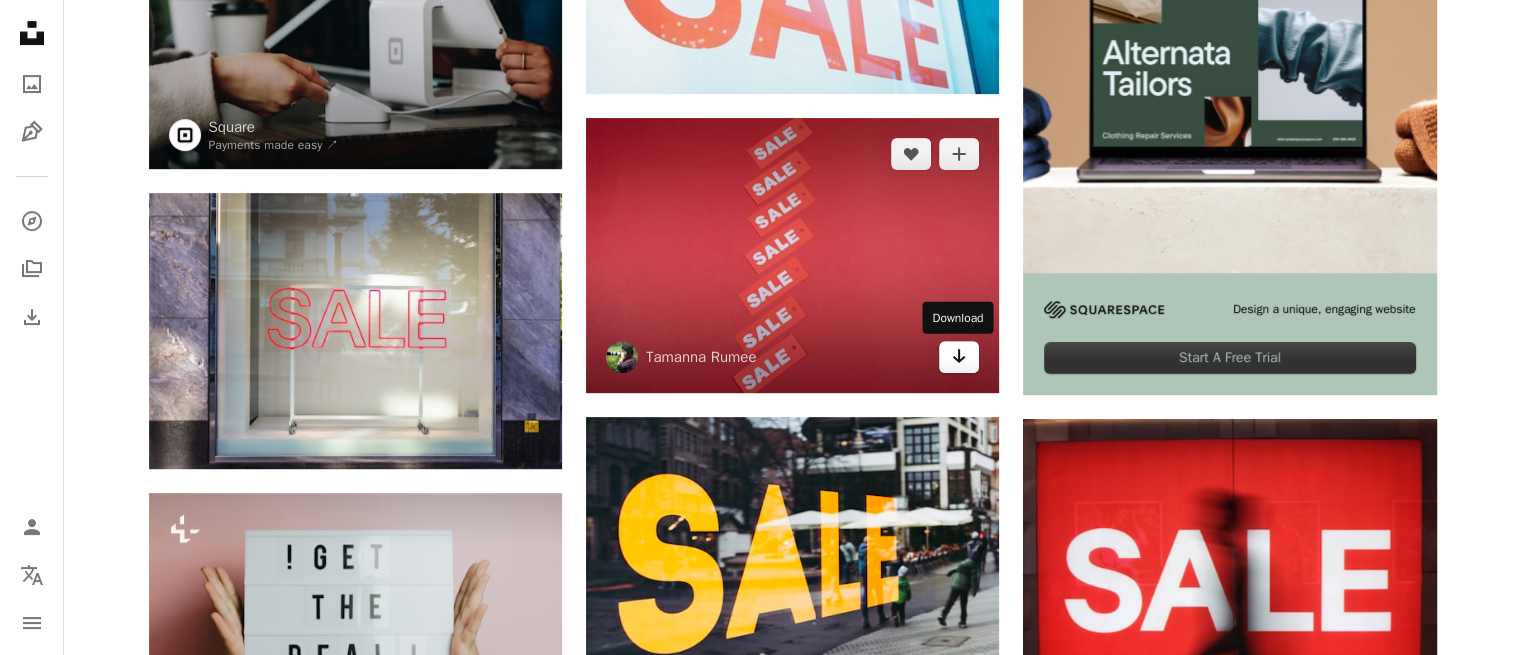 click on "Arrow pointing down" 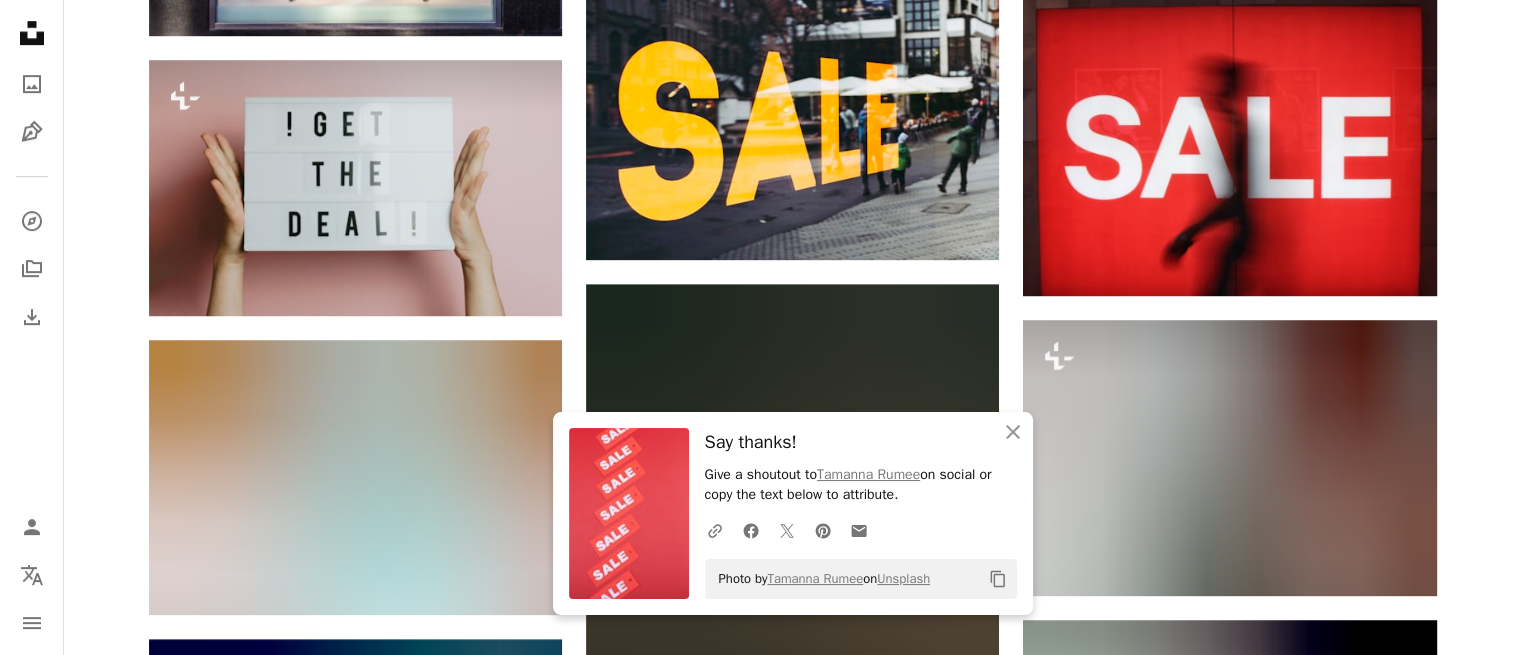 scroll, scrollTop: 1092, scrollLeft: 0, axis: vertical 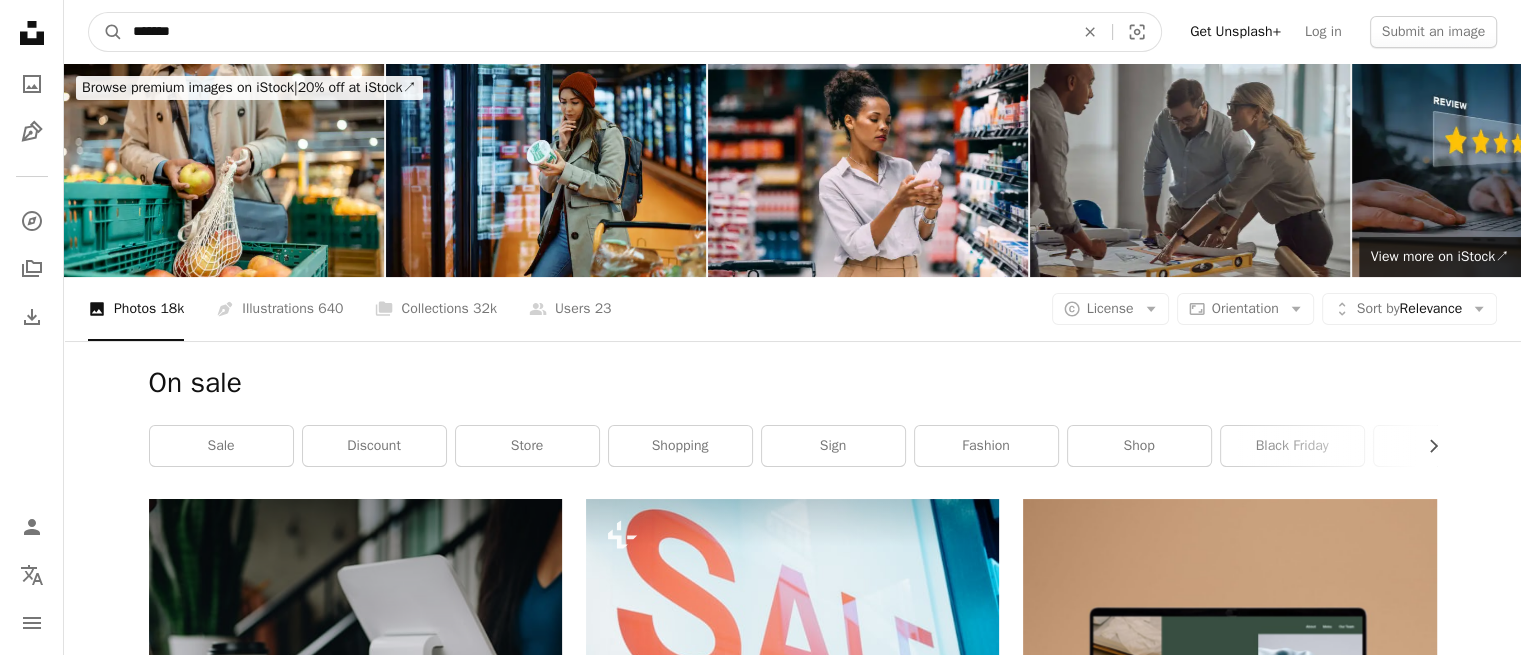 drag, startPoint x: 398, startPoint y: 35, endPoint x: 9, endPoint y: 20, distance: 389.2891 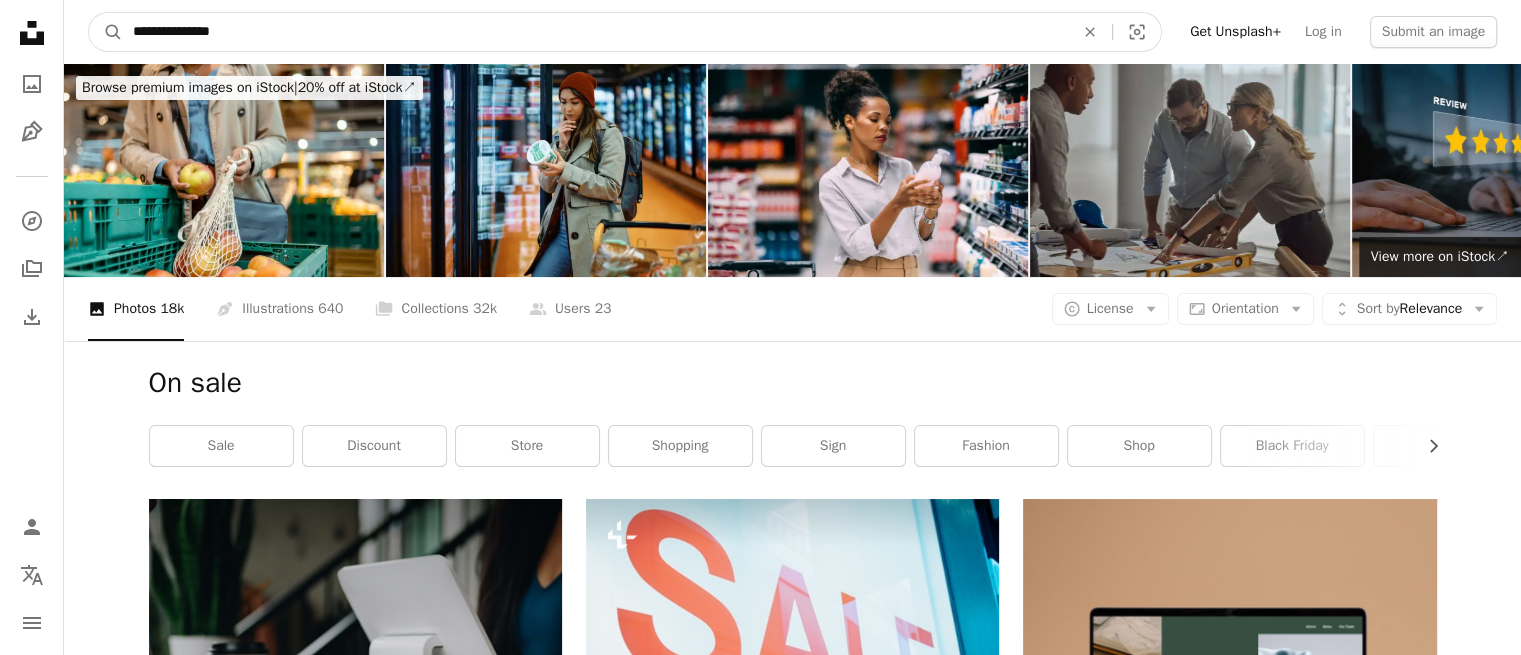 type on "**********" 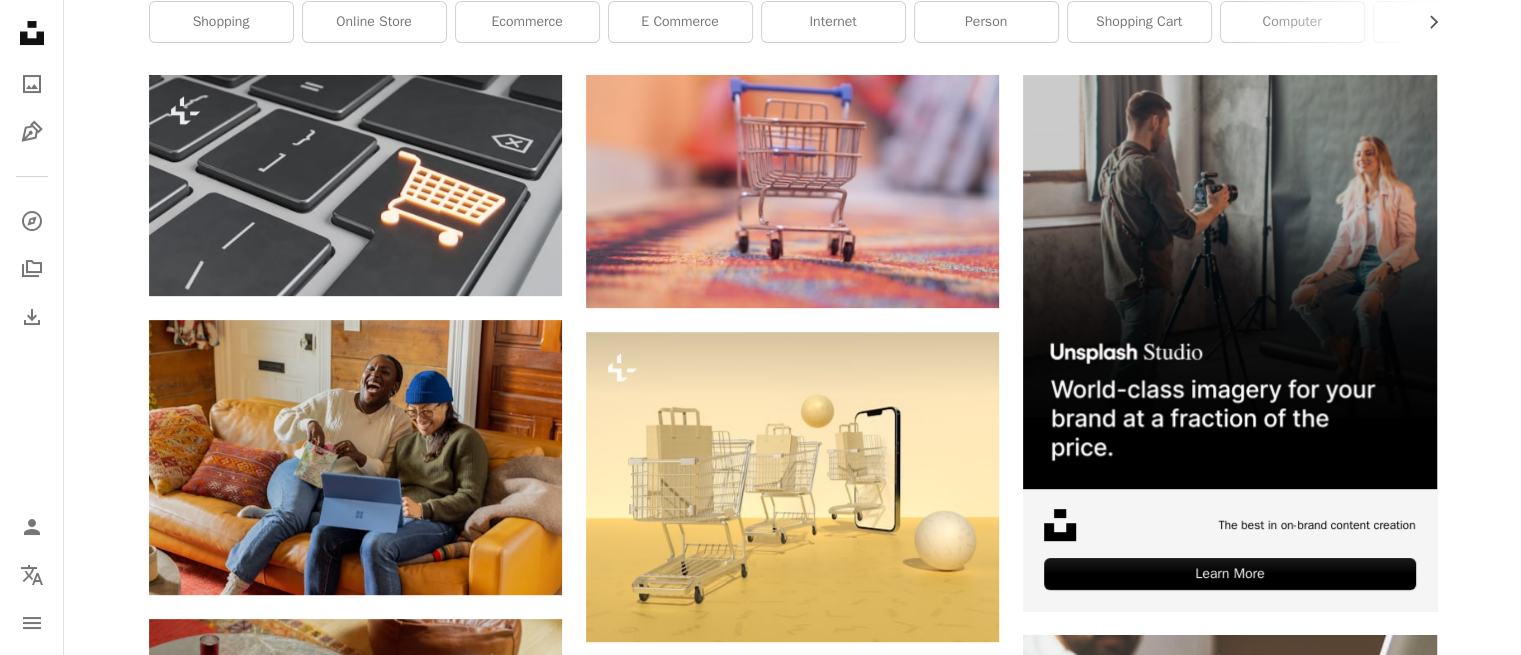 scroll, scrollTop: 428, scrollLeft: 0, axis: vertical 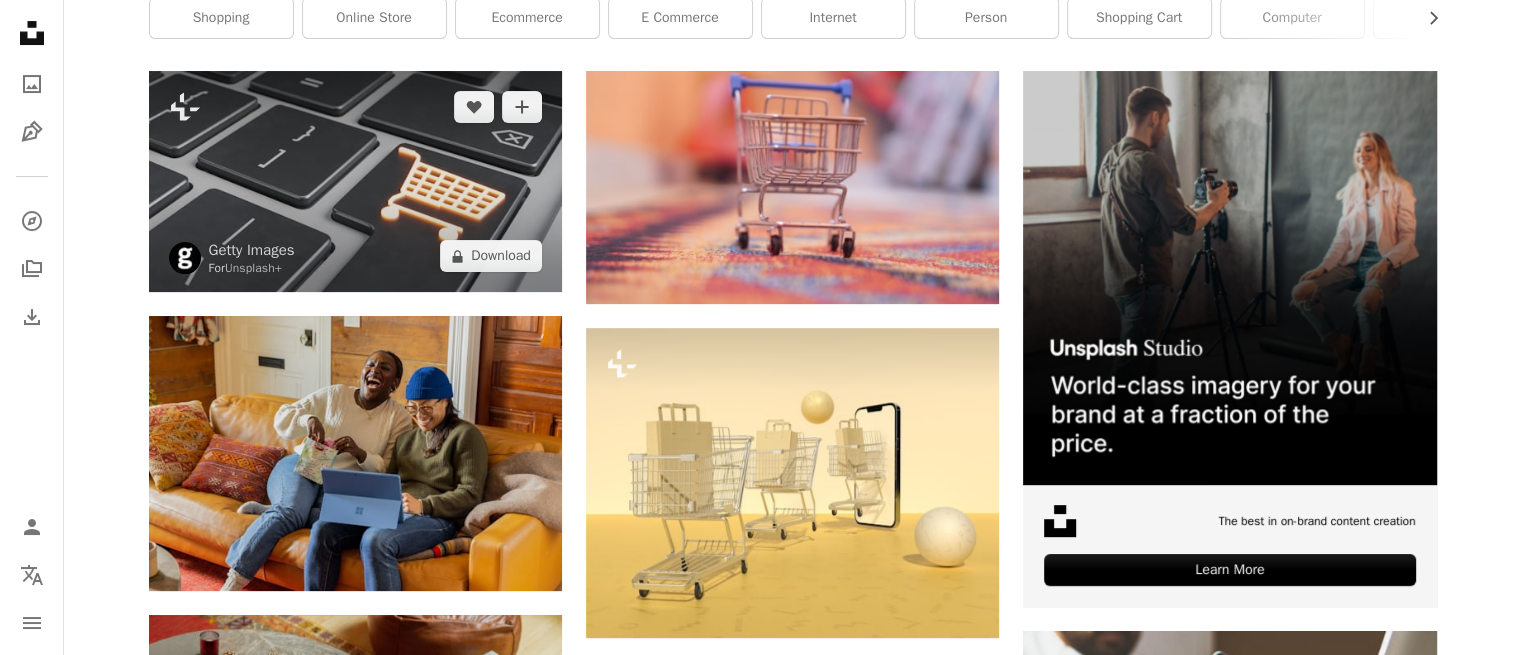 click at bounding box center (355, 181) 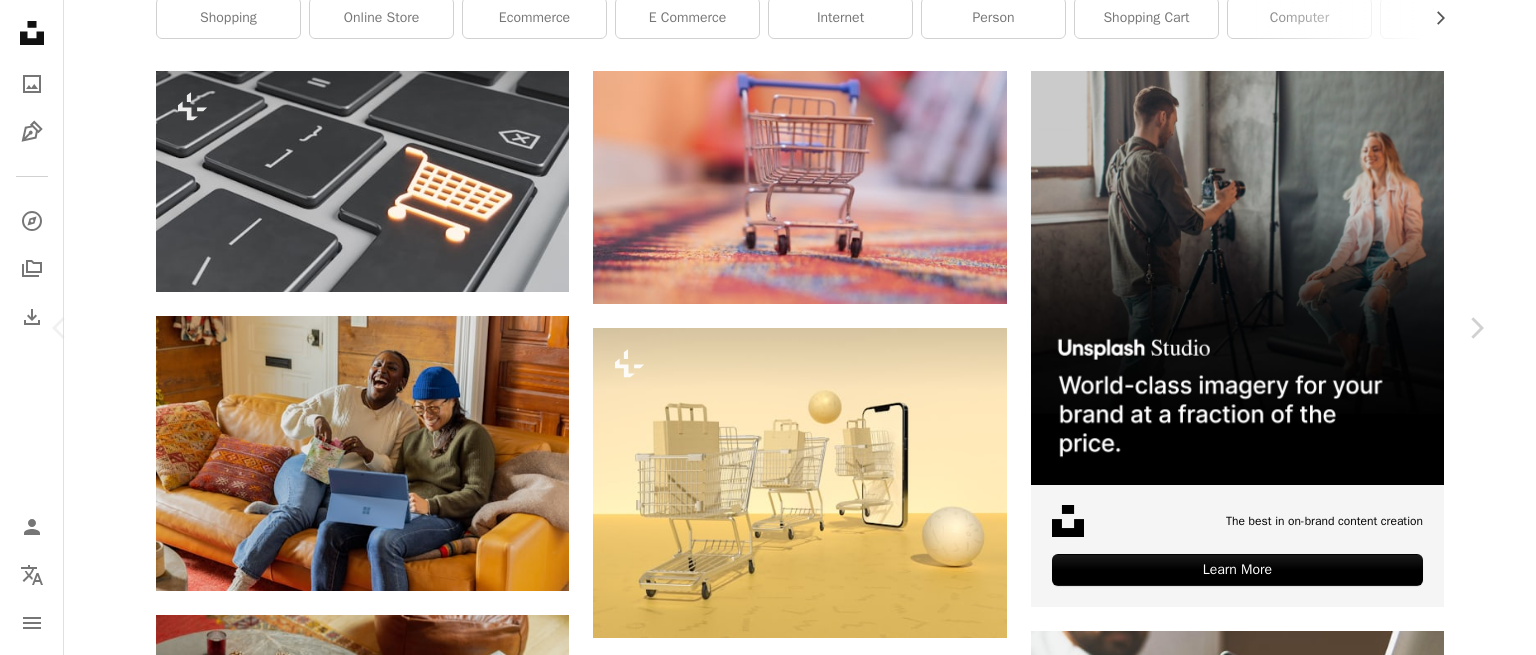 click on "An X shape Chevron left Chevron right Getty Images For  Unsplash+ A heart A plus sign A lock Download Zoom in A forward-right arrow Share More Actions Calendar outlined Published on  [MONTH] [DAY], [YEAR] Safety Licensed under the  Unsplash+ License technology computer trading internet industry retail computer keyboard shopping cart horizontal buying consumerism no people concepts finance and economy electronics store keypad push button stock market data Free pictures Related images Plus sign for Unsplash+ A heart A plus sign Getty Images For  Unsplash+ A lock Download Plus sign for Unsplash+ A heart A plus sign Getty Images For  Unsplash+ A lock Download Plus sign for Unsplash+ A heart A plus sign Getty Images For  Unsplash+ A lock Download Plus sign for Unsplash+ A heart A plus sign Getty Images For  Unsplash+ A lock Download Plus sign for Unsplash+ A heart A plus sign Getty Images For  Unsplash+ A lock Download Plus sign for Unsplash+ A heart A plus sign Getty Images For  Unsplash+ A lock Download A heart For" at bounding box center [768, 4037] 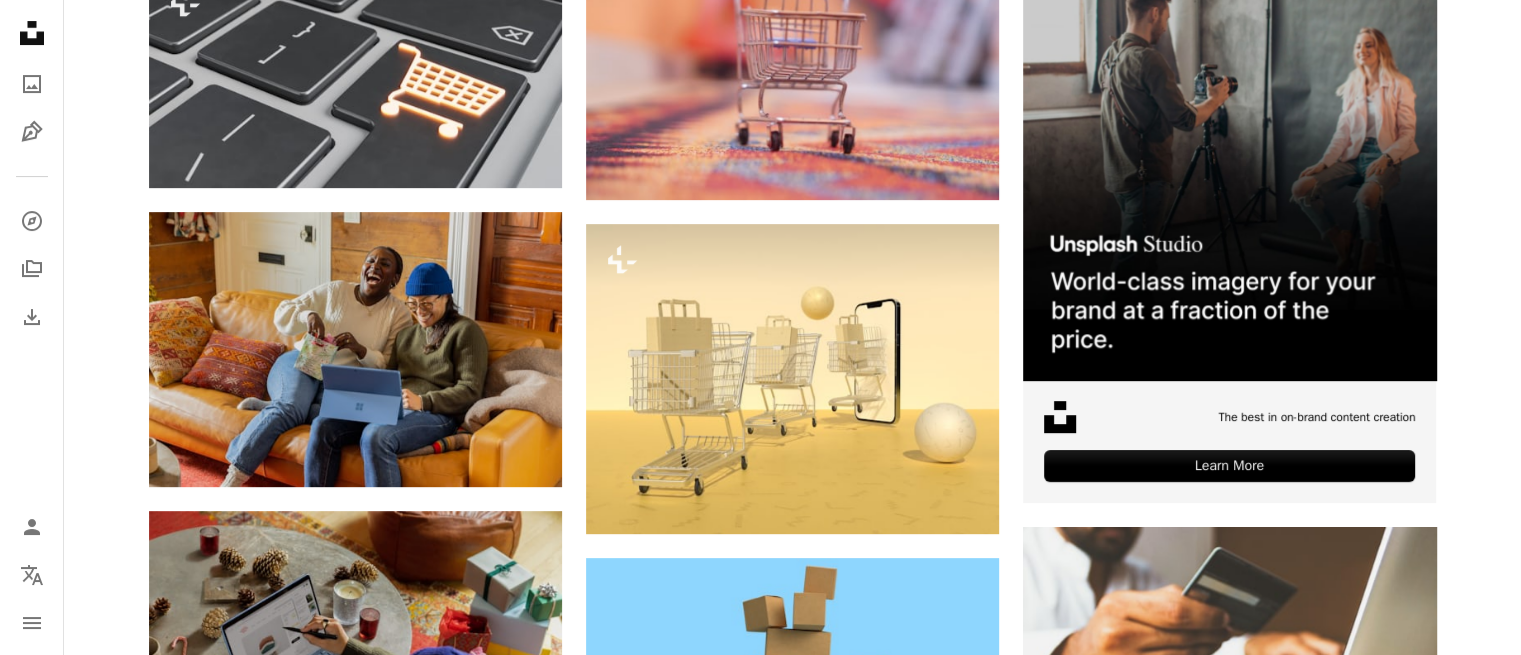 scroll, scrollTop: 559, scrollLeft: 0, axis: vertical 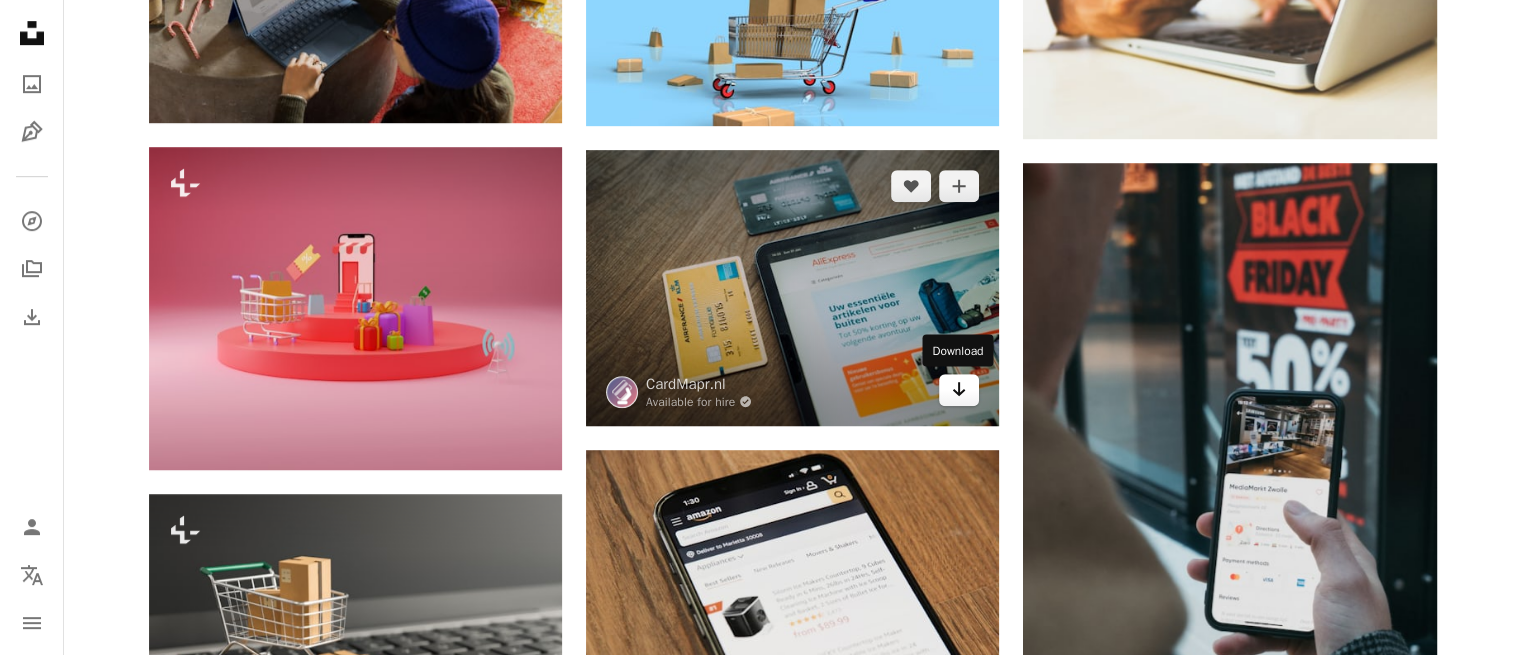 click 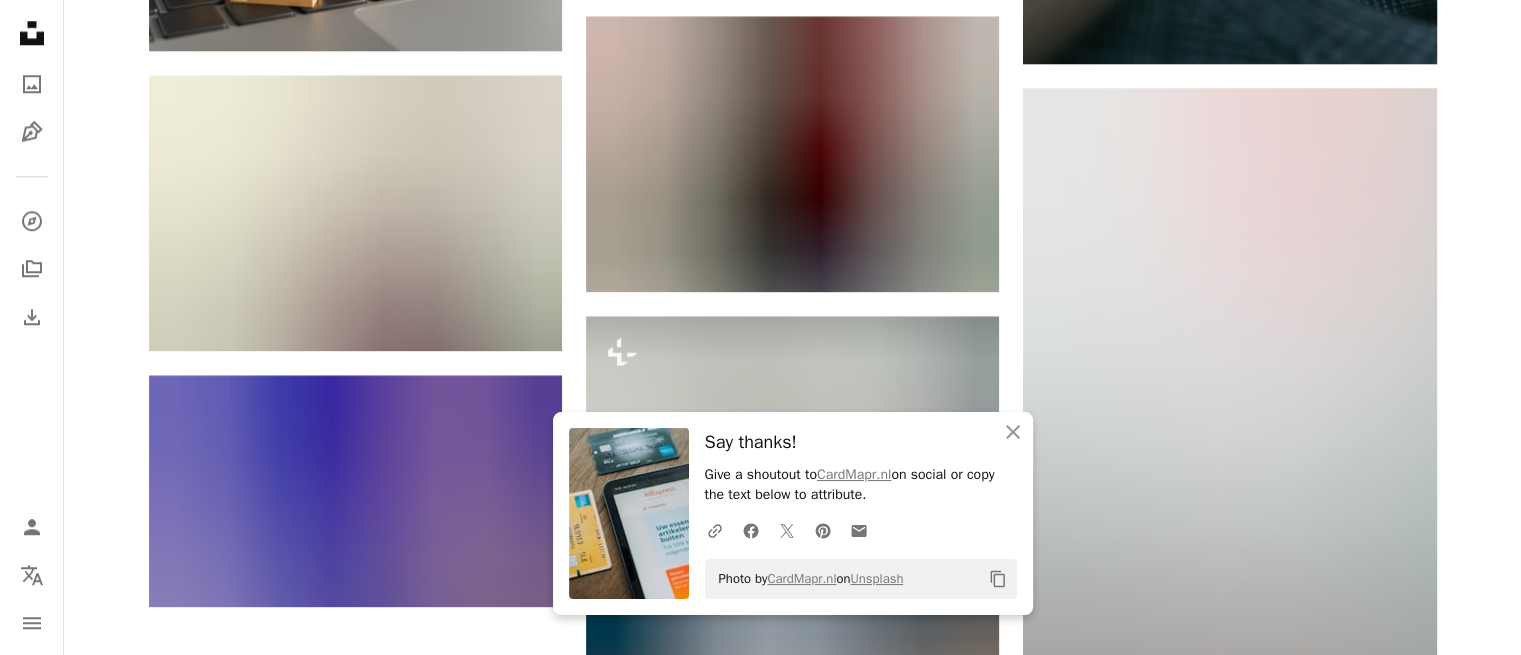 scroll, scrollTop: 1909, scrollLeft: 0, axis: vertical 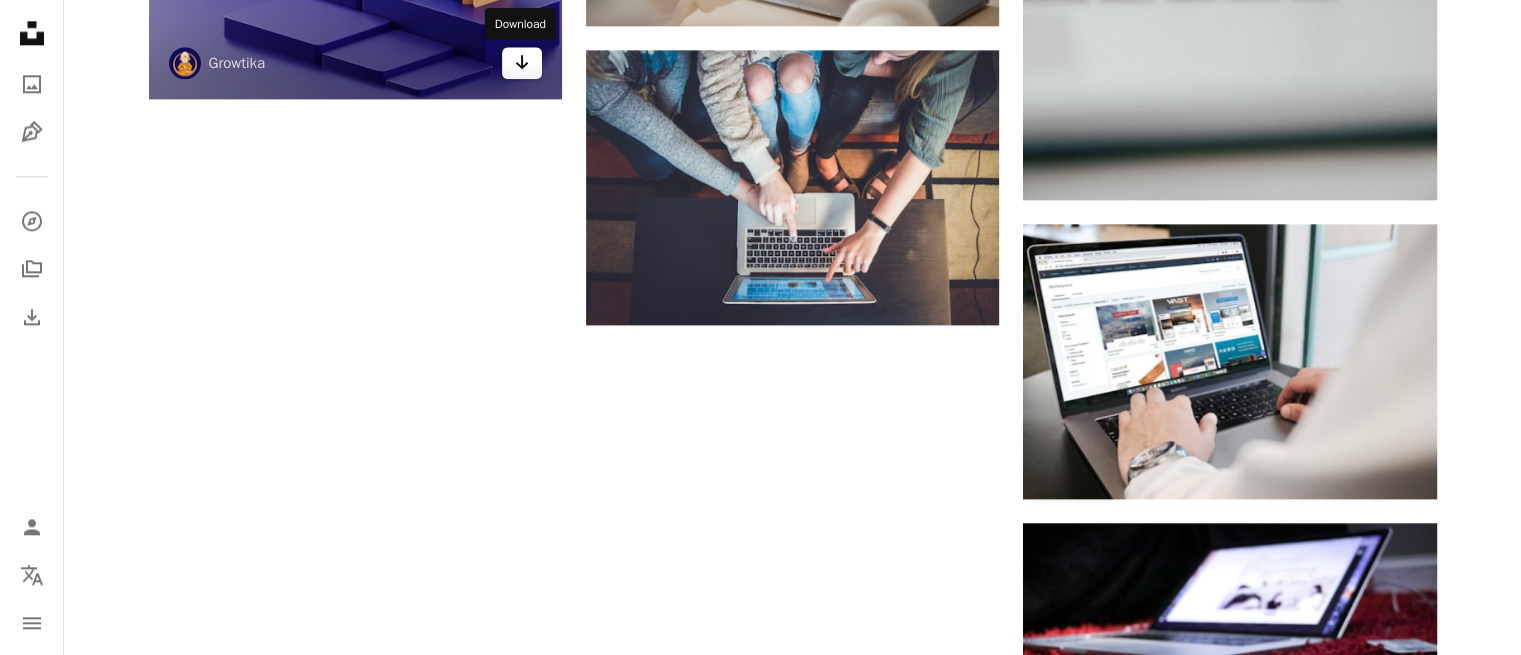 click on "Arrow pointing down" 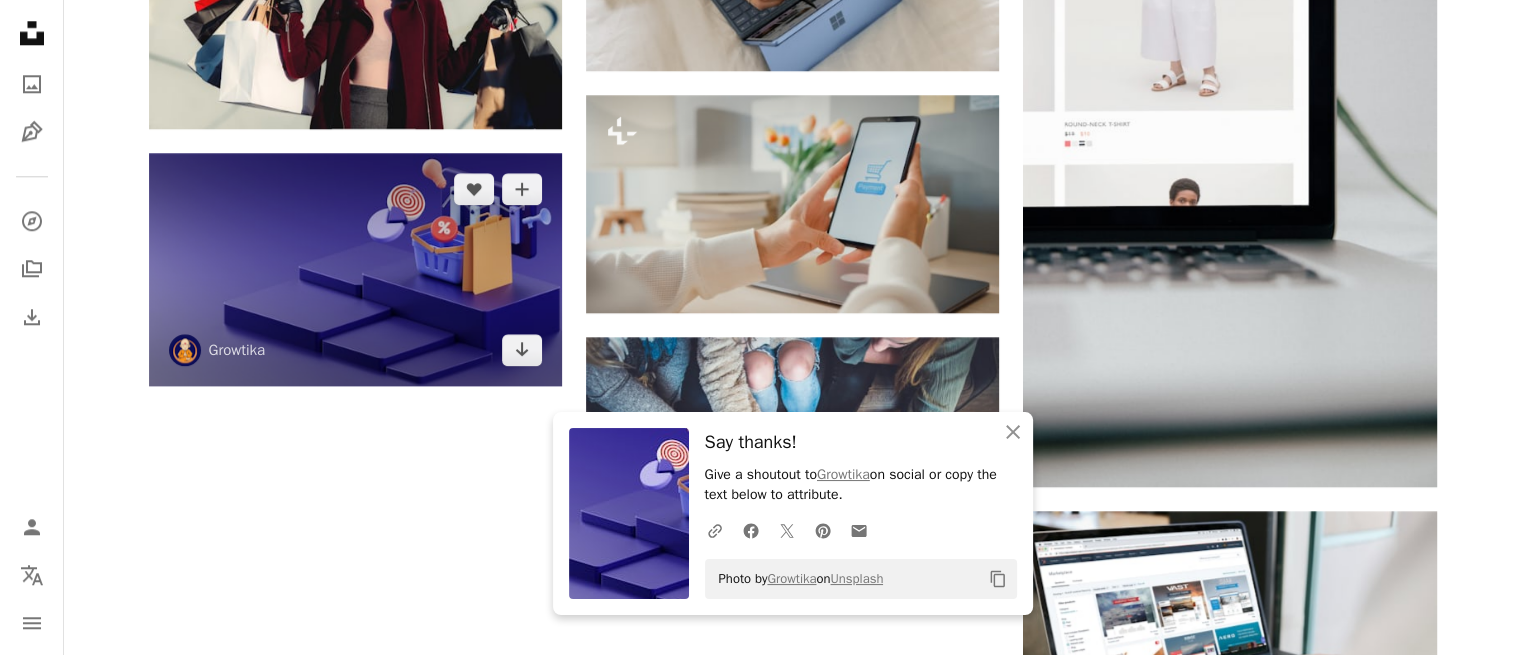 scroll, scrollTop: 2145, scrollLeft: 0, axis: vertical 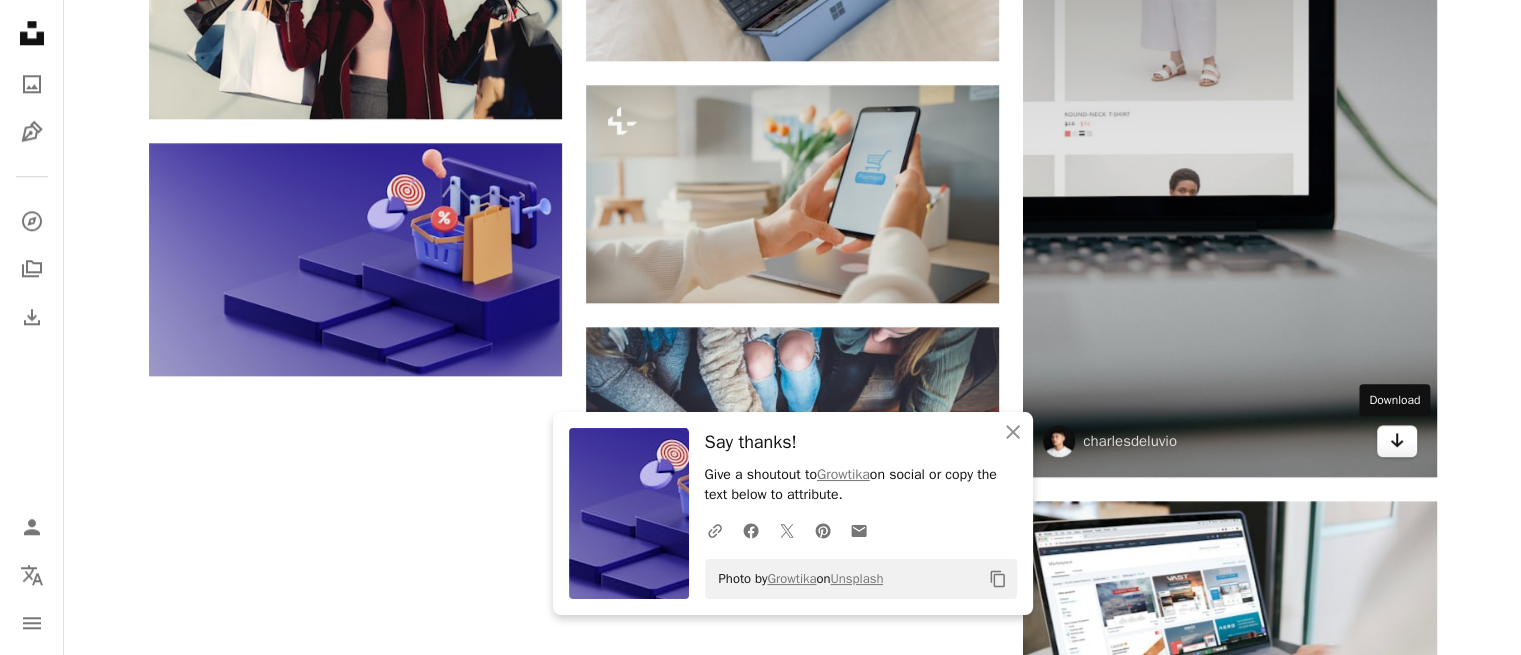 click on "Arrow pointing down" at bounding box center (1397, 441) 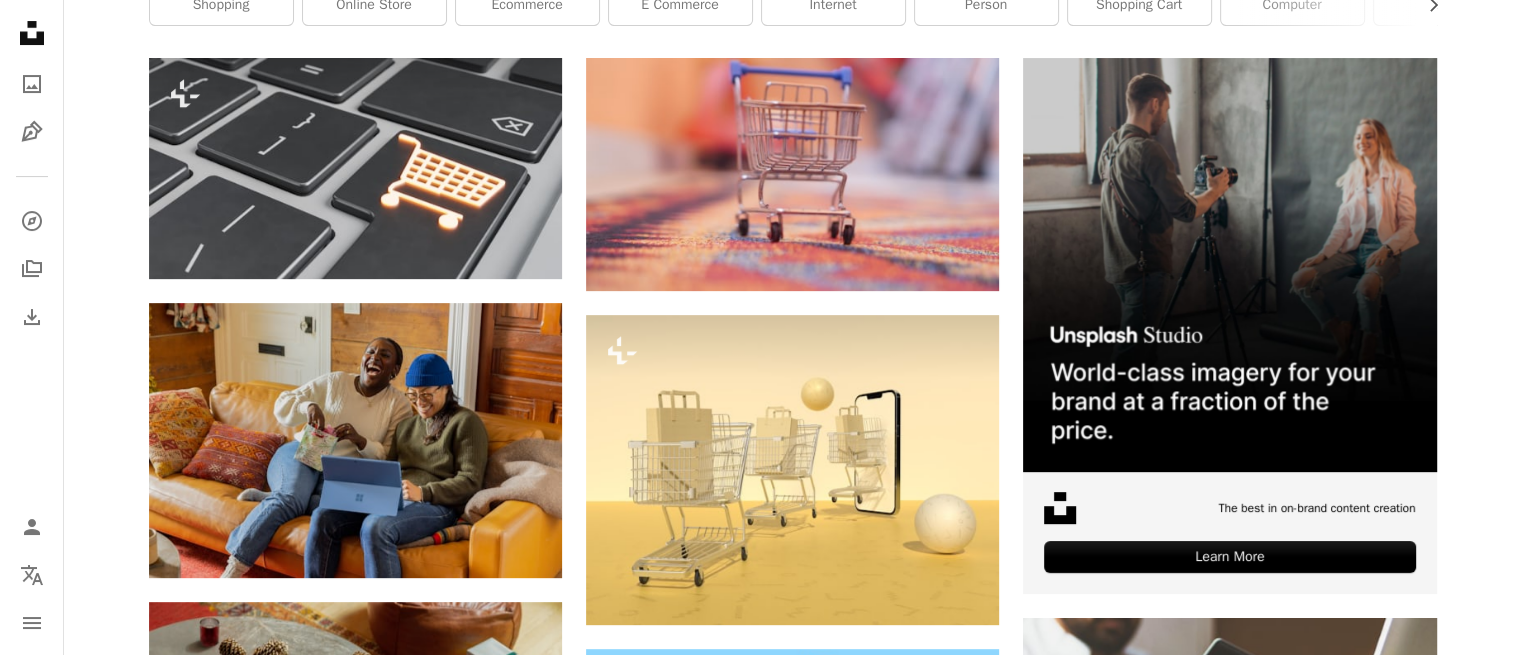 scroll, scrollTop: 0, scrollLeft: 0, axis: both 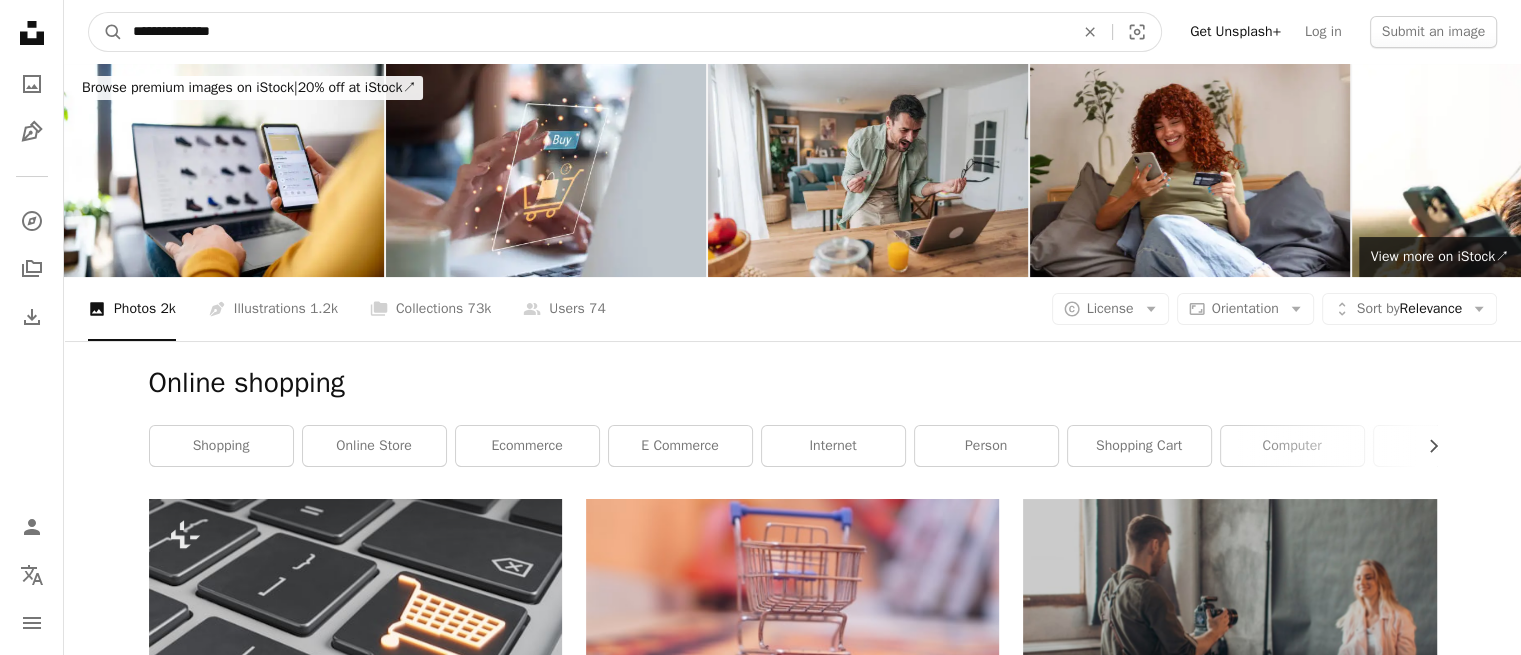 drag, startPoint x: 312, startPoint y: 28, endPoint x: 0, endPoint y: -20, distance: 315.67072 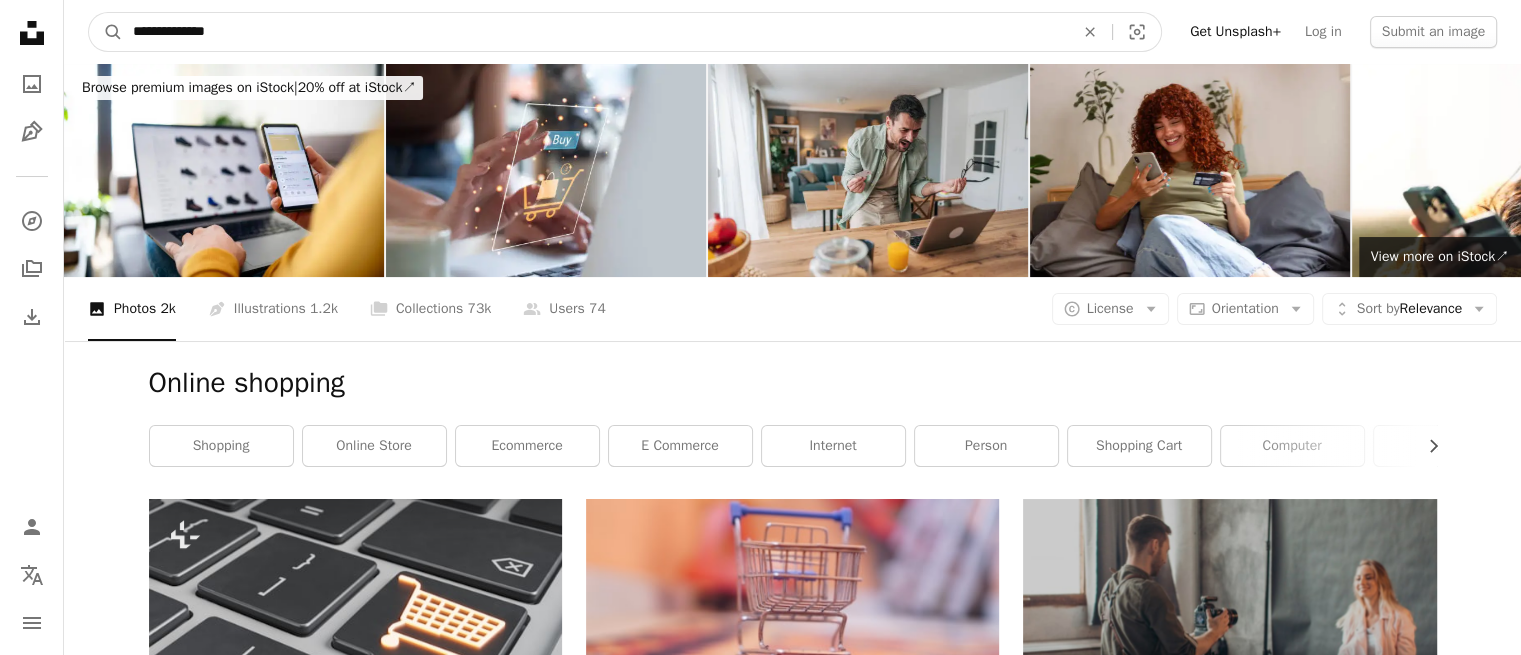 type on "**********" 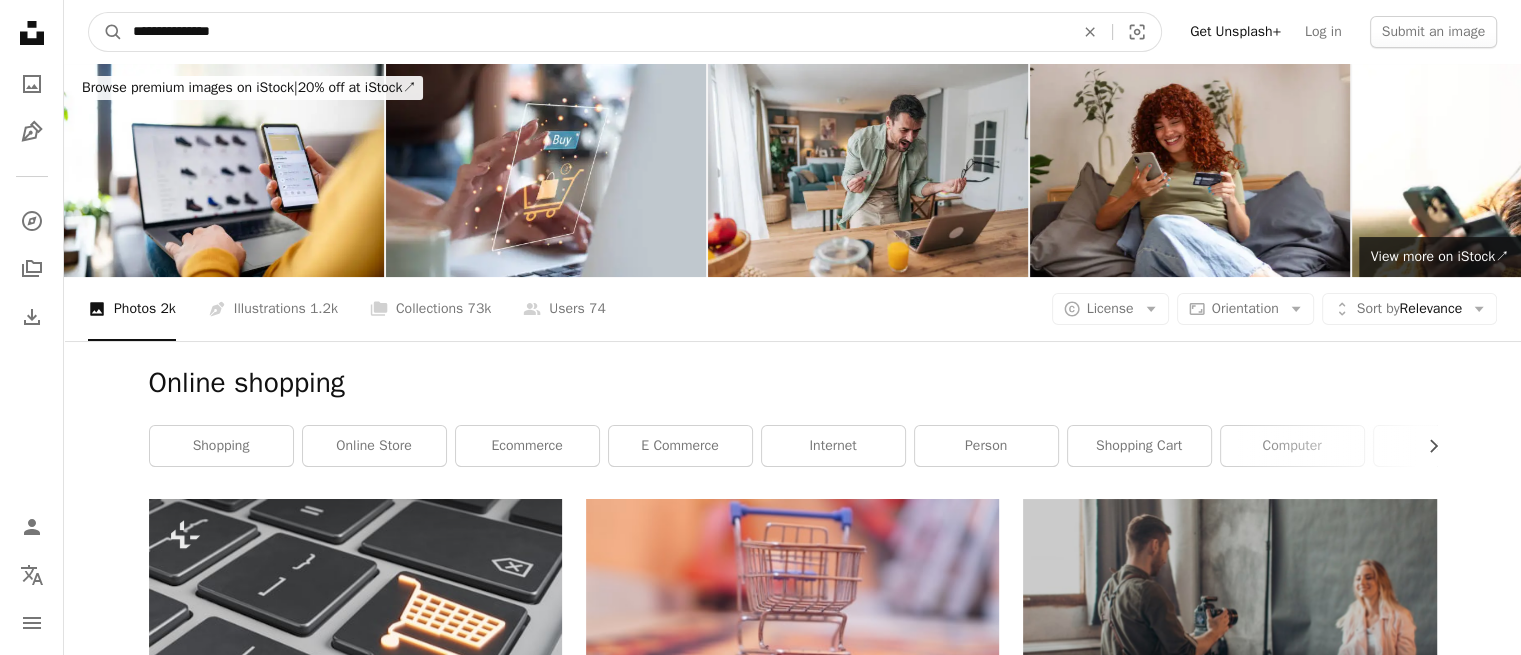 click on "A magnifying glass" at bounding box center (106, 32) 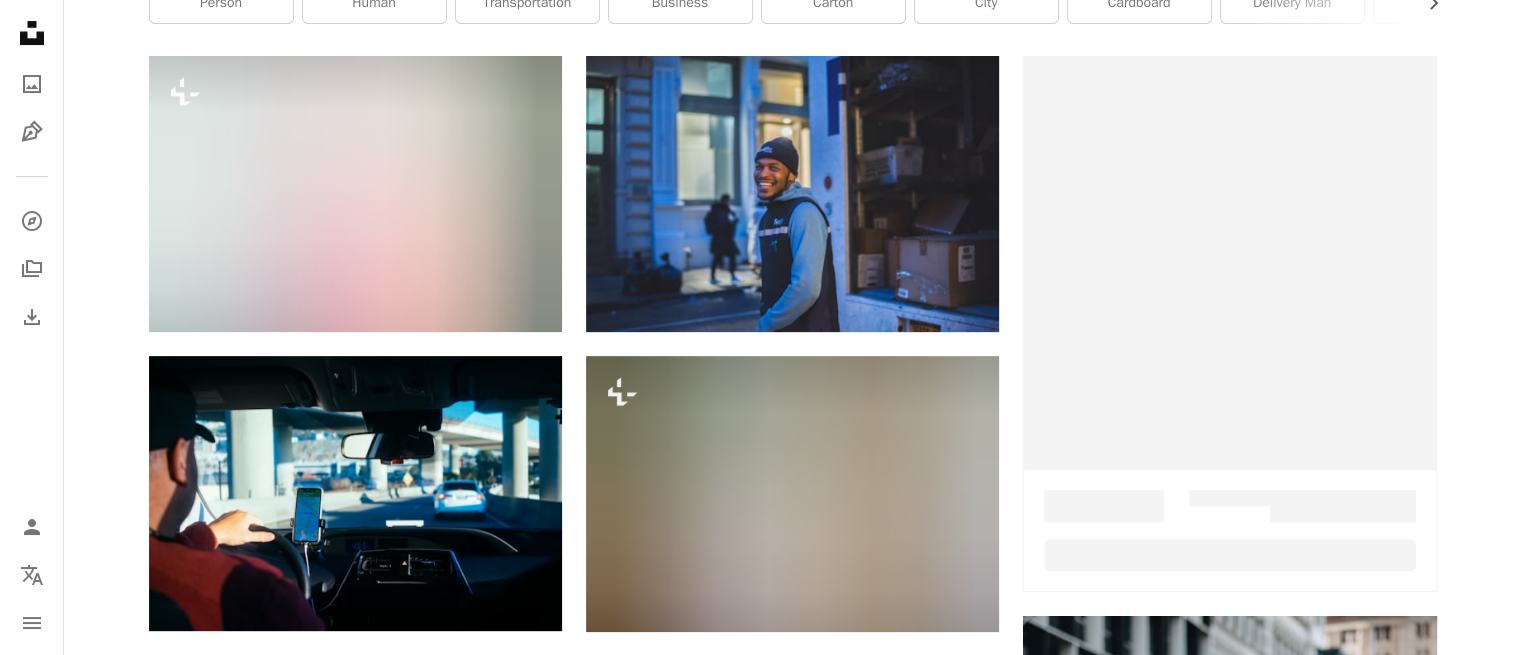 scroll, scrollTop: 466, scrollLeft: 0, axis: vertical 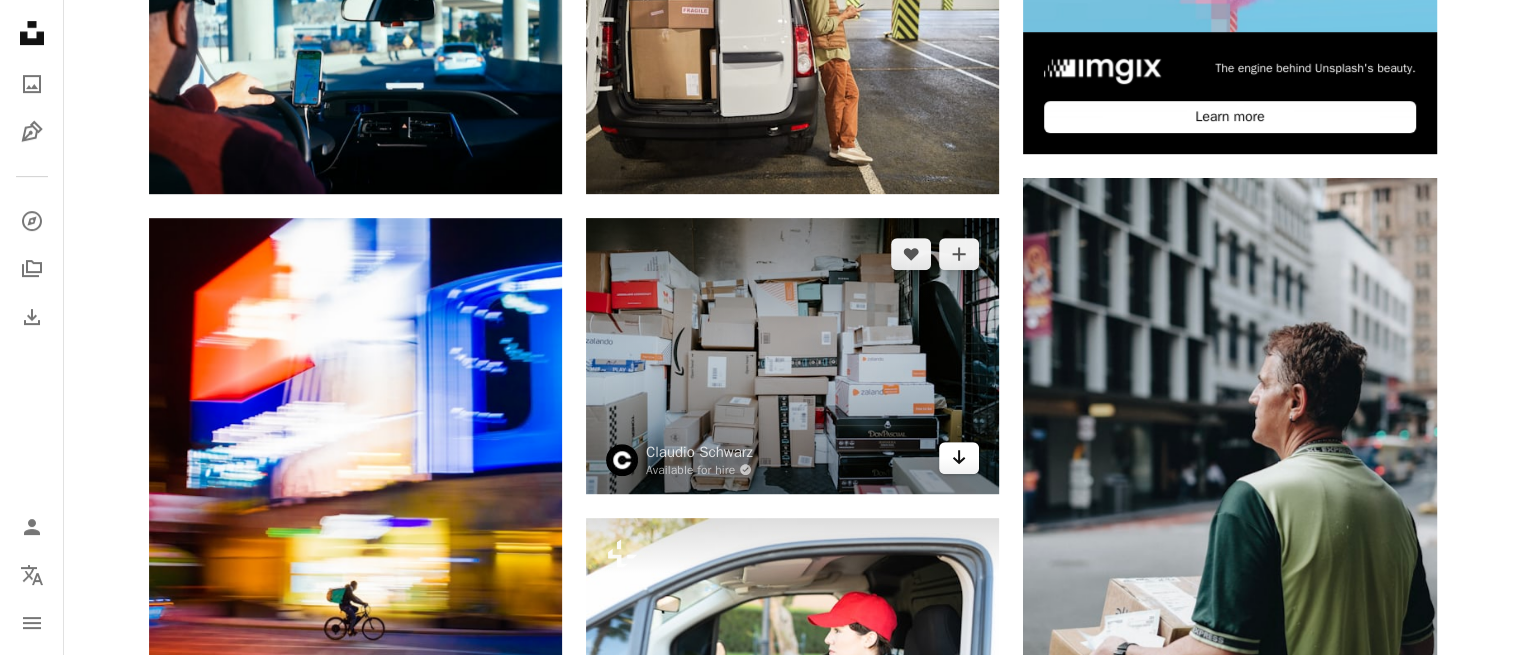 click on "Arrow pointing down" at bounding box center [959, 458] 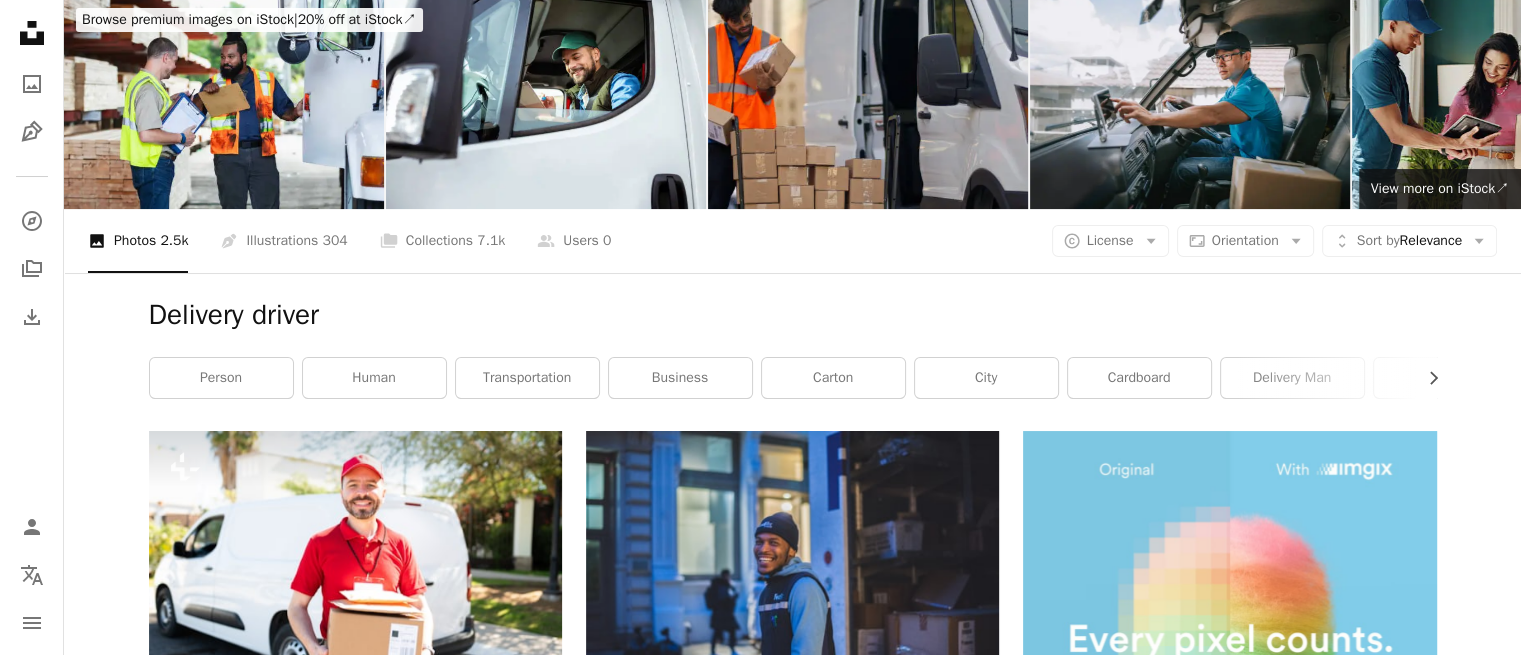 scroll, scrollTop: 0, scrollLeft: 0, axis: both 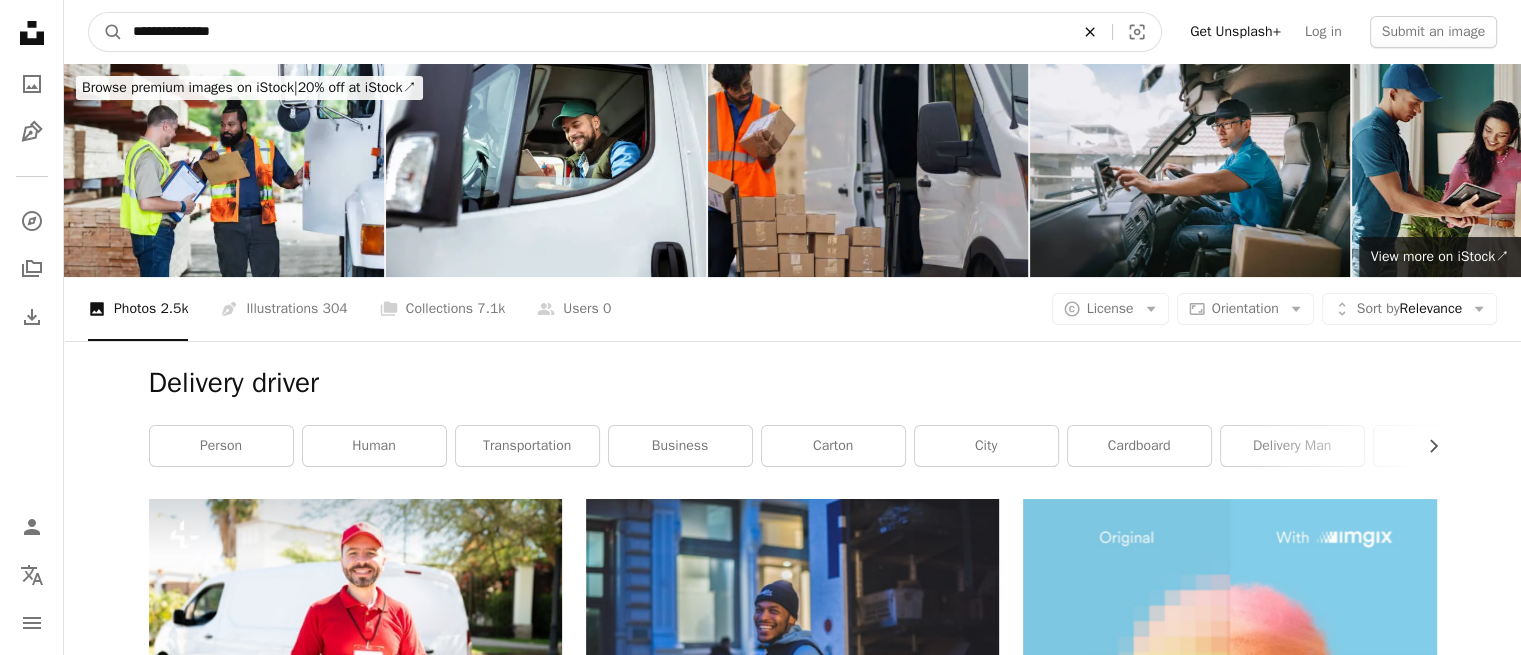 click on "An X shape" 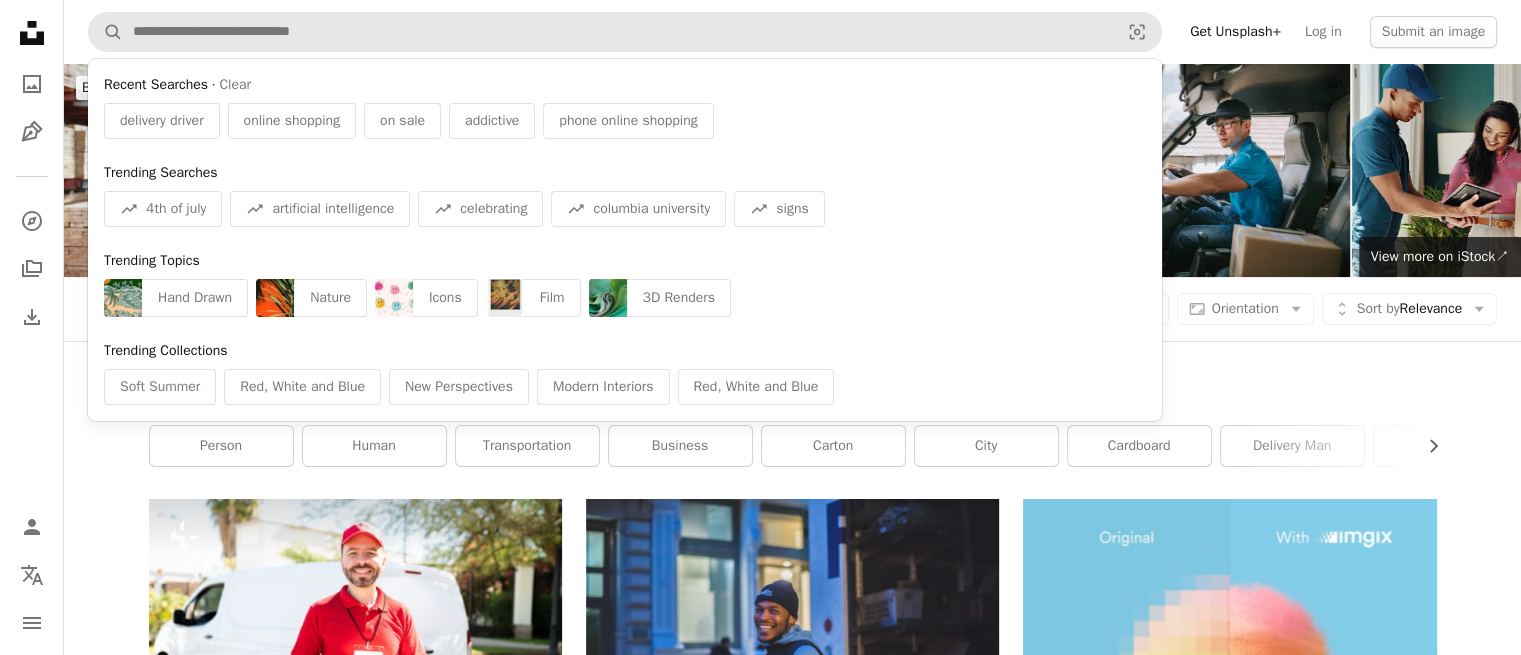click on "Delivery driver Chevron right [NAME] [NAME] [NAME] [NAME] [NAME]" at bounding box center [793, 420] 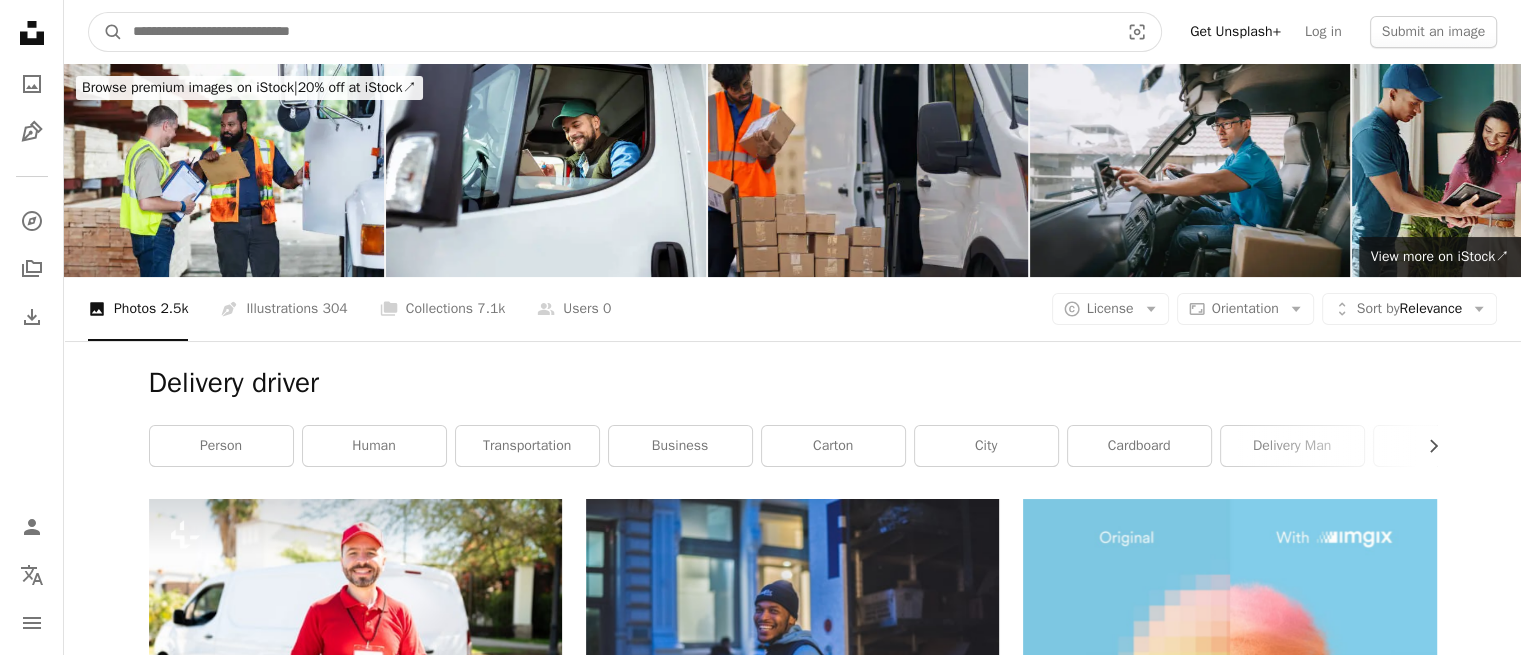 click at bounding box center [618, 32] 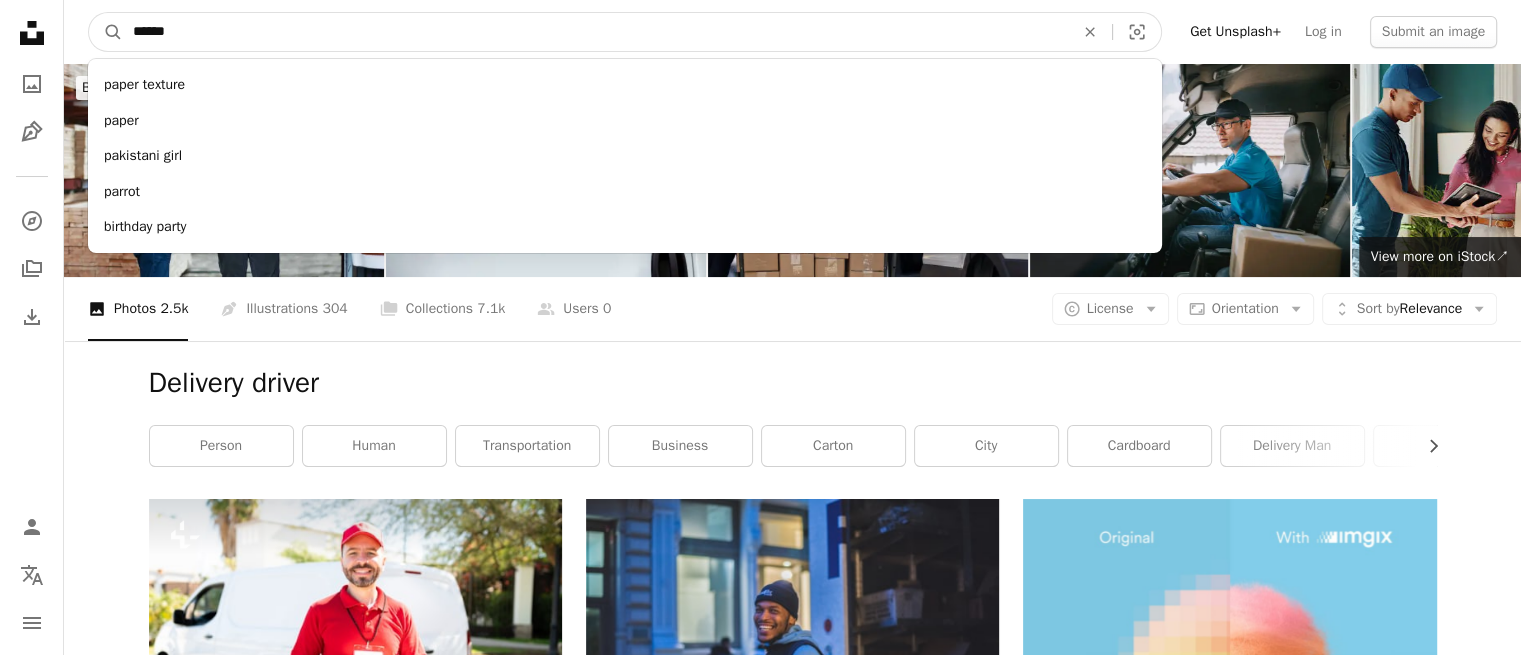 type on "*******" 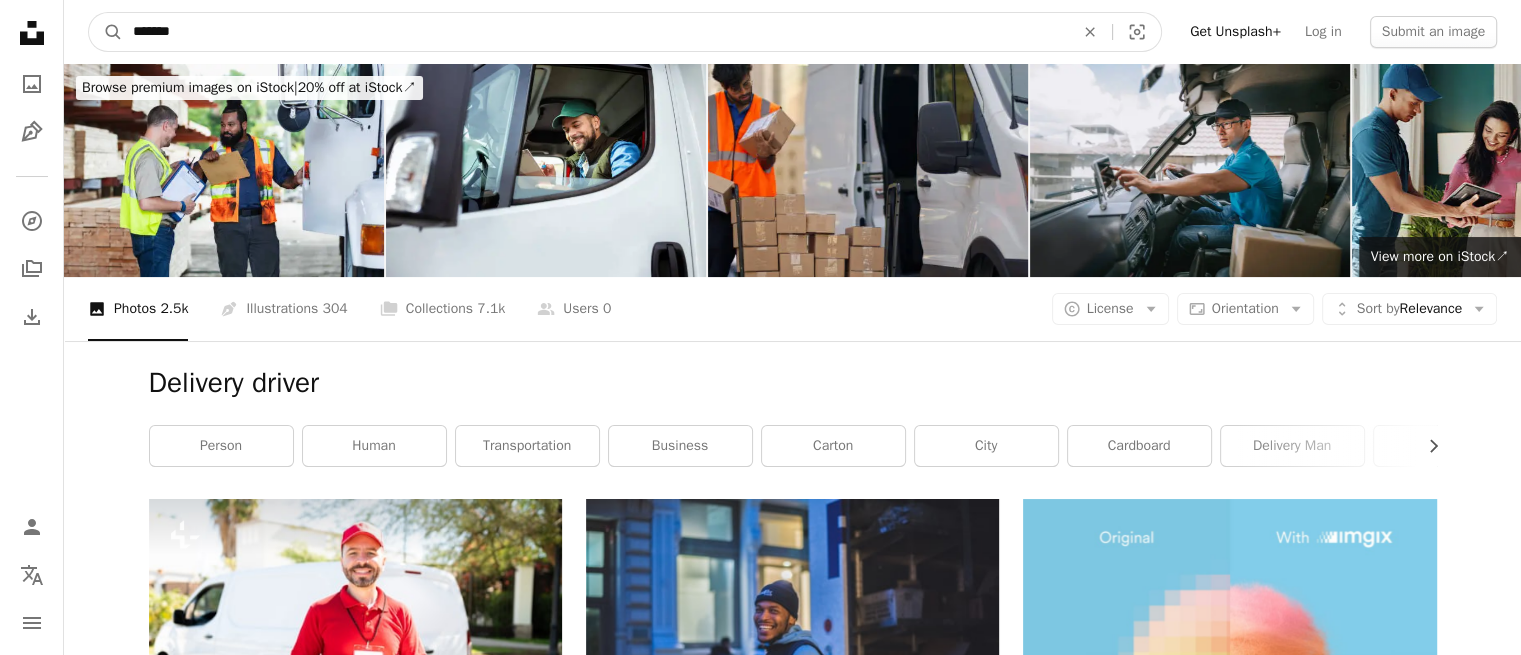 click on "A magnifying glass" at bounding box center (106, 32) 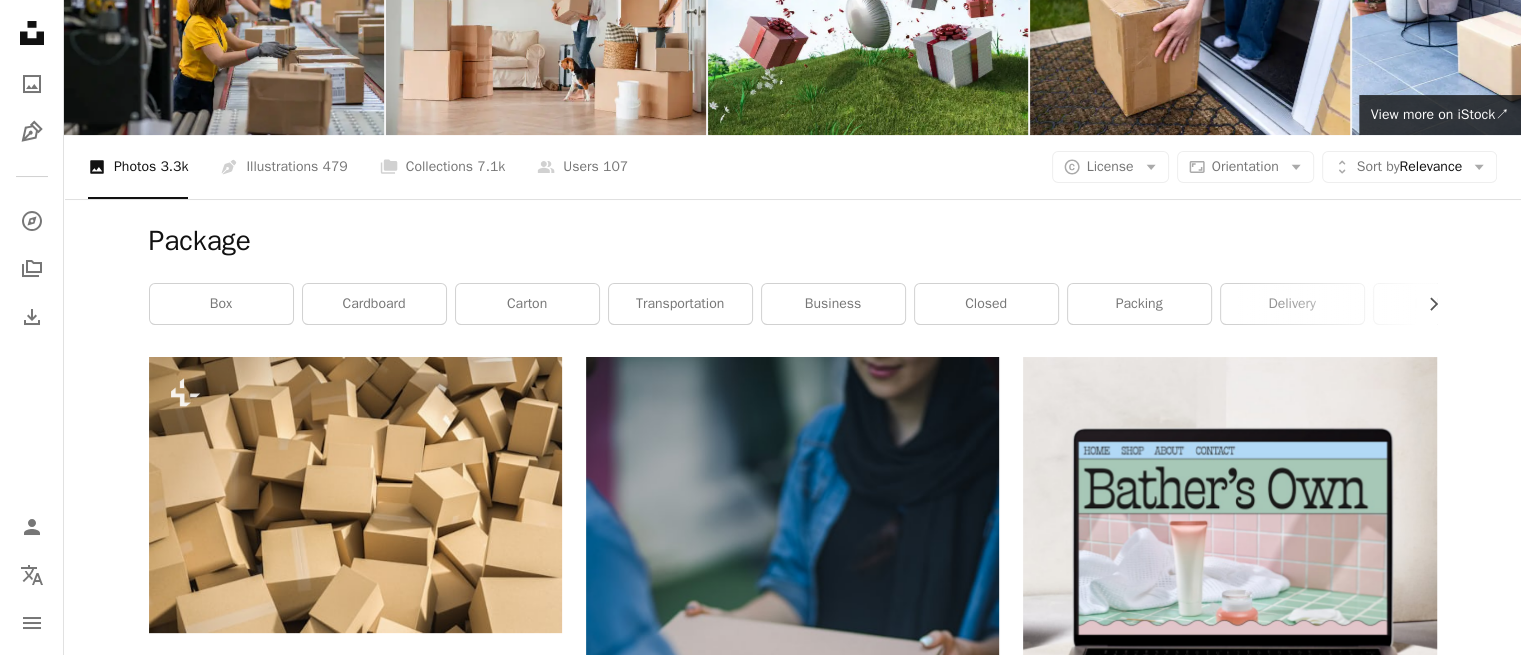 scroll, scrollTop: 0, scrollLeft: 0, axis: both 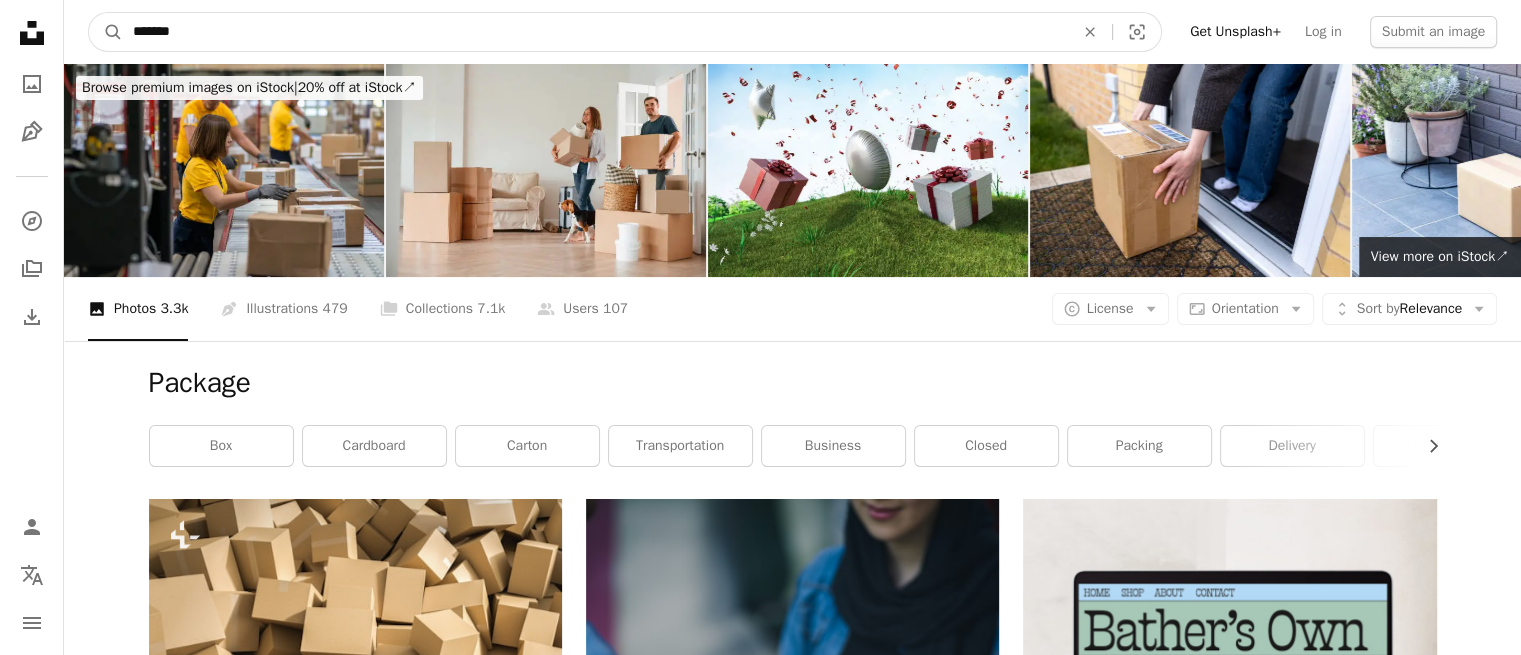 click on "*******" at bounding box center (595, 32) 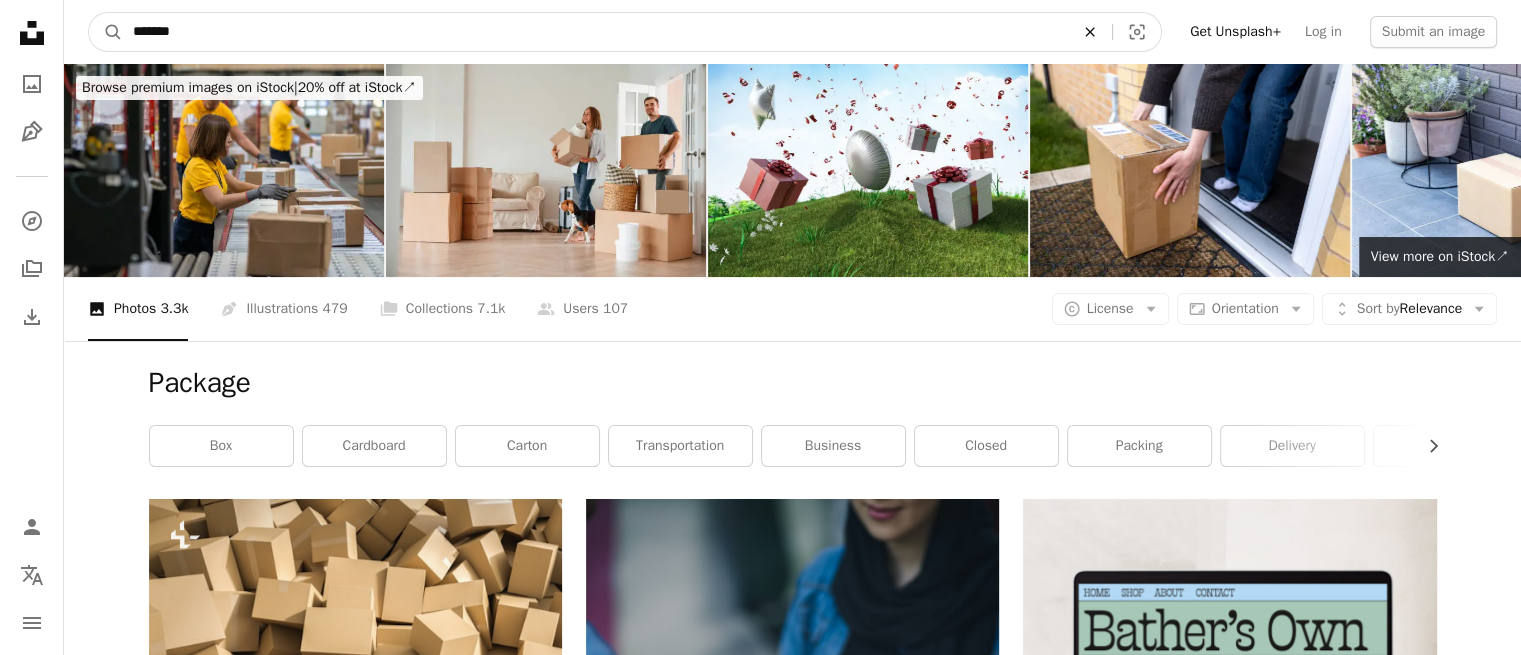 click 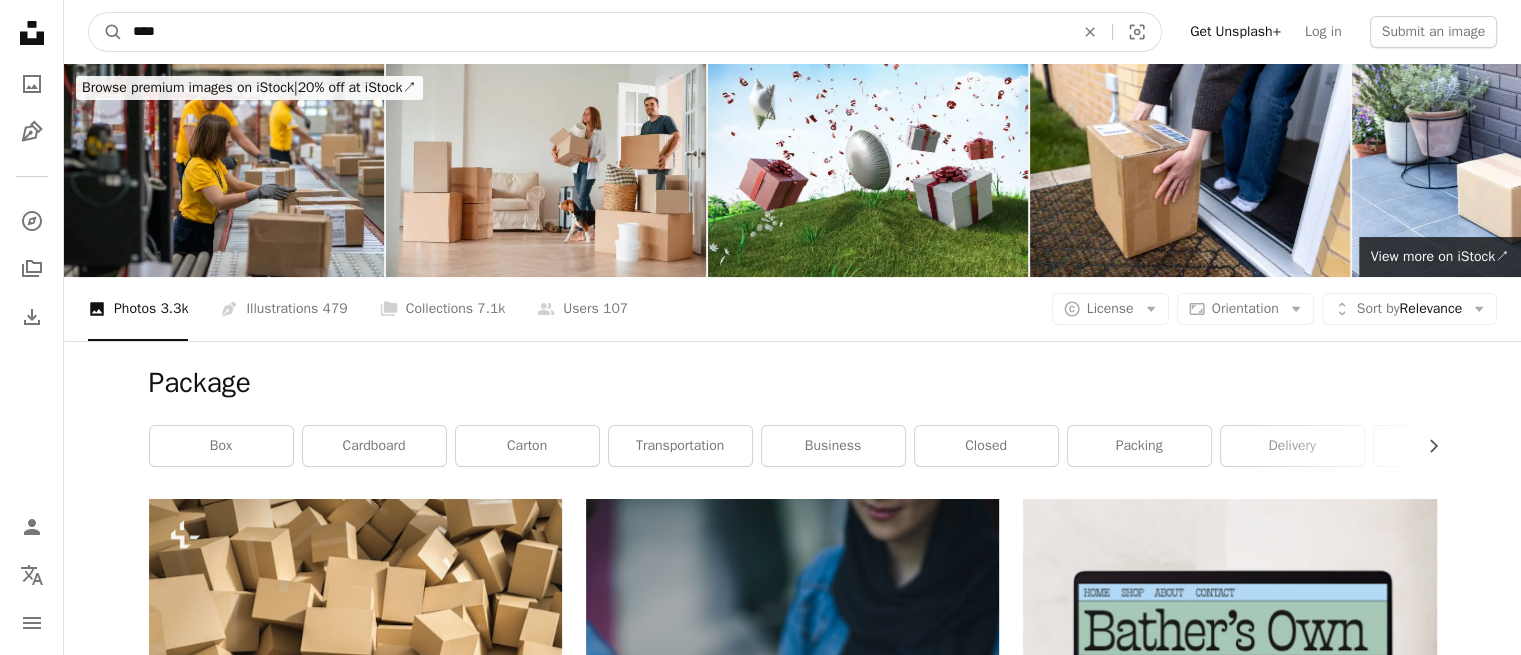 type on "*****" 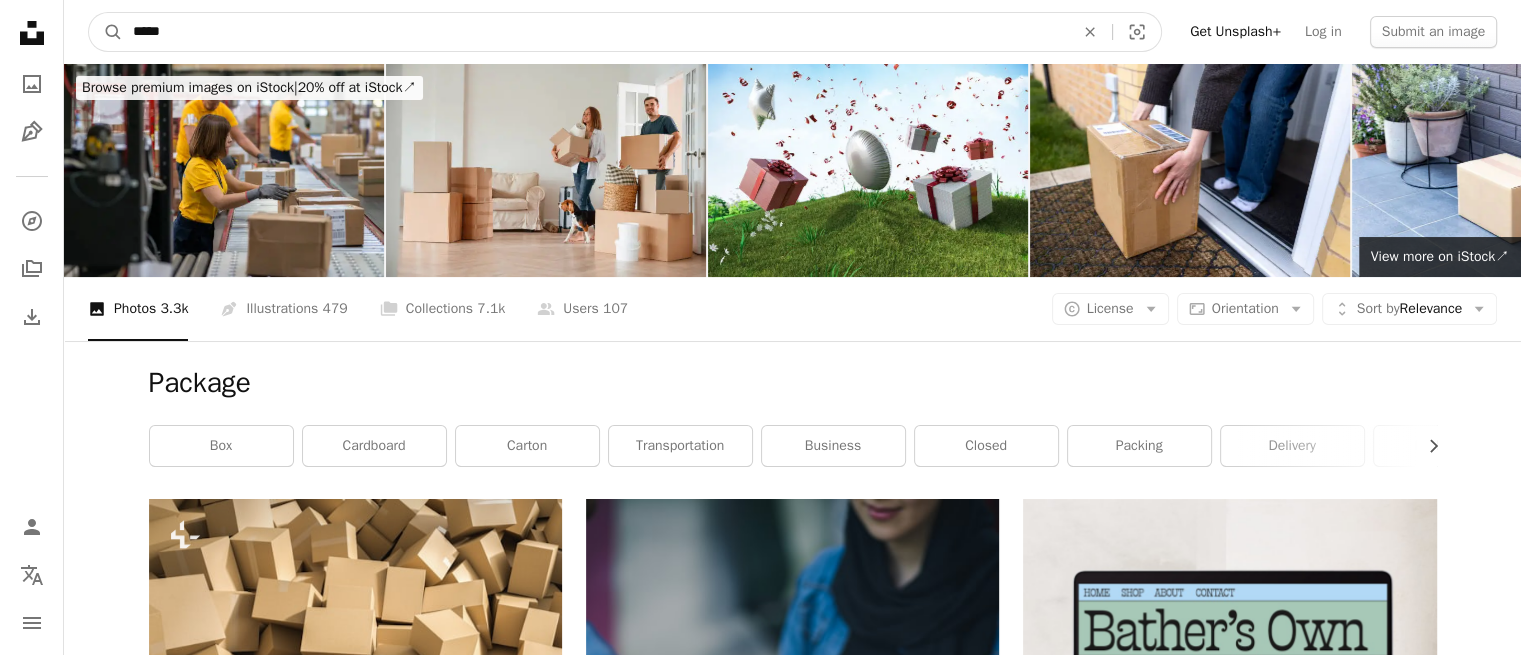 click on "A magnifying glass" at bounding box center [106, 32] 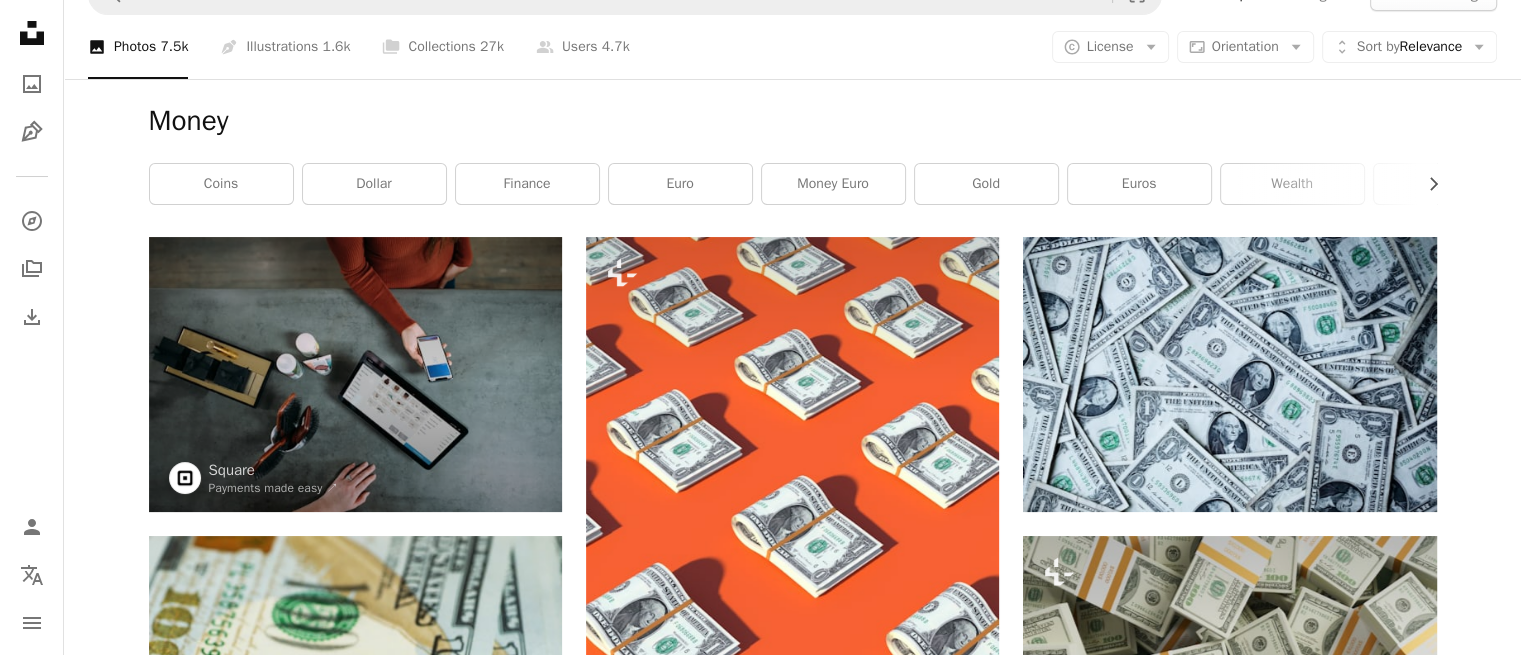 scroll, scrollTop: 572, scrollLeft: 0, axis: vertical 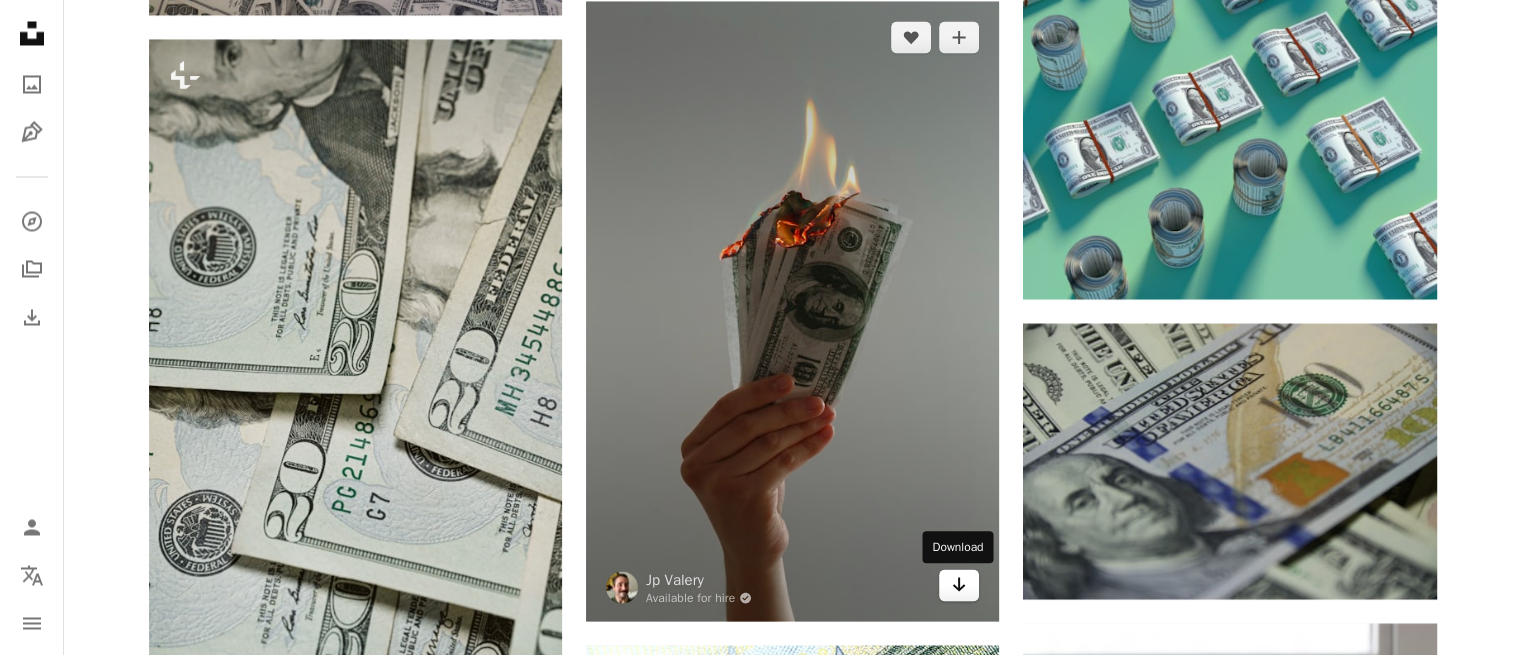 click on "Arrow pointing down" 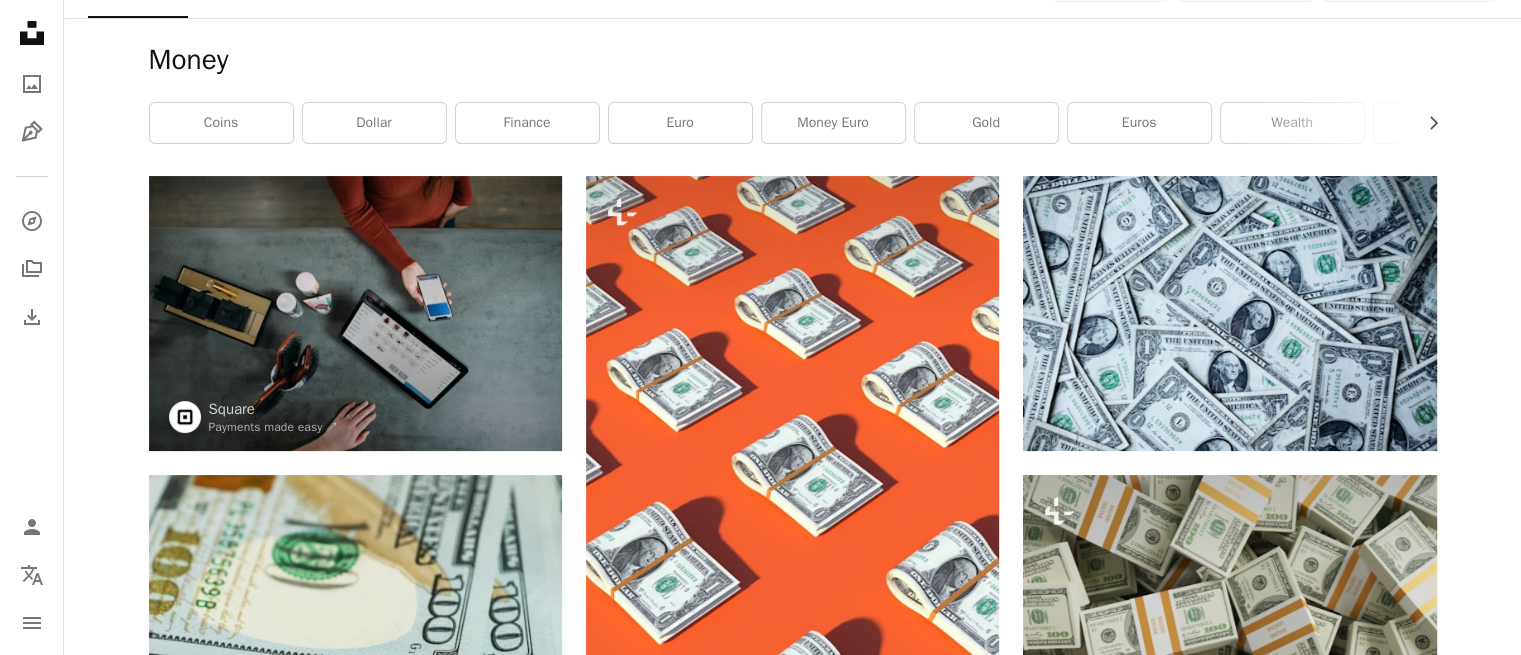 scroll, scrollTop: 0, scrollLeft: 0, axis: both 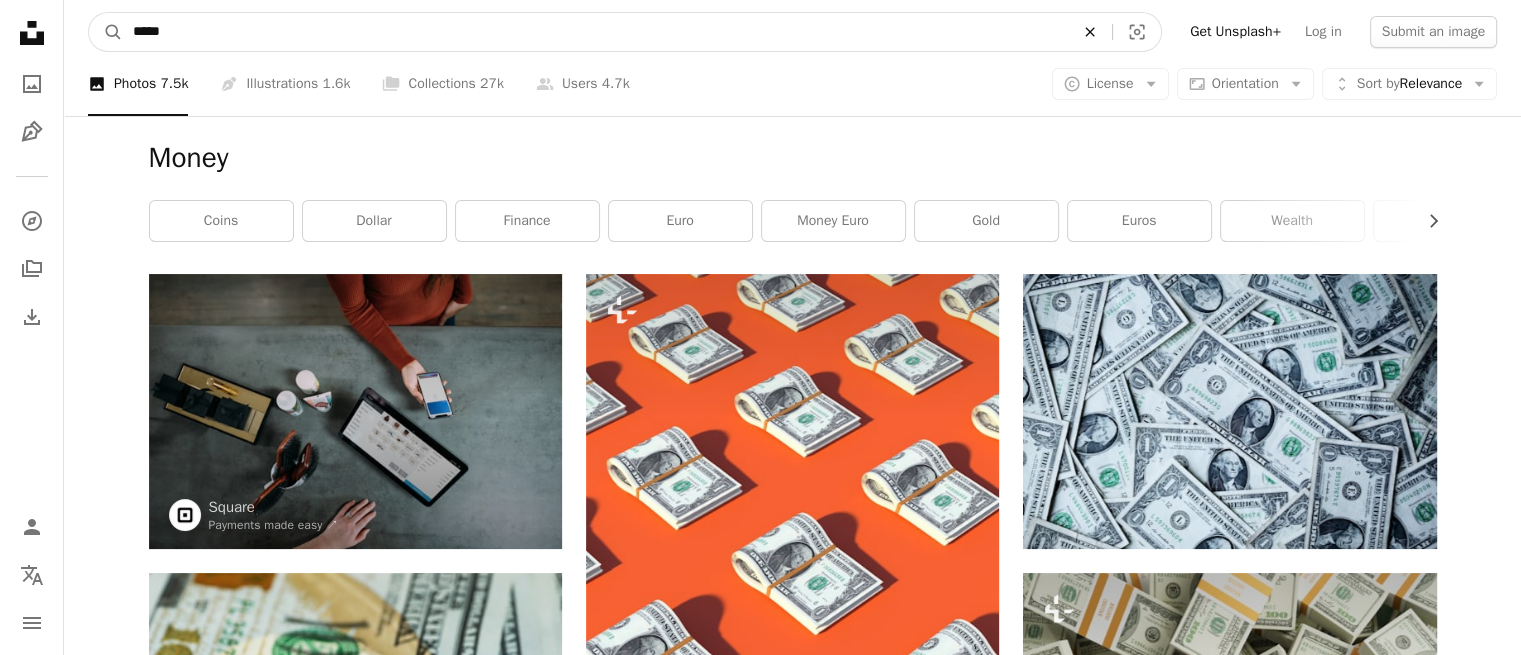 click on "An X shape" 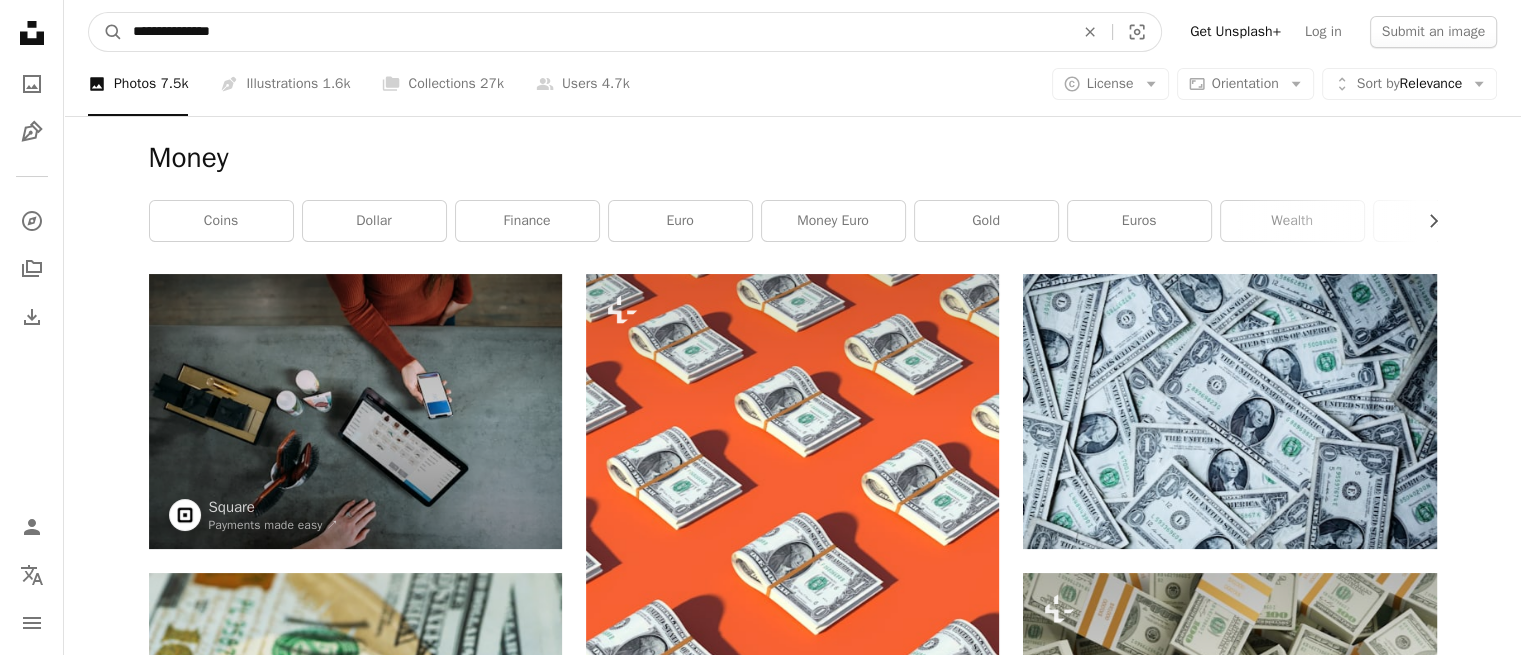 type on "**********" 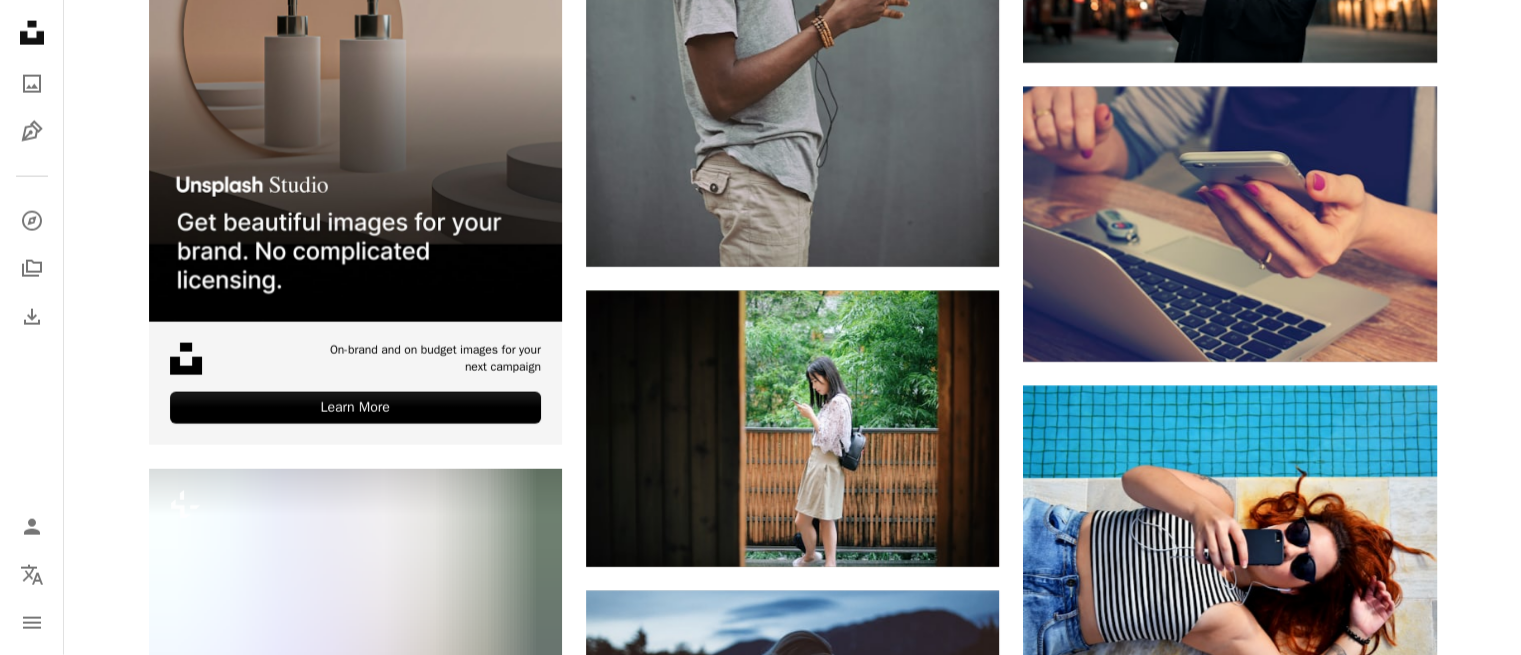 scroll, scrollTop: 4837, scrollLeft: 0, axis: vertical 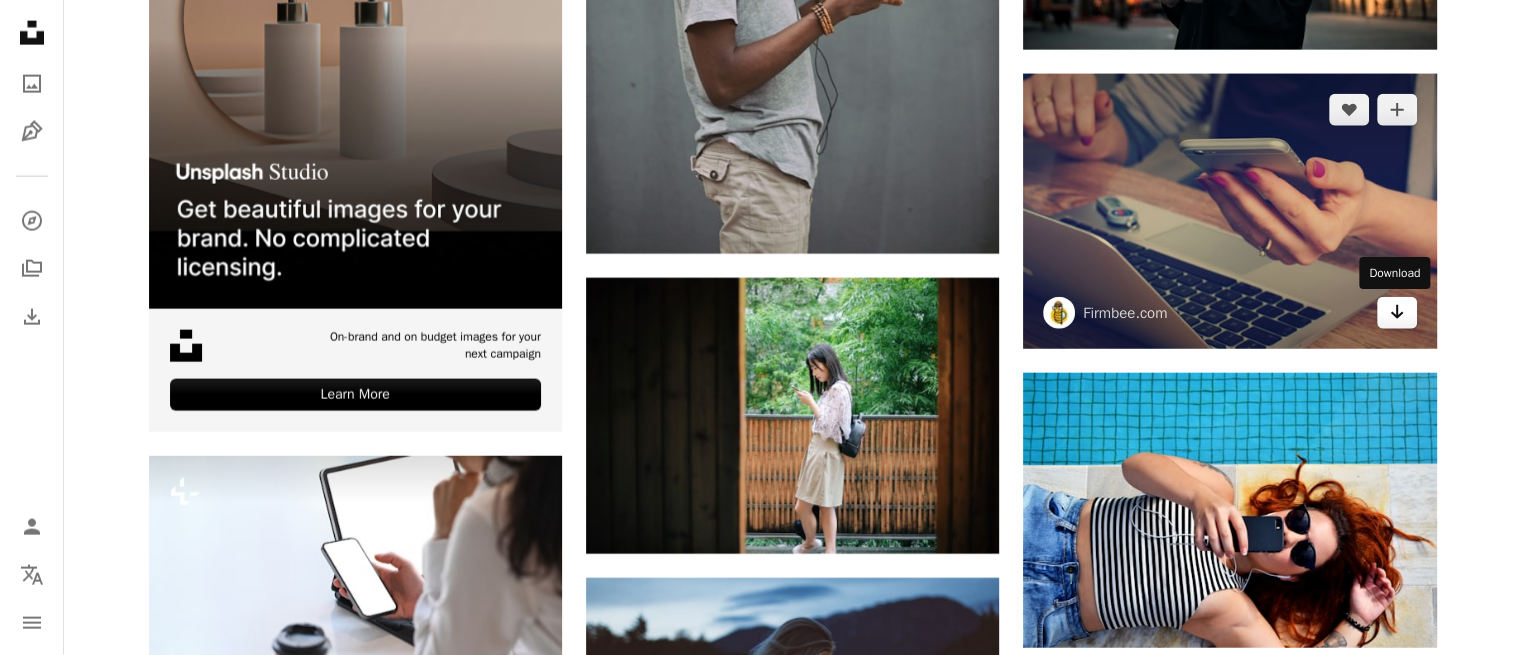 click on "Arrow pointing down" 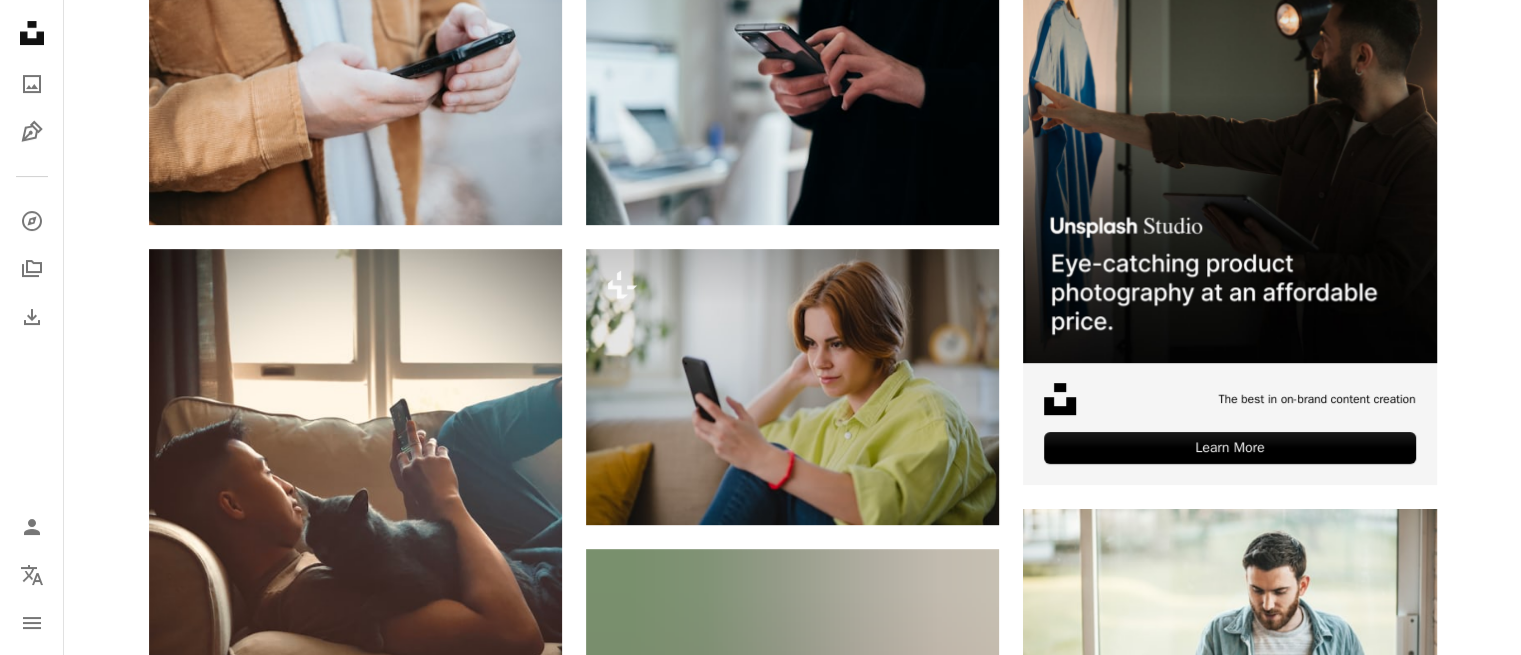 scroll, scrollTop: 0, scrollLeft: 0, axis: both 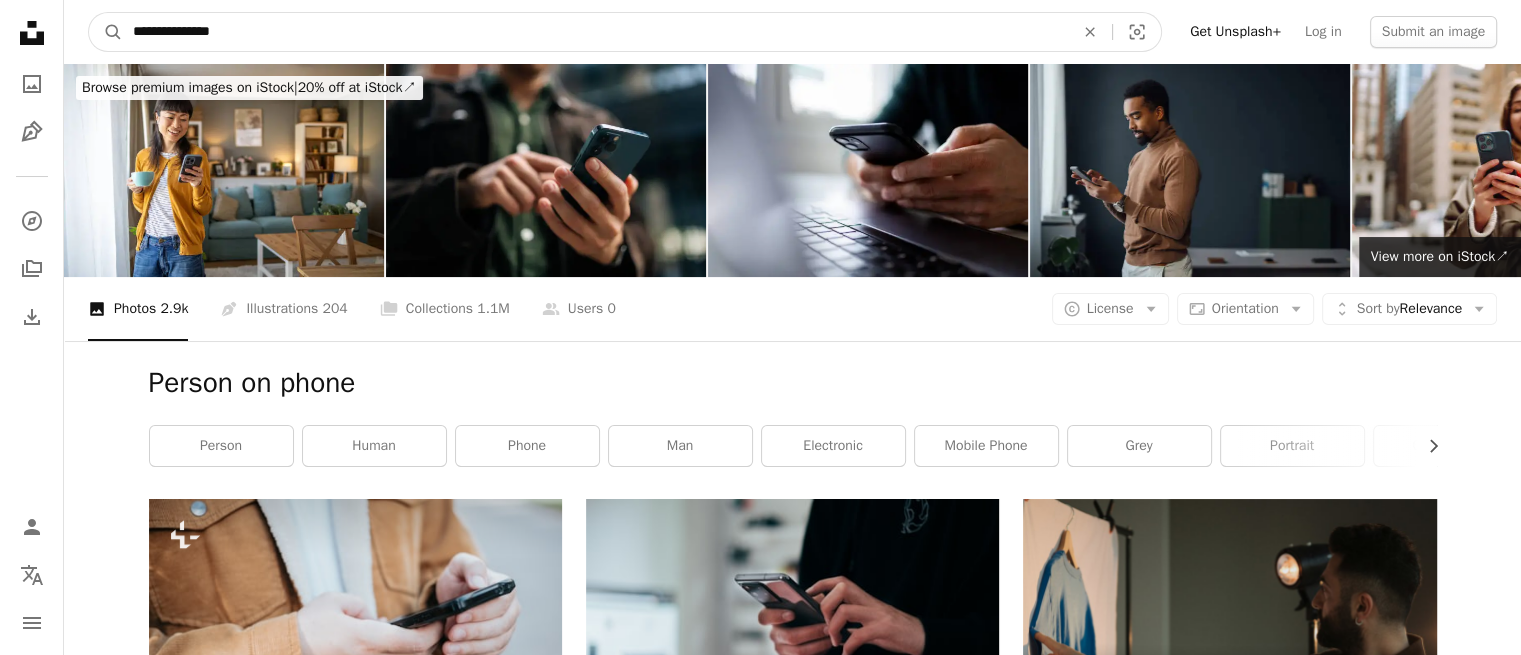 drag, startPoint x: 253, startPoint y: 32, endPoint x: 79, endPoint y: 33, distance: 174.00287 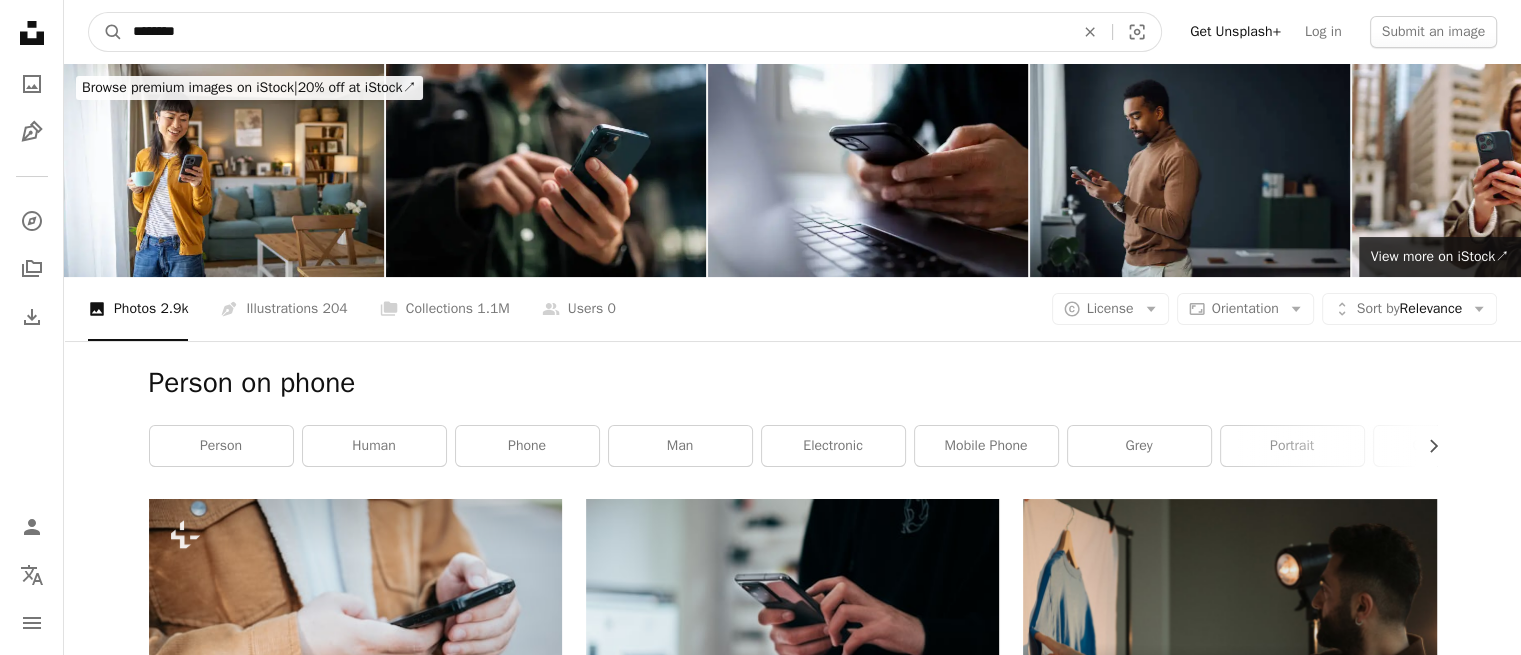type on "*********" 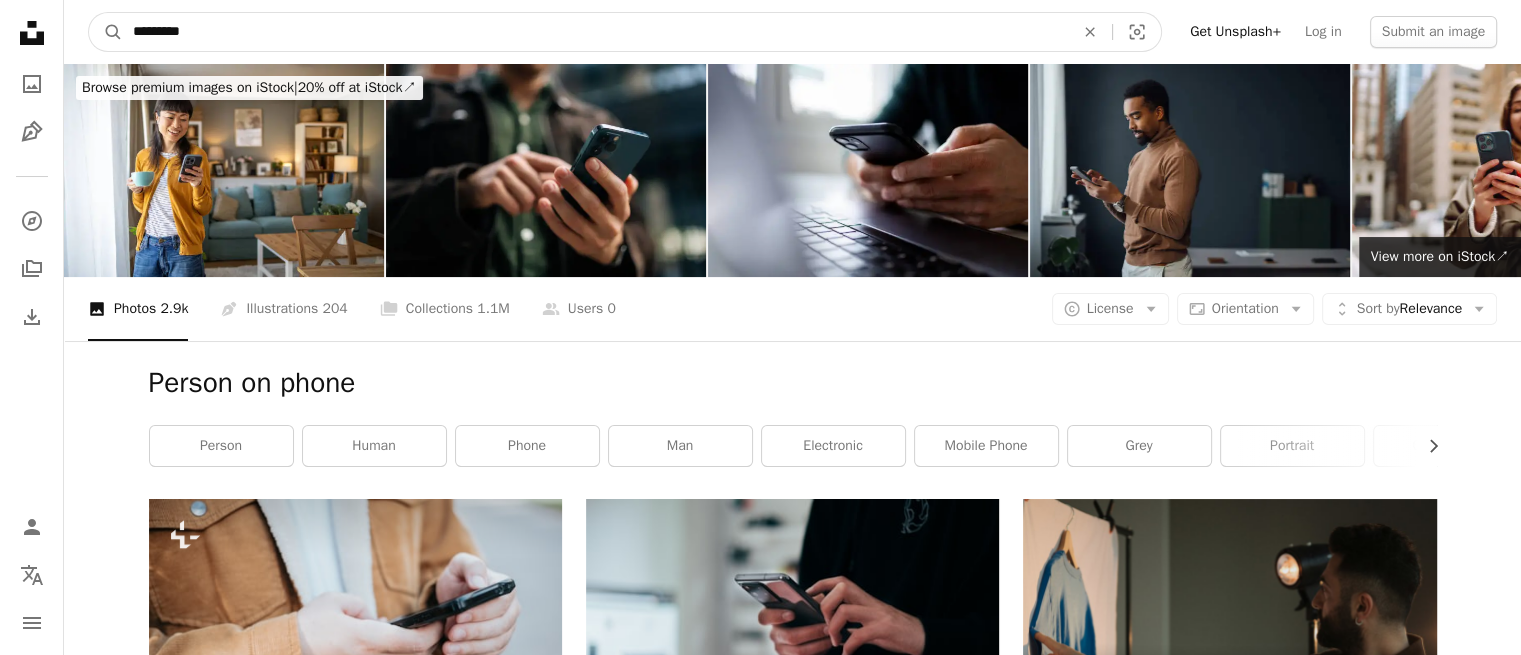 click on "A magnifying glass" at bounding box center (106, 32) 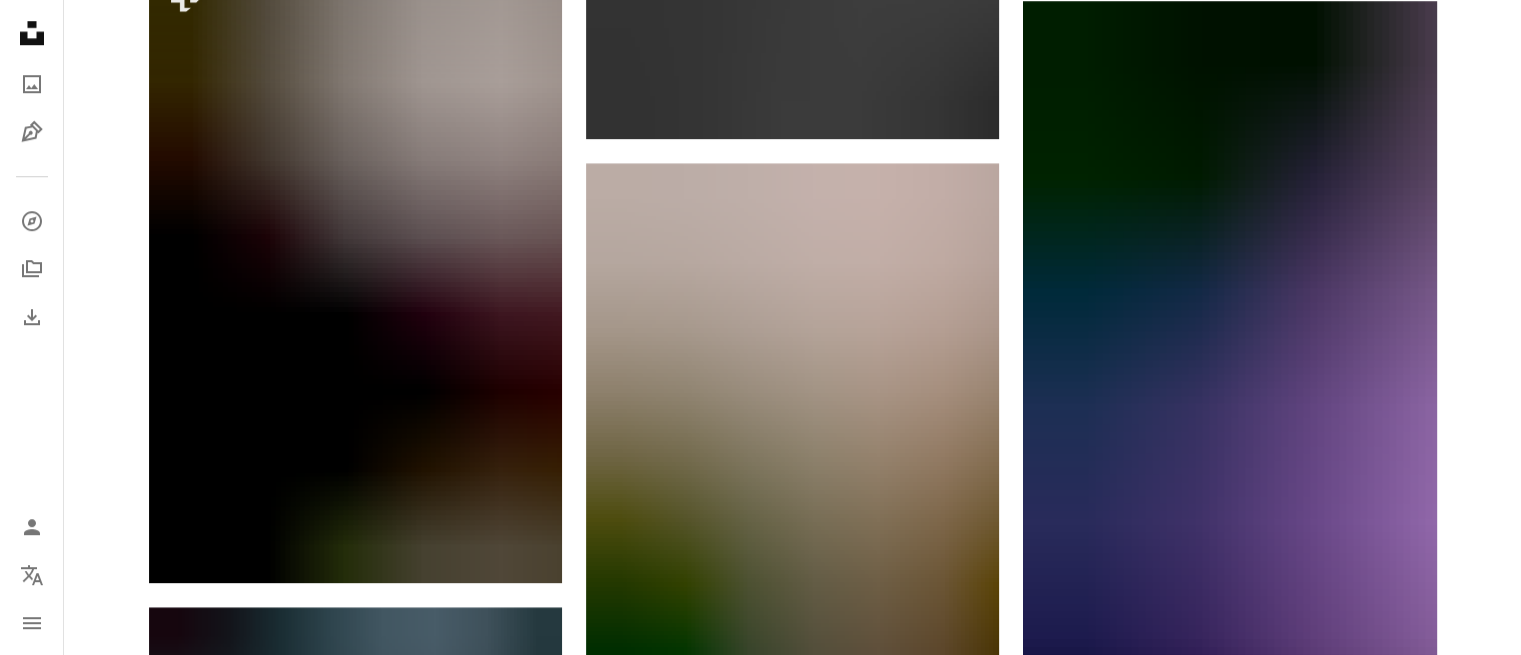 scroll, scrollTop: 1708, scrollLeft: 0, axis: vertical 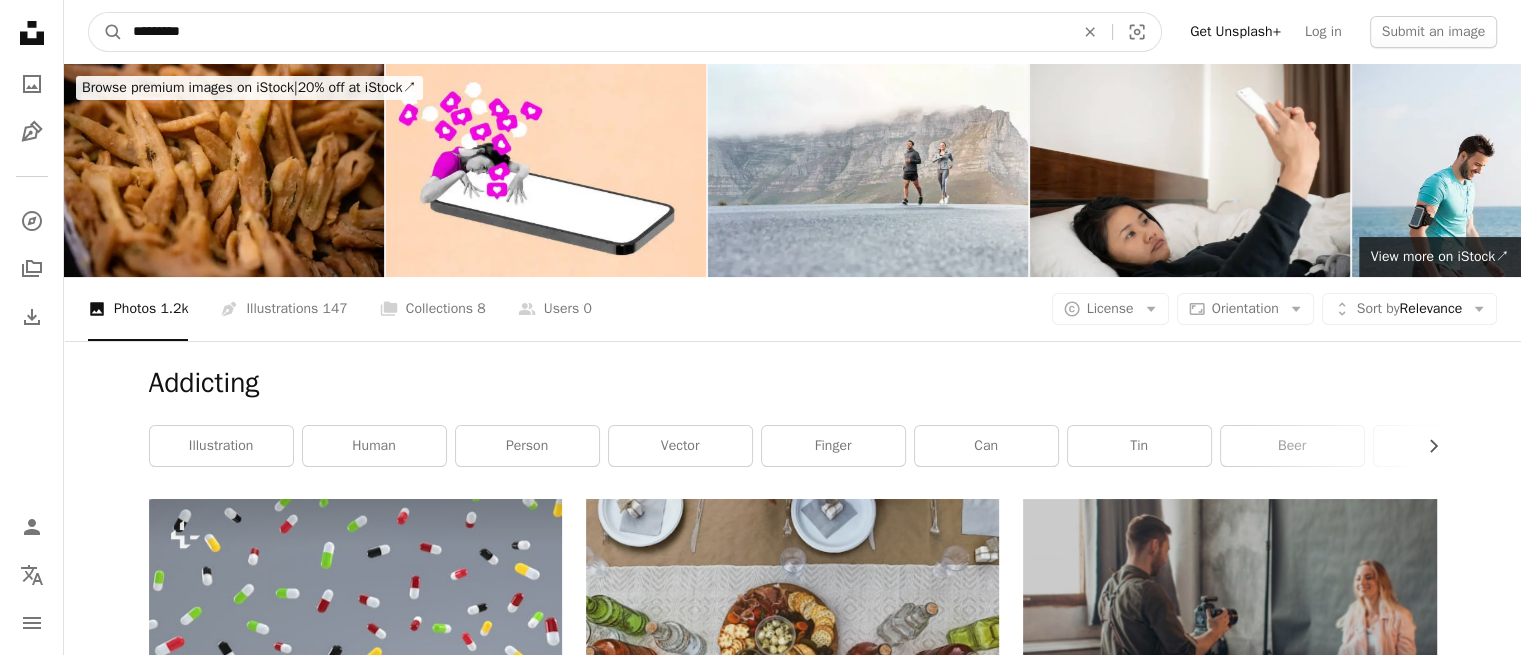 drag, startPoint x: 456, startPoint y: 32, endPoint x: 0, endPoint y: 32, distance: 456 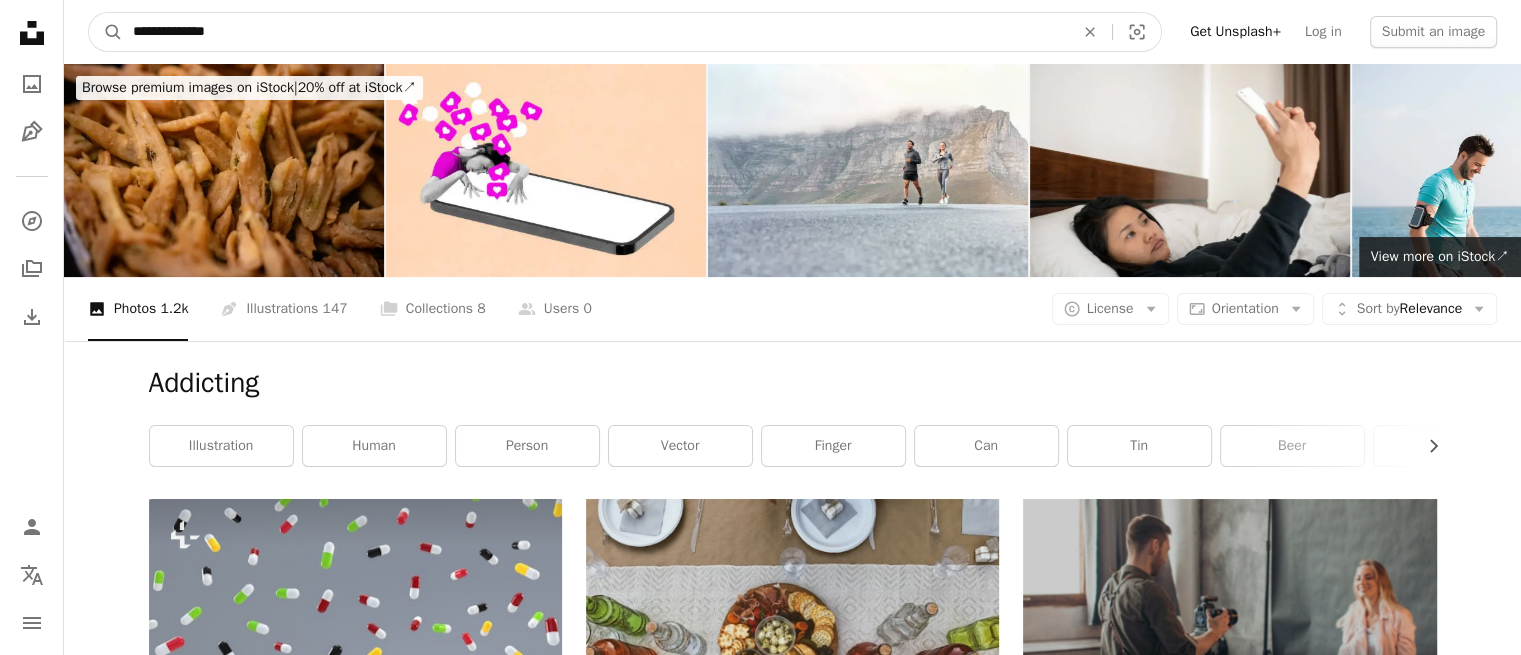 type on "**********" 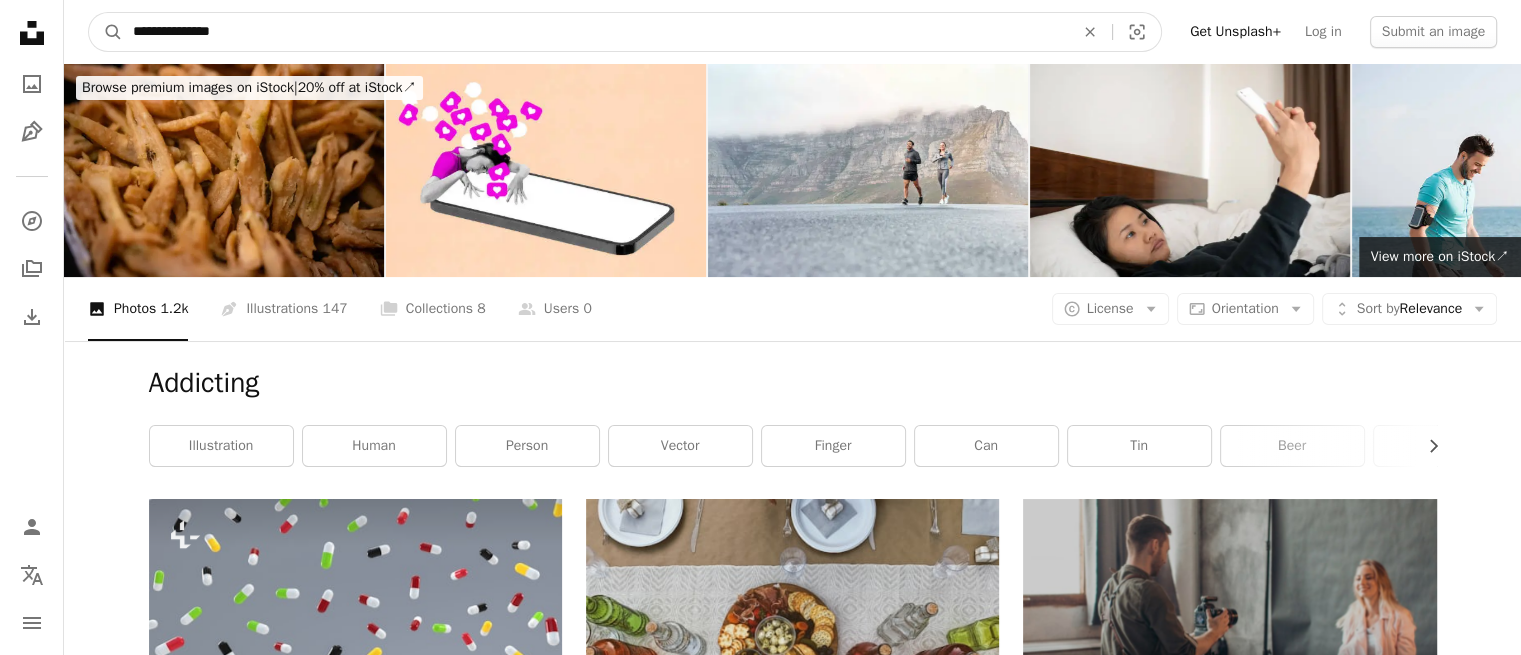 click on "A magnifying glass" at bounding box center (106, 32) 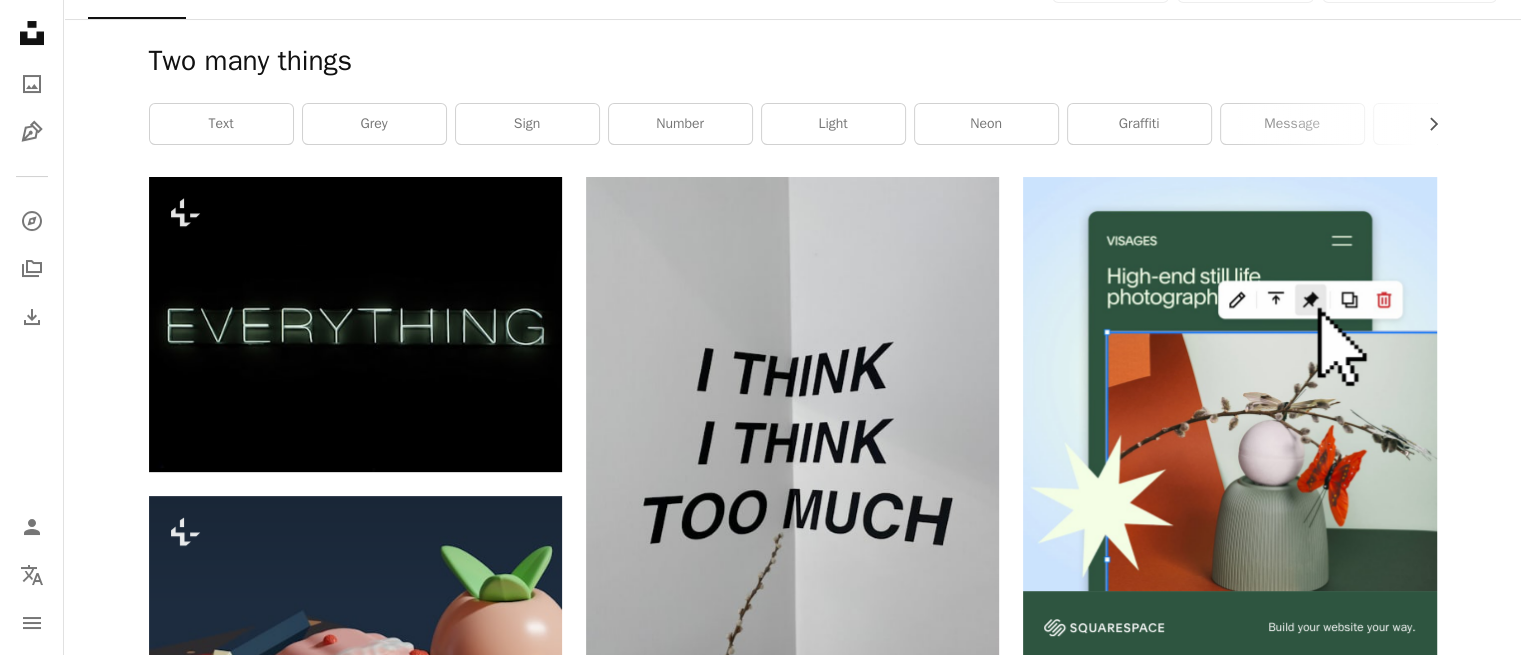 scroll, scrollTop: 0, scrollLeft: 0, axis: both 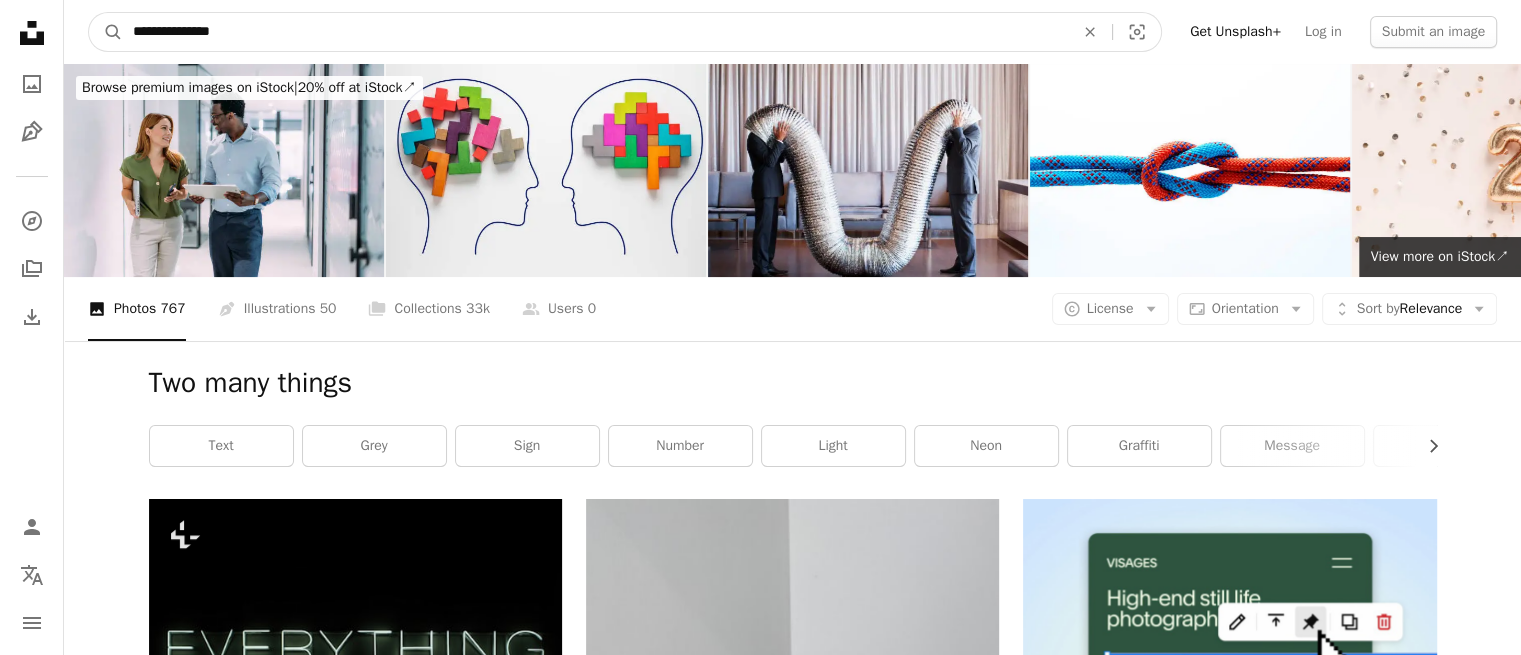 drag, startPoint x: 198, startPoint y: 34, endPoint x: 341, endPoint y: 25, distance: 143.28294 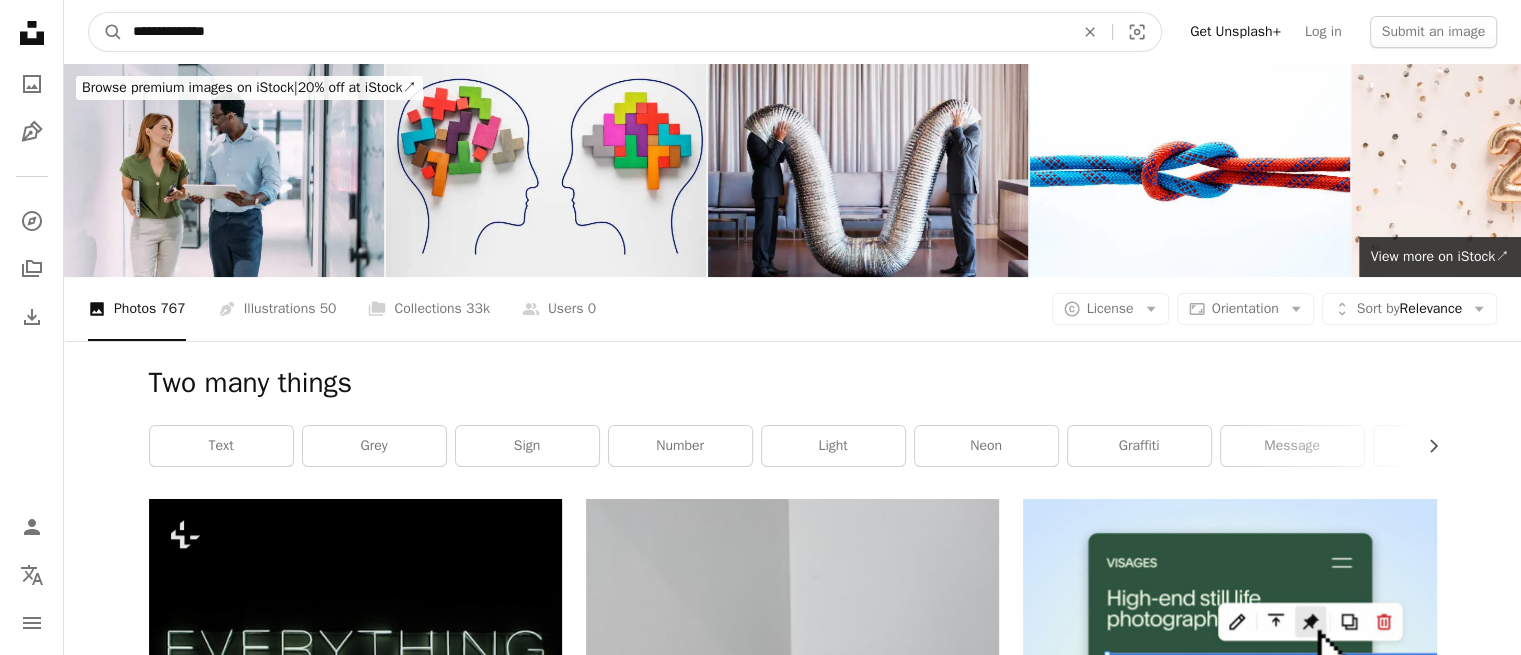 type on "**********" 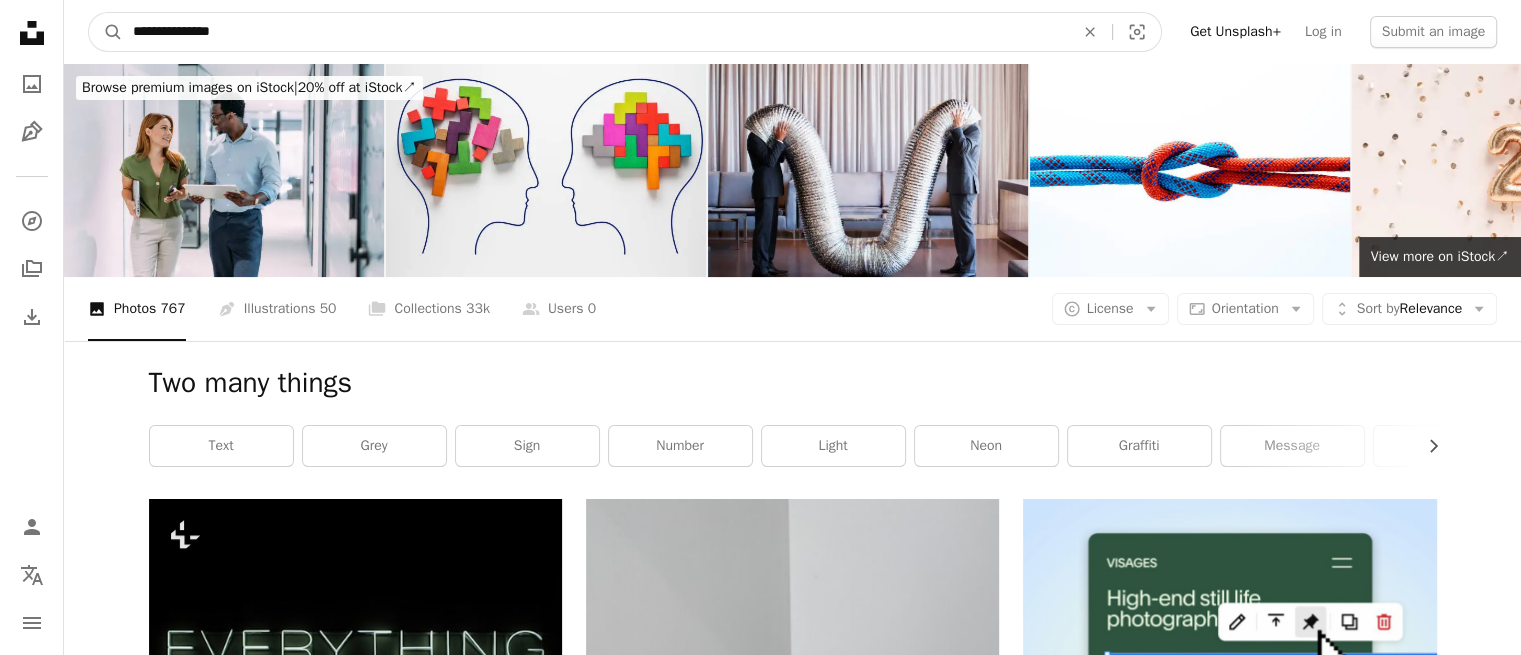 click on "A magnifying glass" at bounding box center (106, 32) 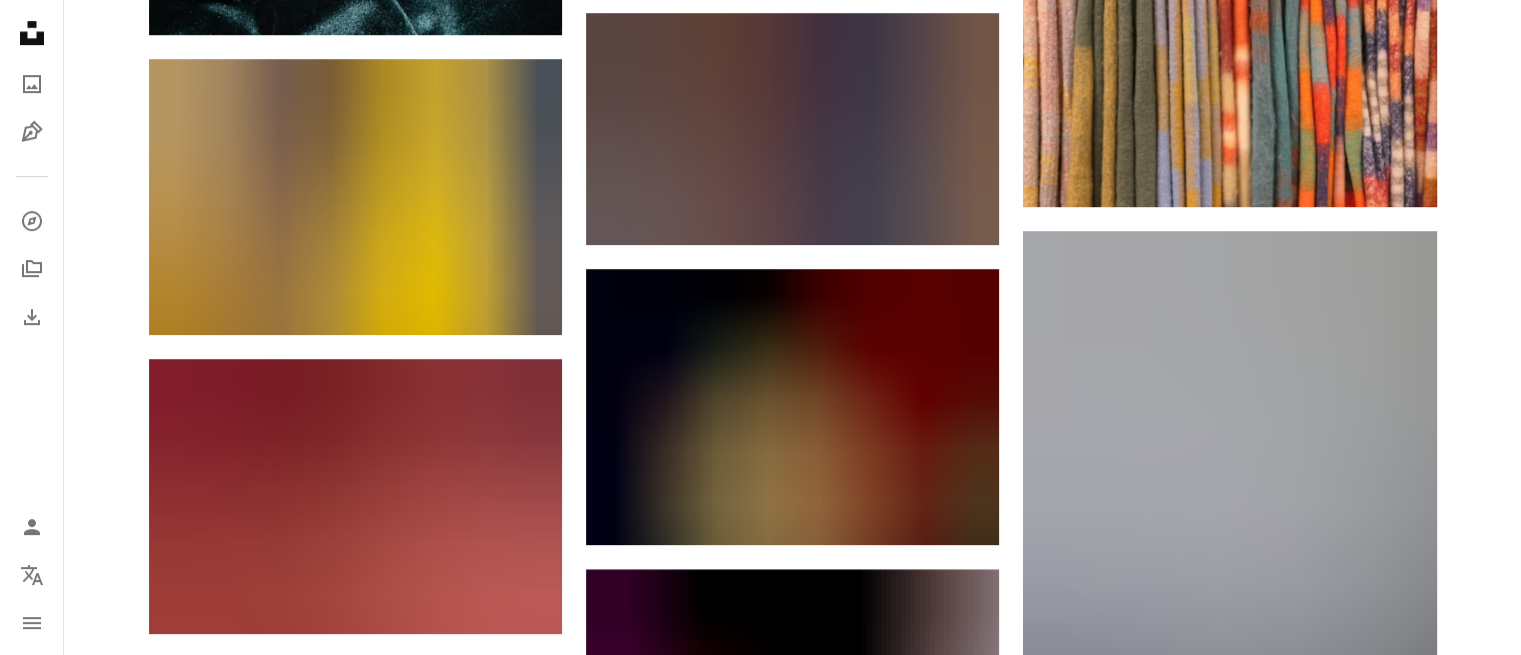 scroll, scrollTop: 1103, scrollLeft: 0, axis: vertical 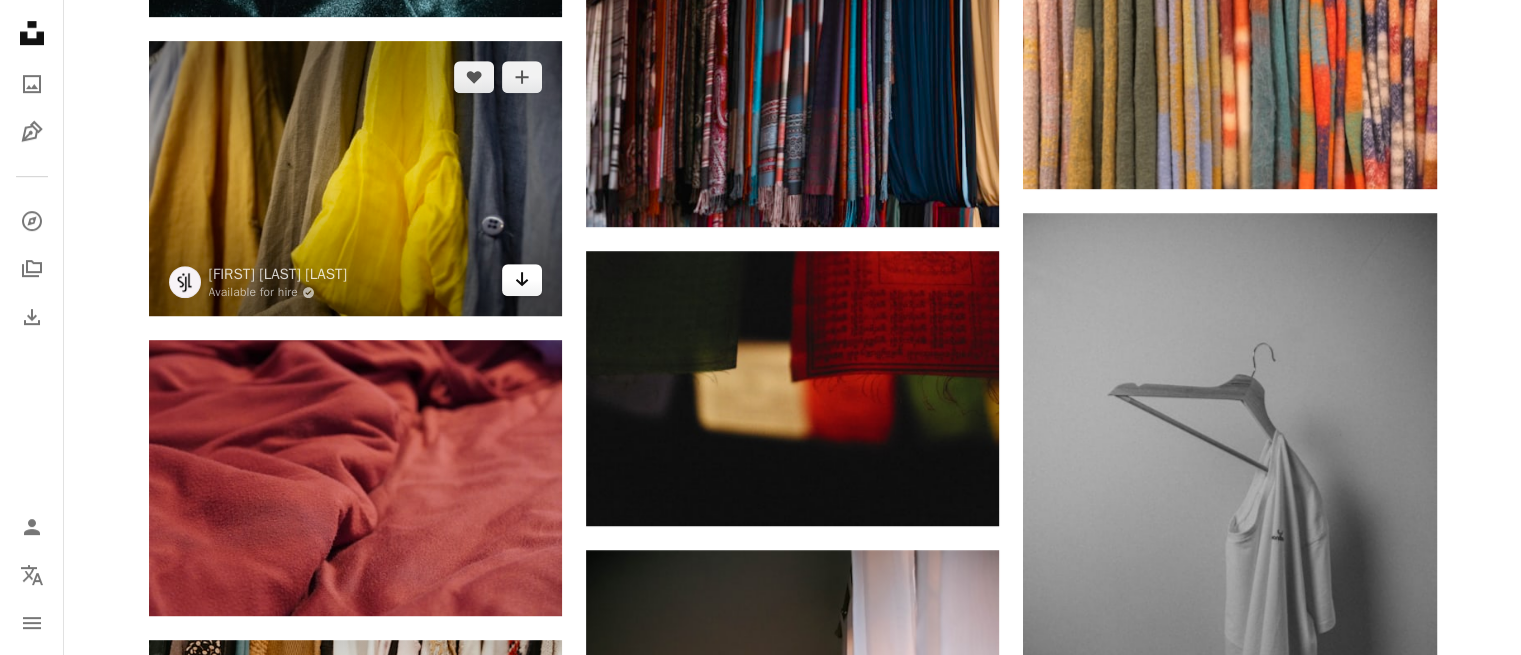 click on "Arrow pointing down" 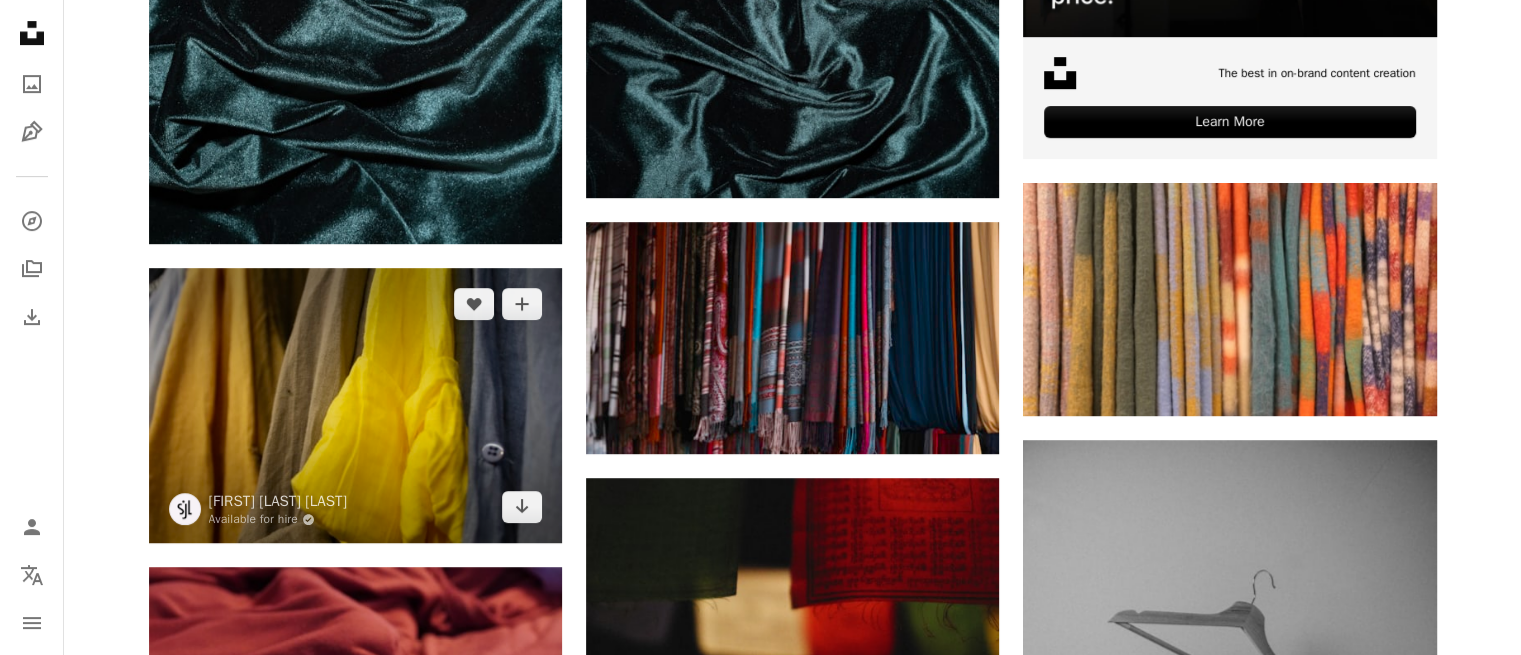 scroll, scrollTop: 0, scrollLeft: 0, axis: both 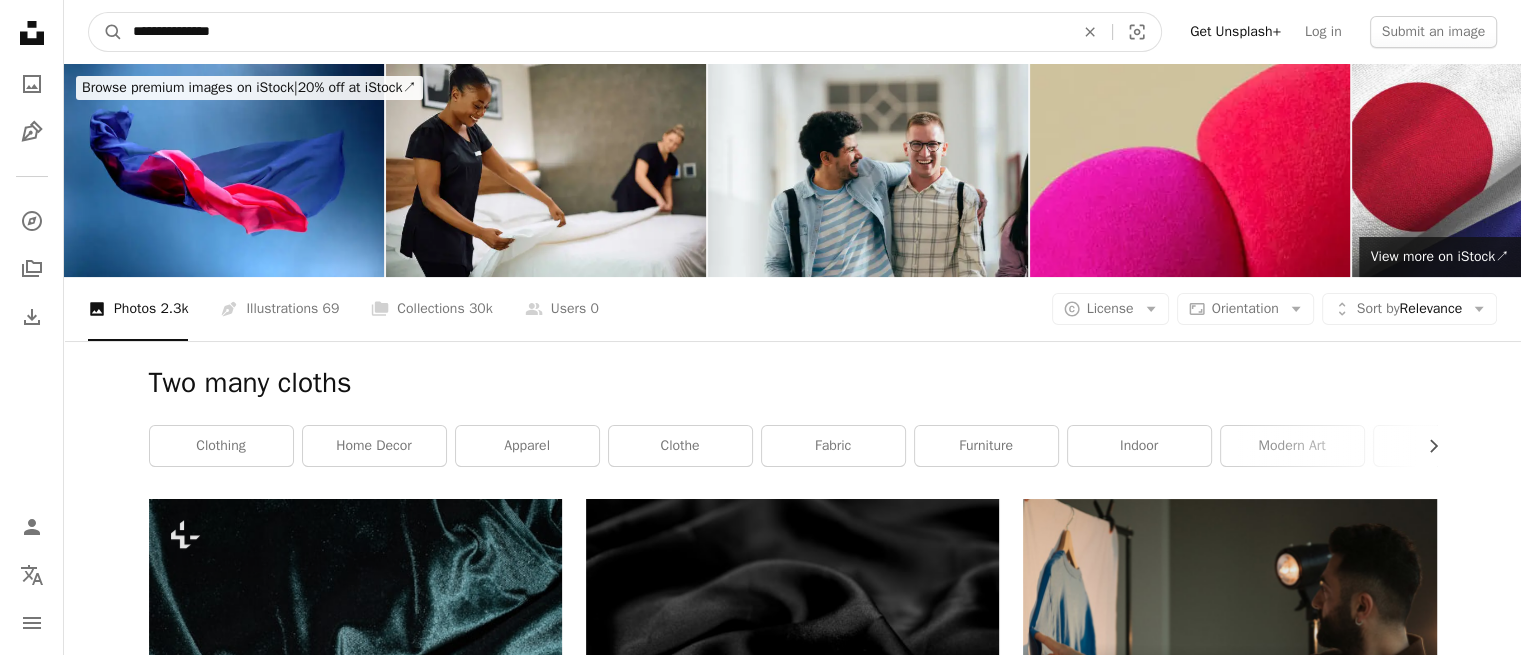 drag, startPoint x: 244, startPoint y: 18, endPoint x: 0, endPoint y: -28, distance: 248.2982 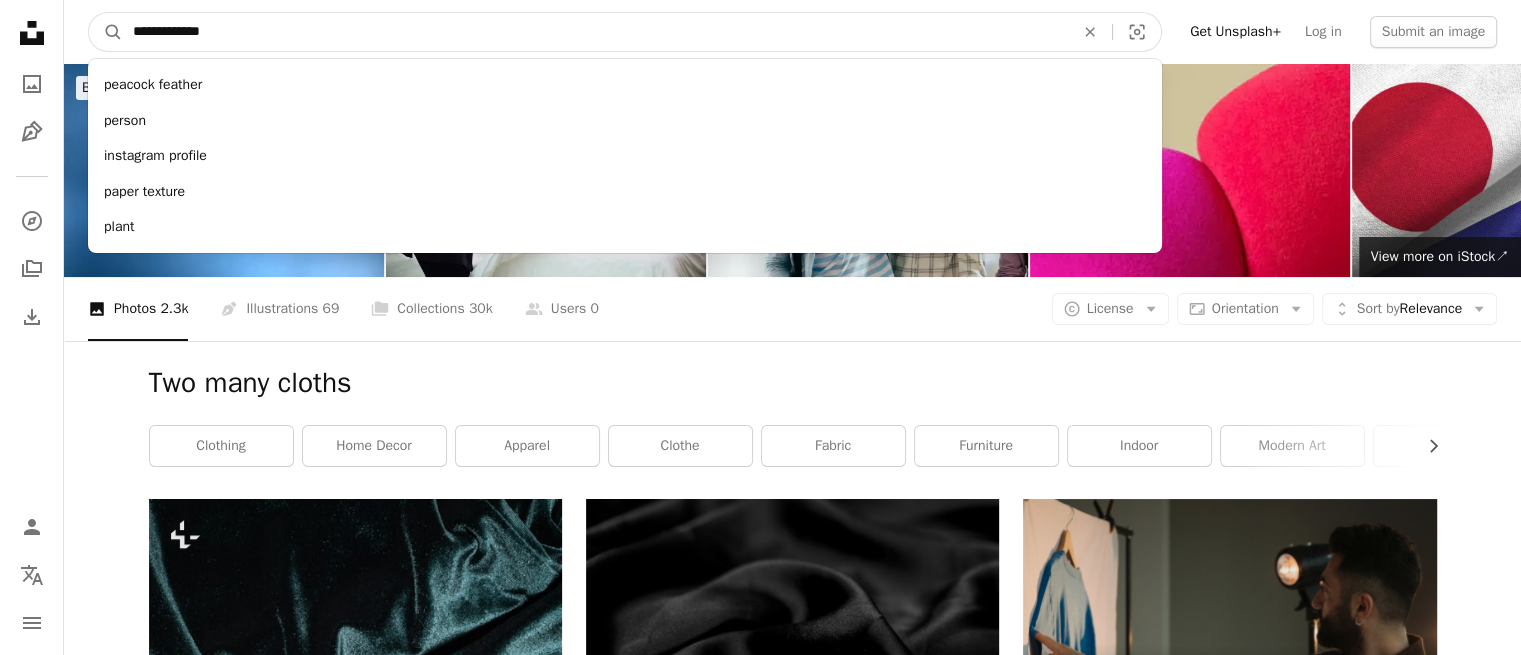 type on "**********" 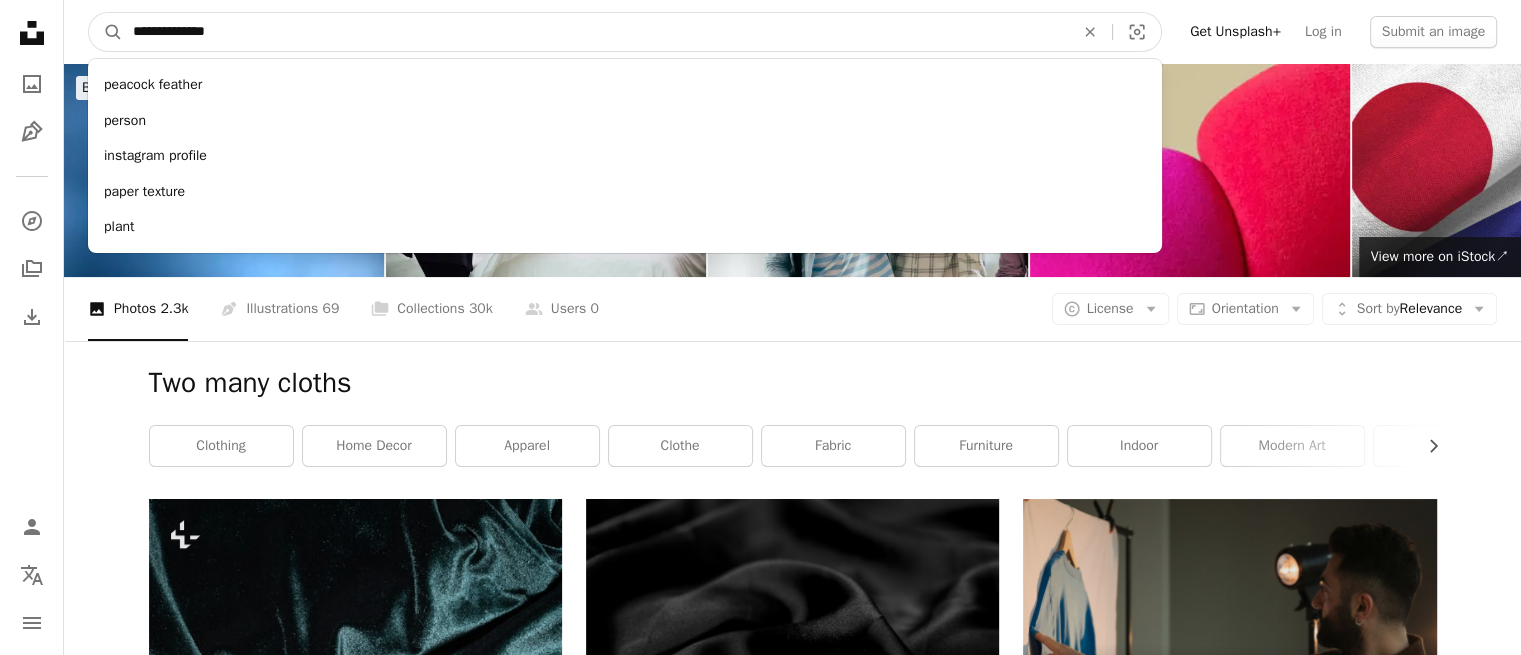 click on "A magnifying glass" at bounding box center [106, 32] 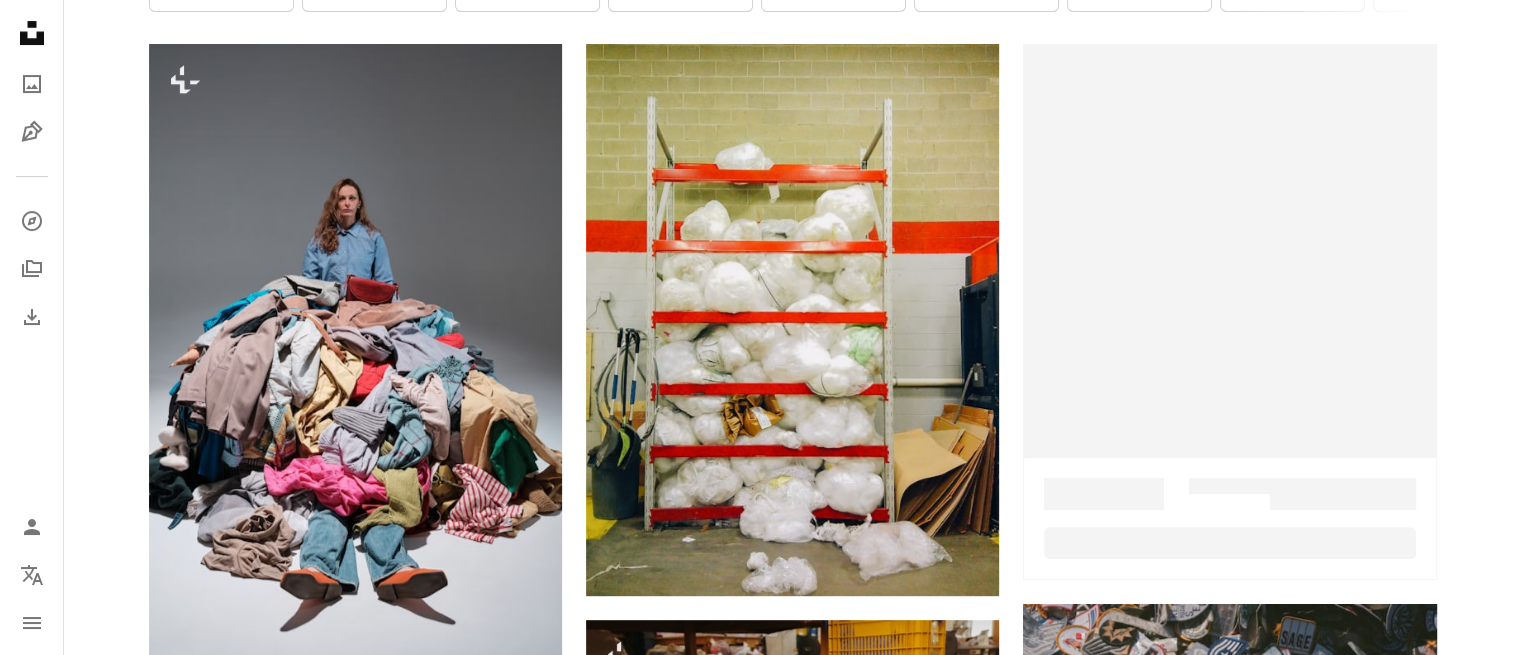 scroll, scrollTop: 460, scrollLeft: 0, axis: vertical 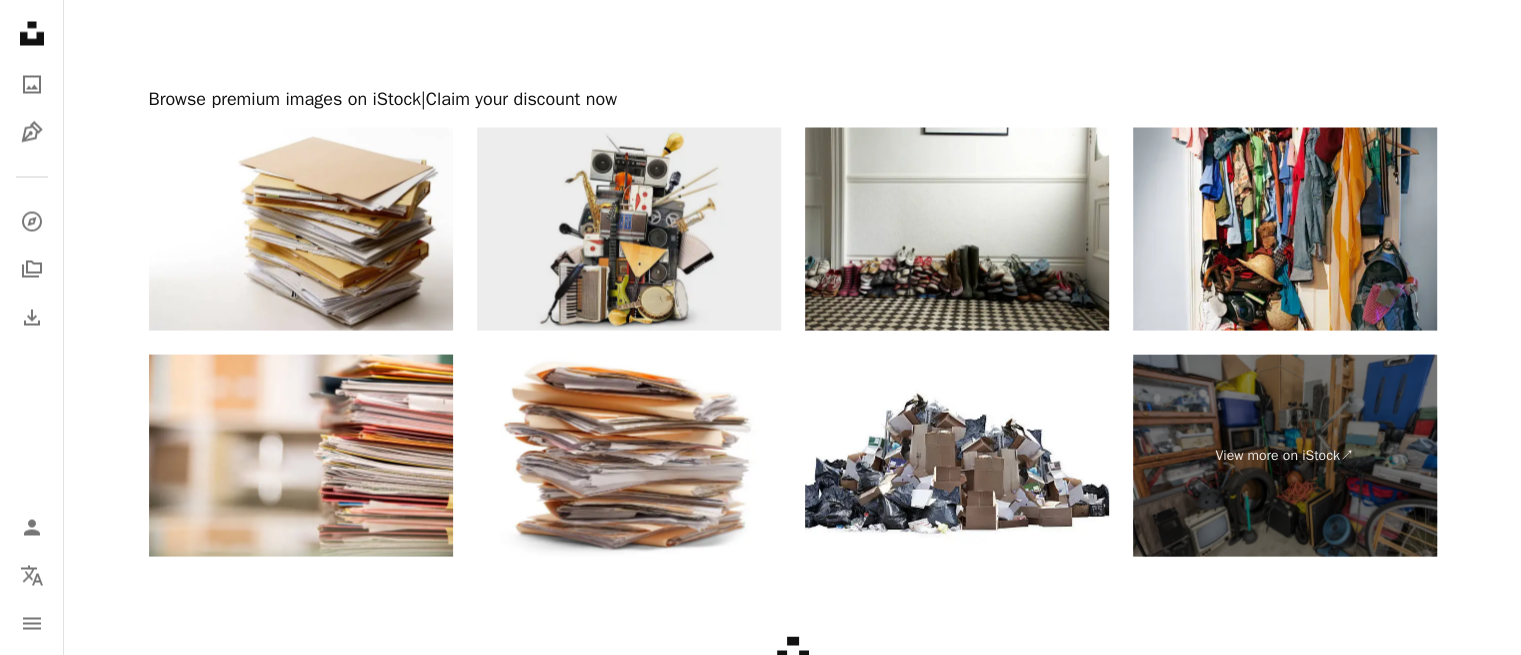 click at bounding box center [629, 228] 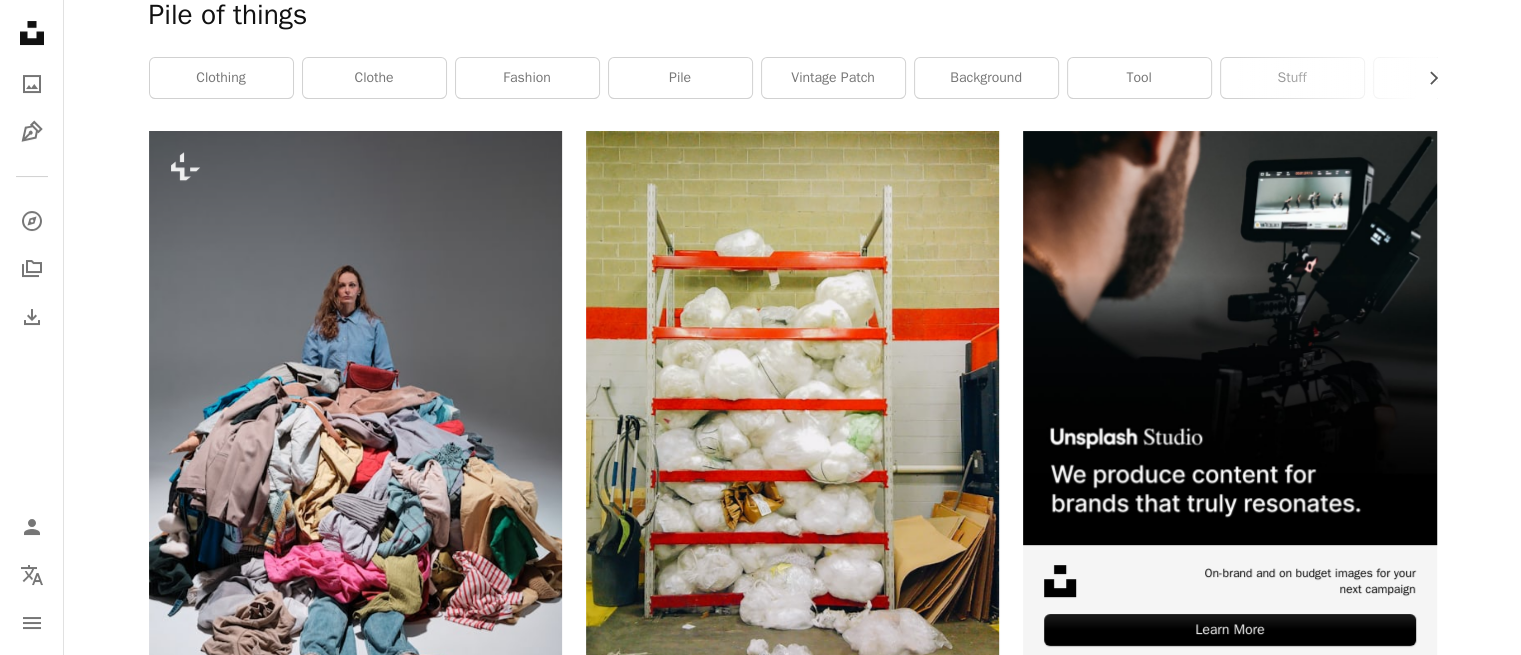 scroll, scrollTop: 0, scrollLeft: 0, axis: both 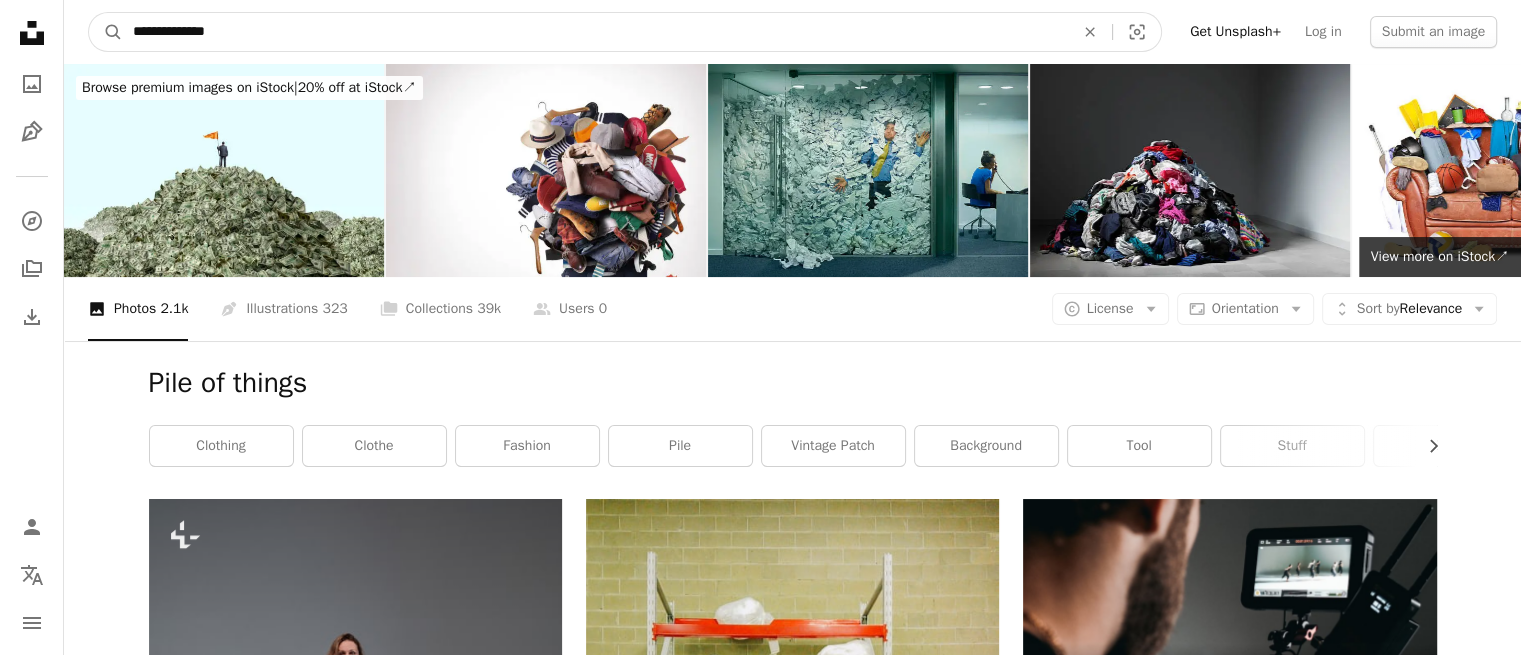 drag, startPoint x: 299, startPoint y: 27, endPoint x: 0, endPoint y: 59, distance: 300.7075 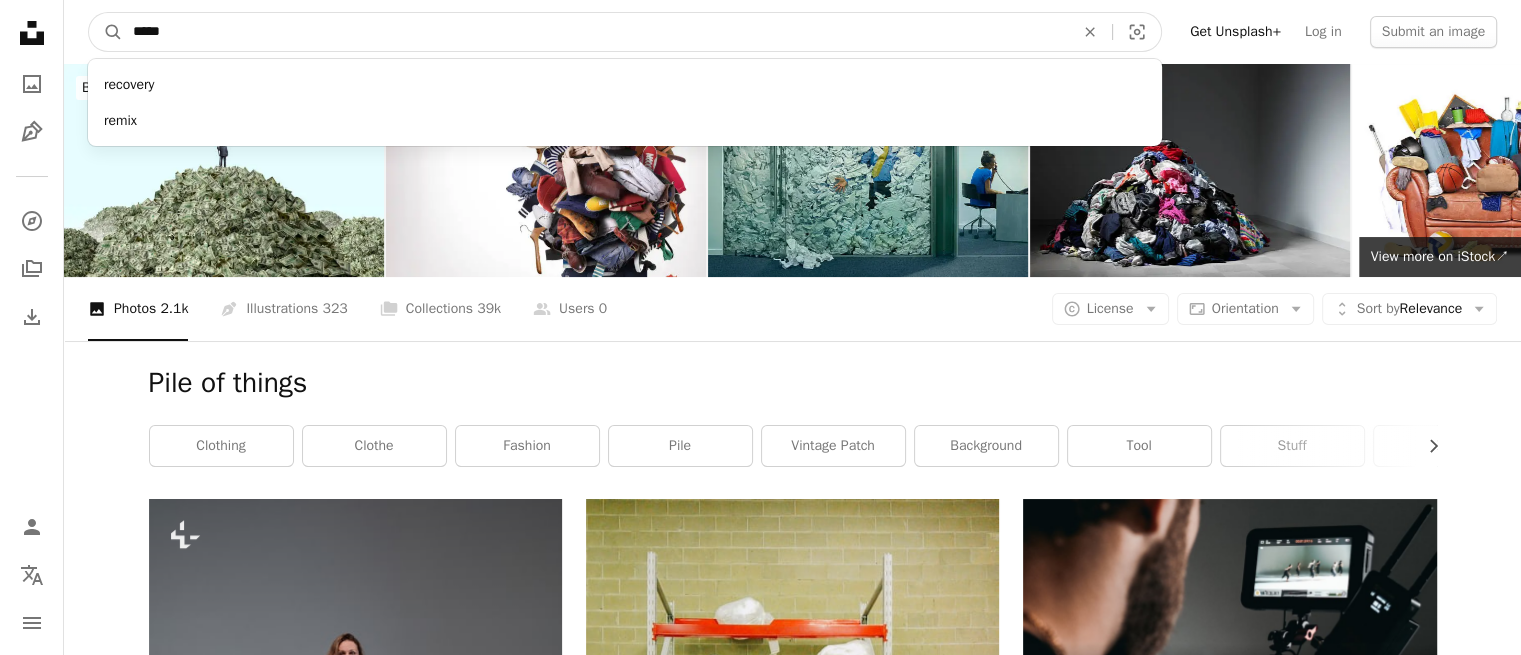 type on "******" 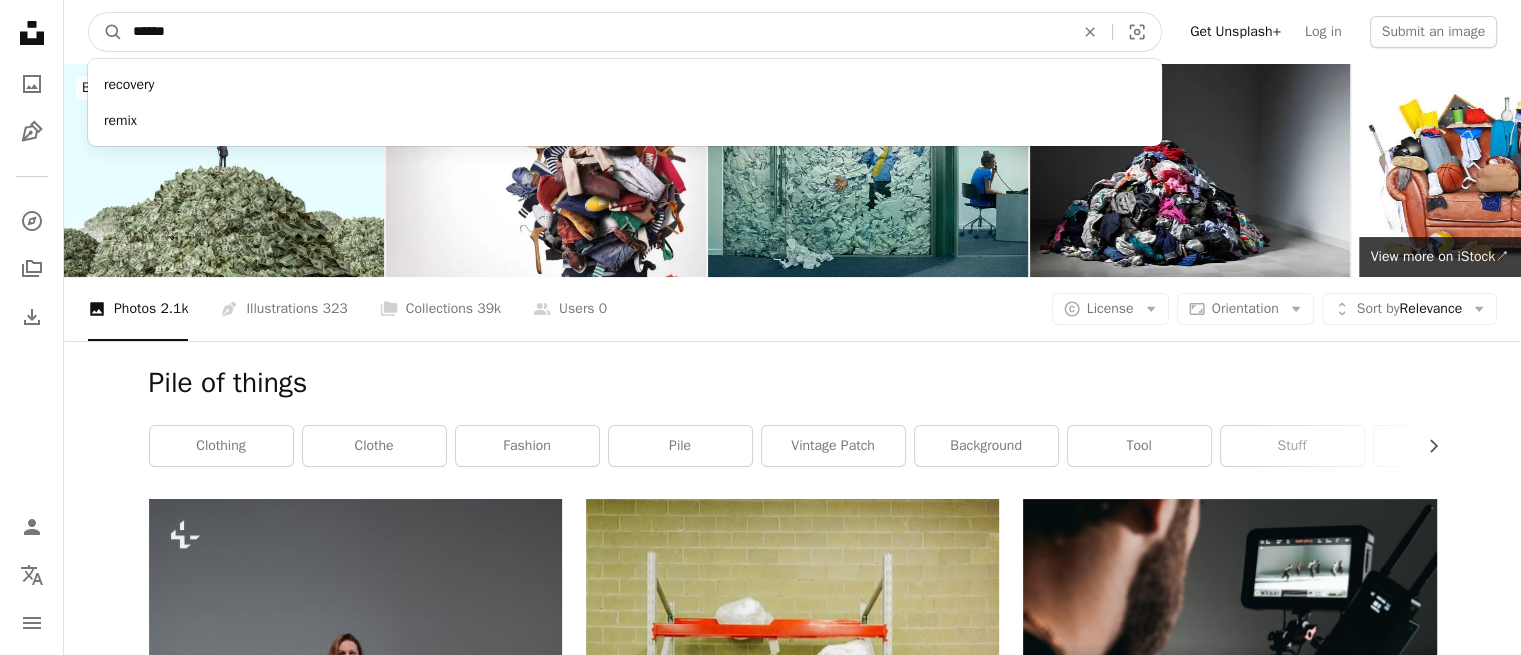 click on "A magnifying glass" at bounding box center [106, 32] 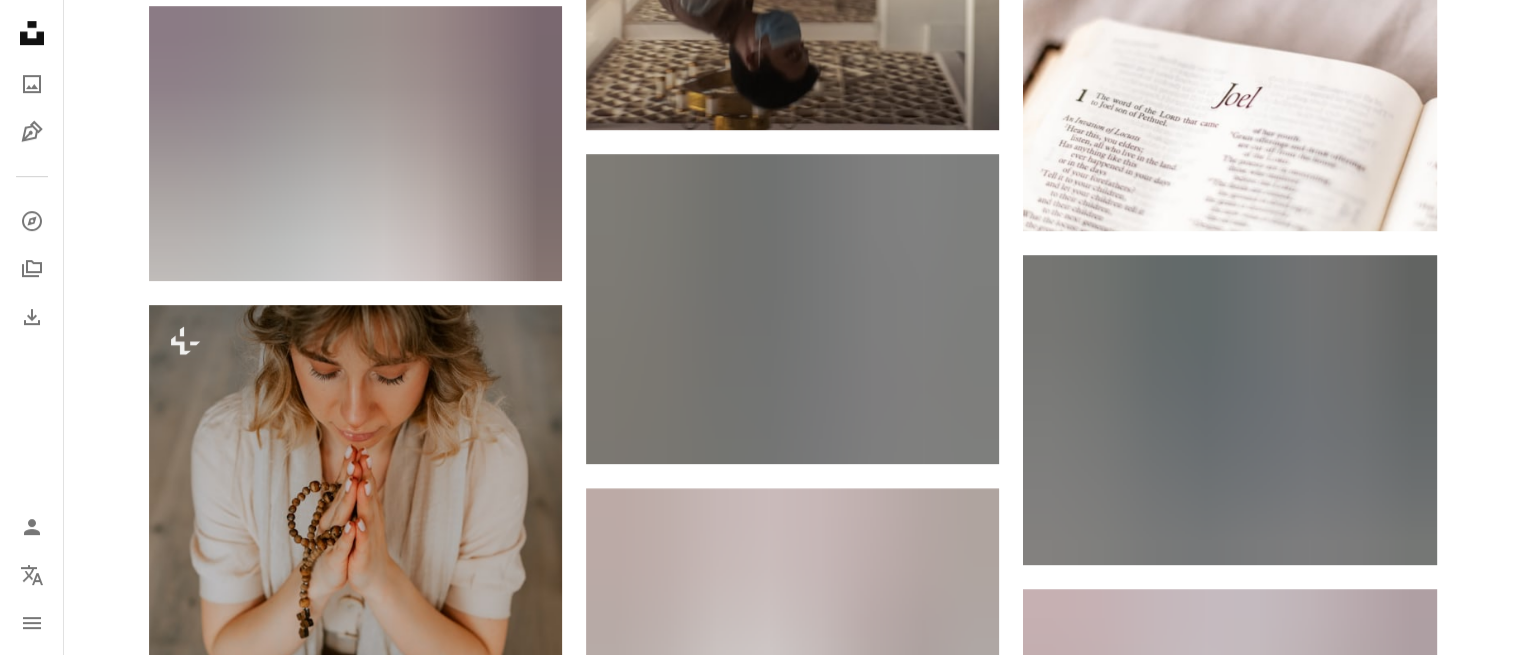scroll, scrollTop: 0, scrollLeft: 0, axis: both 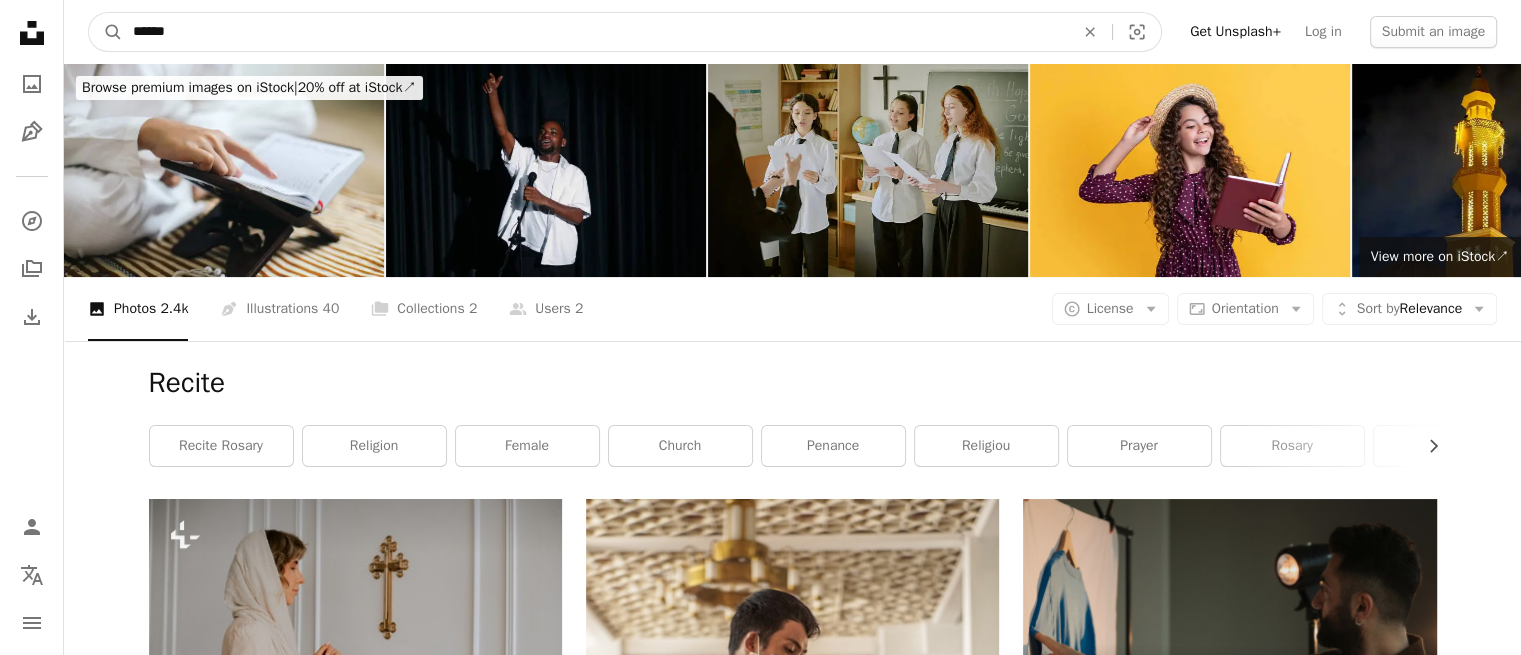 drag, startPoint x: 183, startPoint y: 25, endPoint x: 60, endPoint y: 5, distance: 124.61541 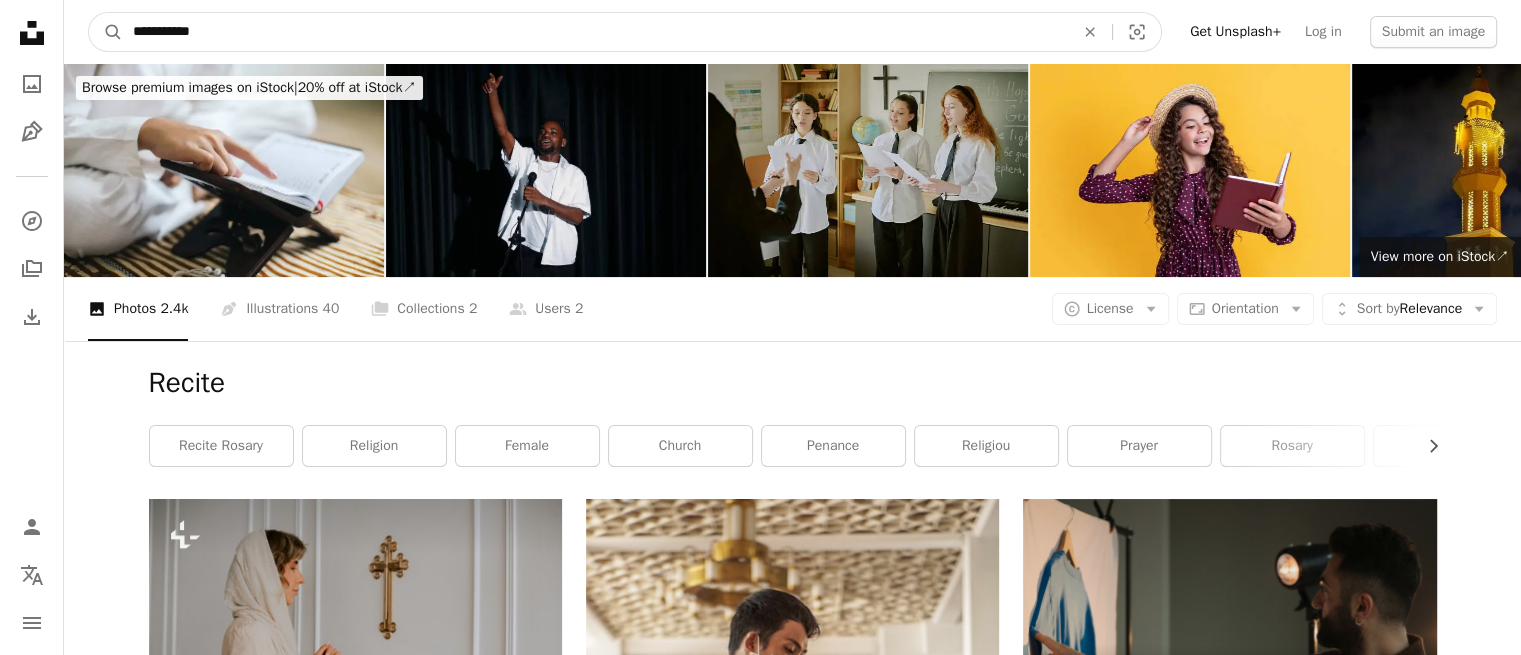 type on "**********" 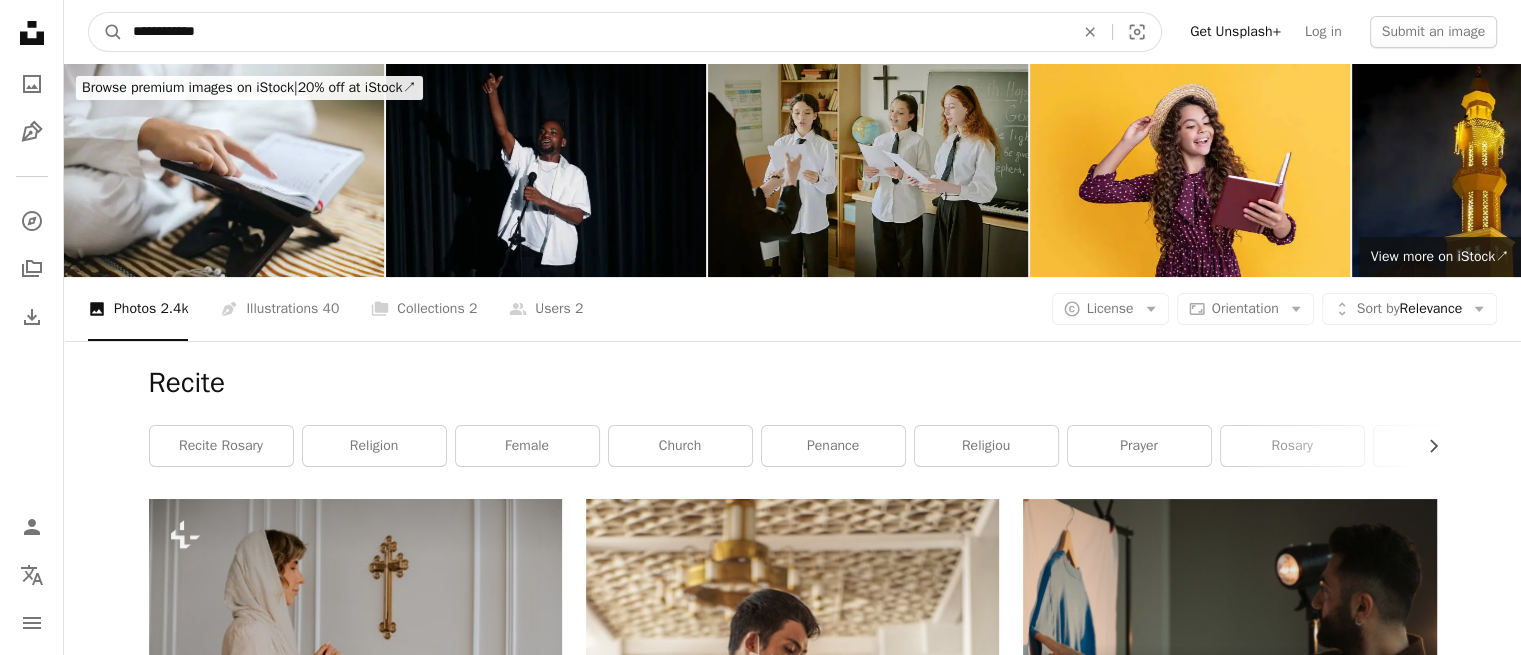 click on "A magnifying glass" at bounding box center [106, 32] 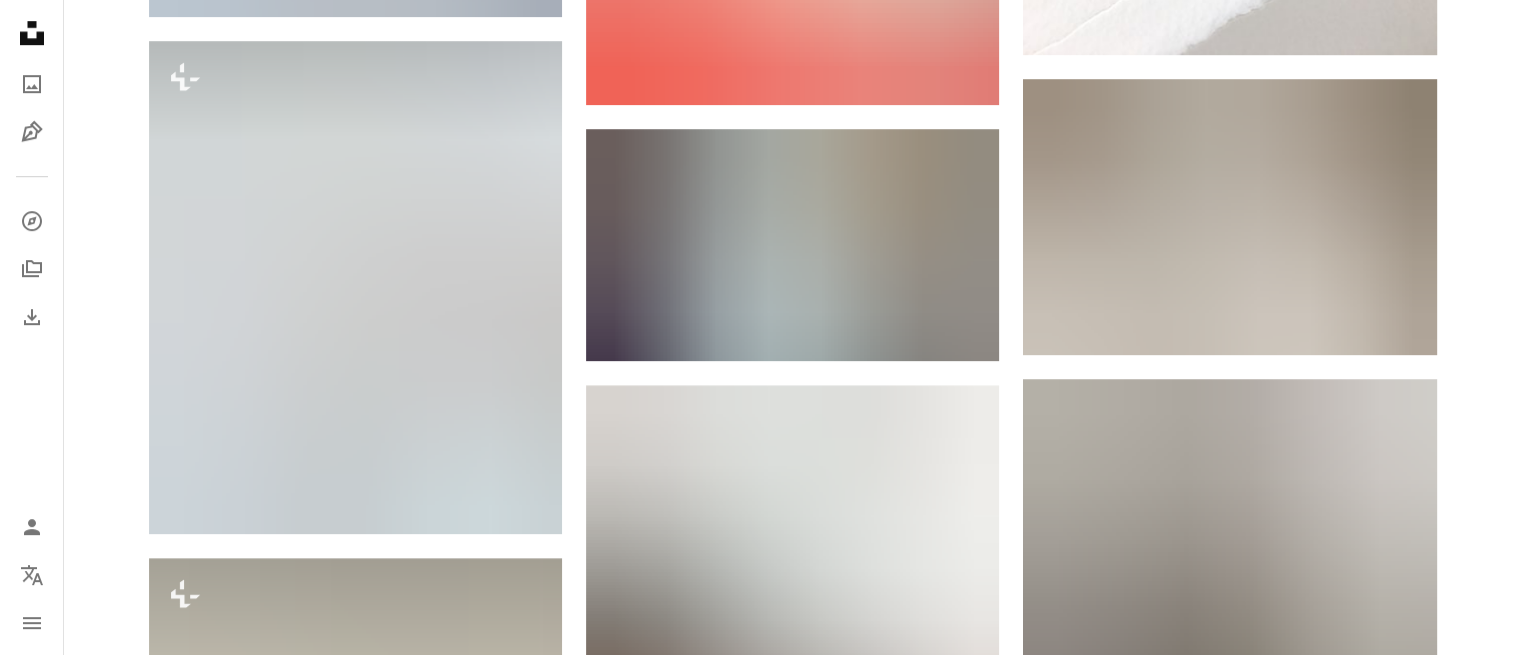 scroll, scrollTop: 1332, scrollLeft: 0, axis: vertical 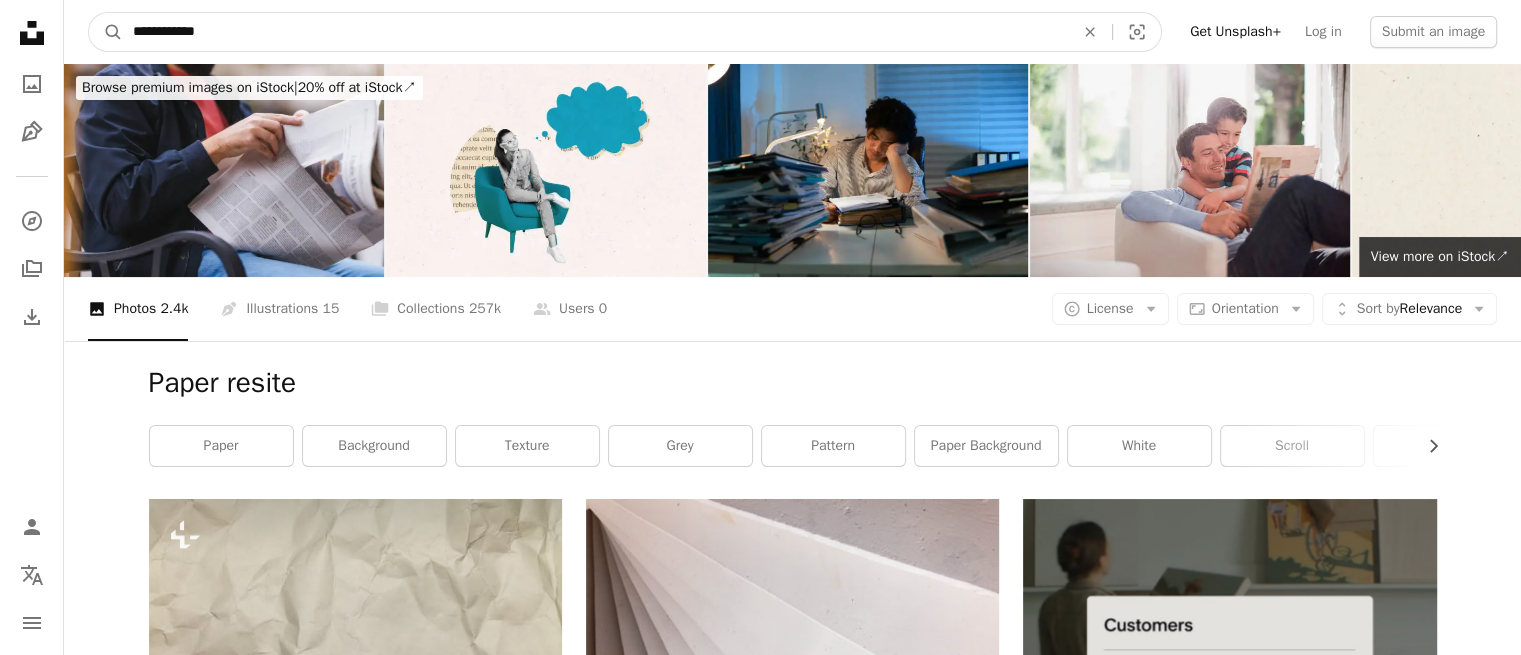 drag, startPoint x: 170, startPoint y: 35, endPoint x: 250, endPoint y: 33, distance: 80.024994 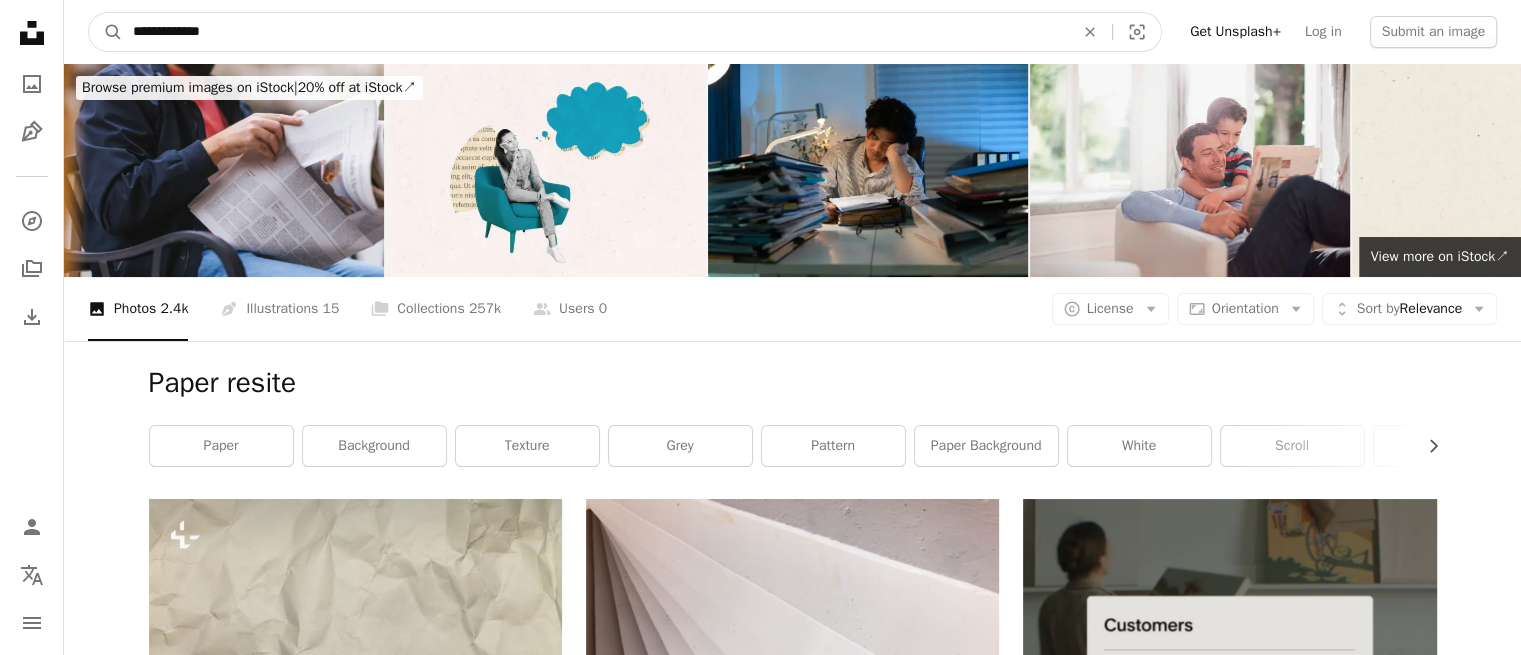 click on "A magnifying glass" at bounding box center (106, 32) 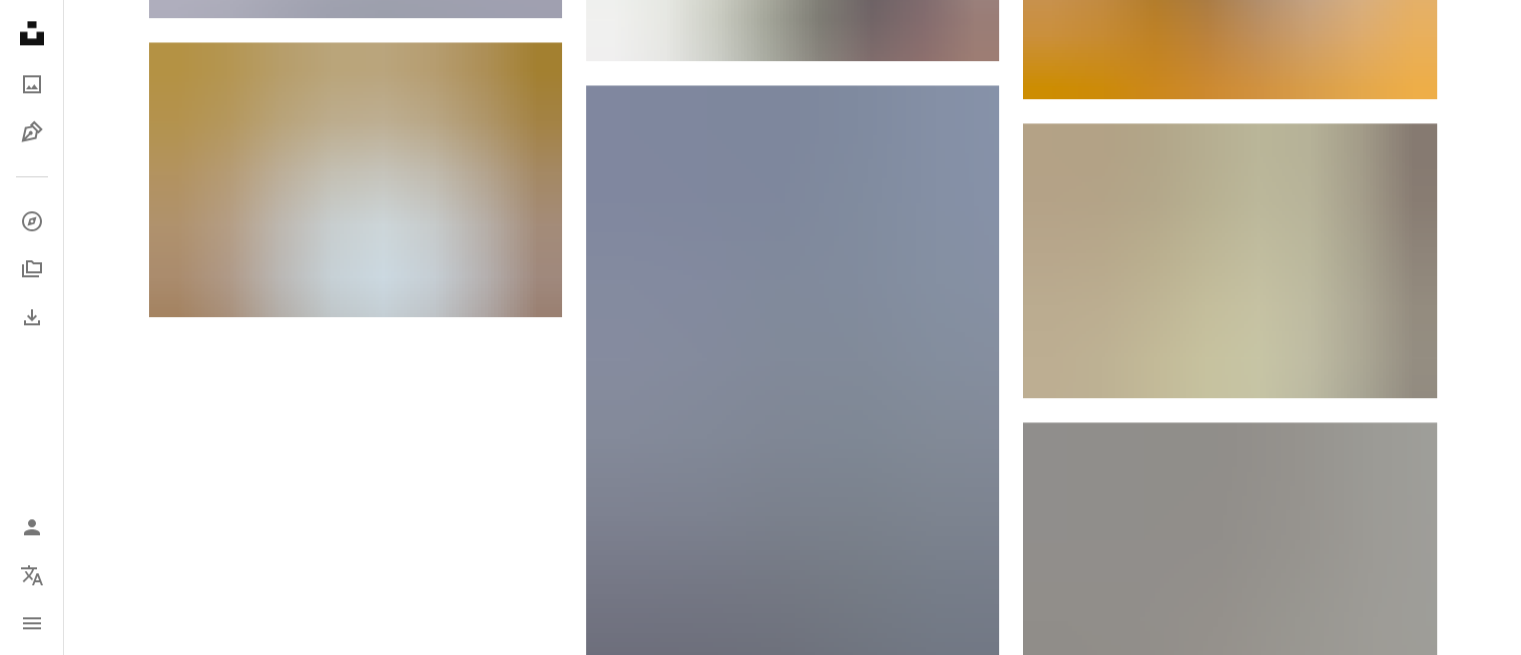 scroll, scrollTop: 2788, scrollLeft: 0, axis: vertical 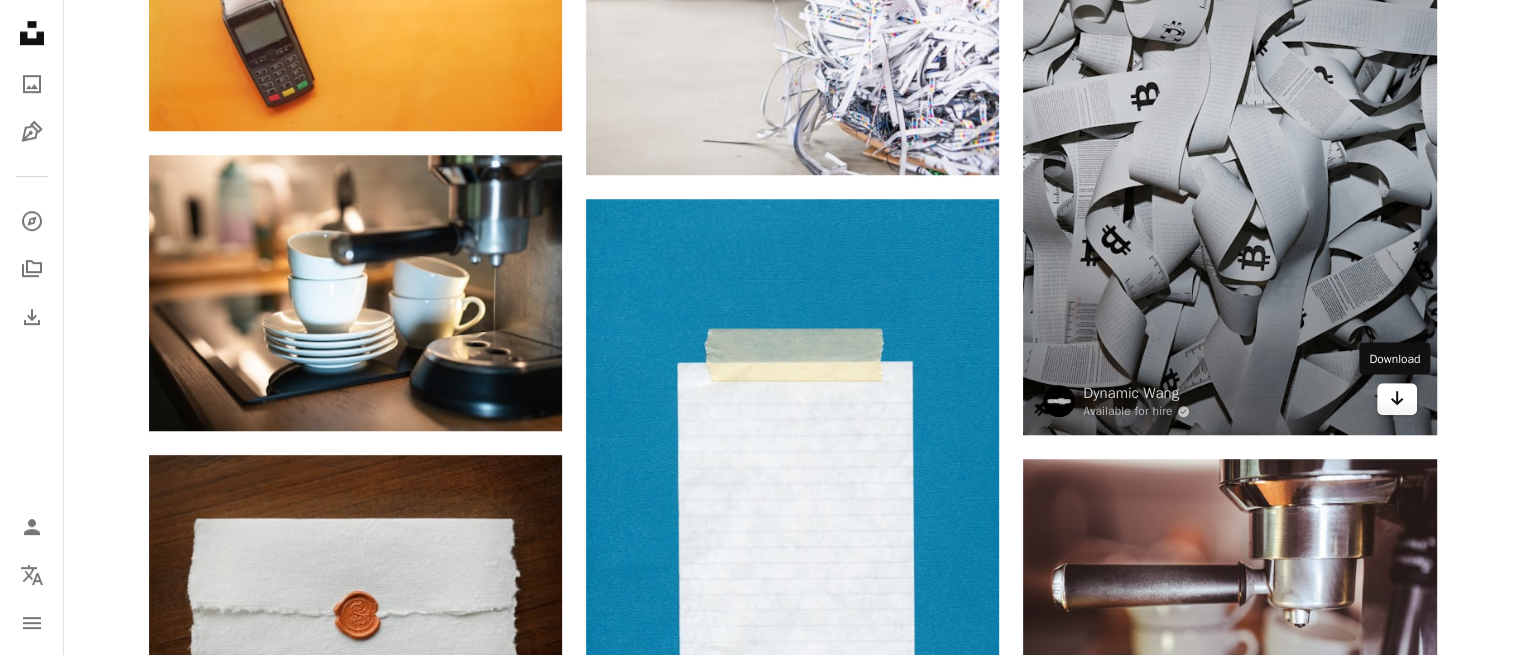 click on "Arrow pointing down" 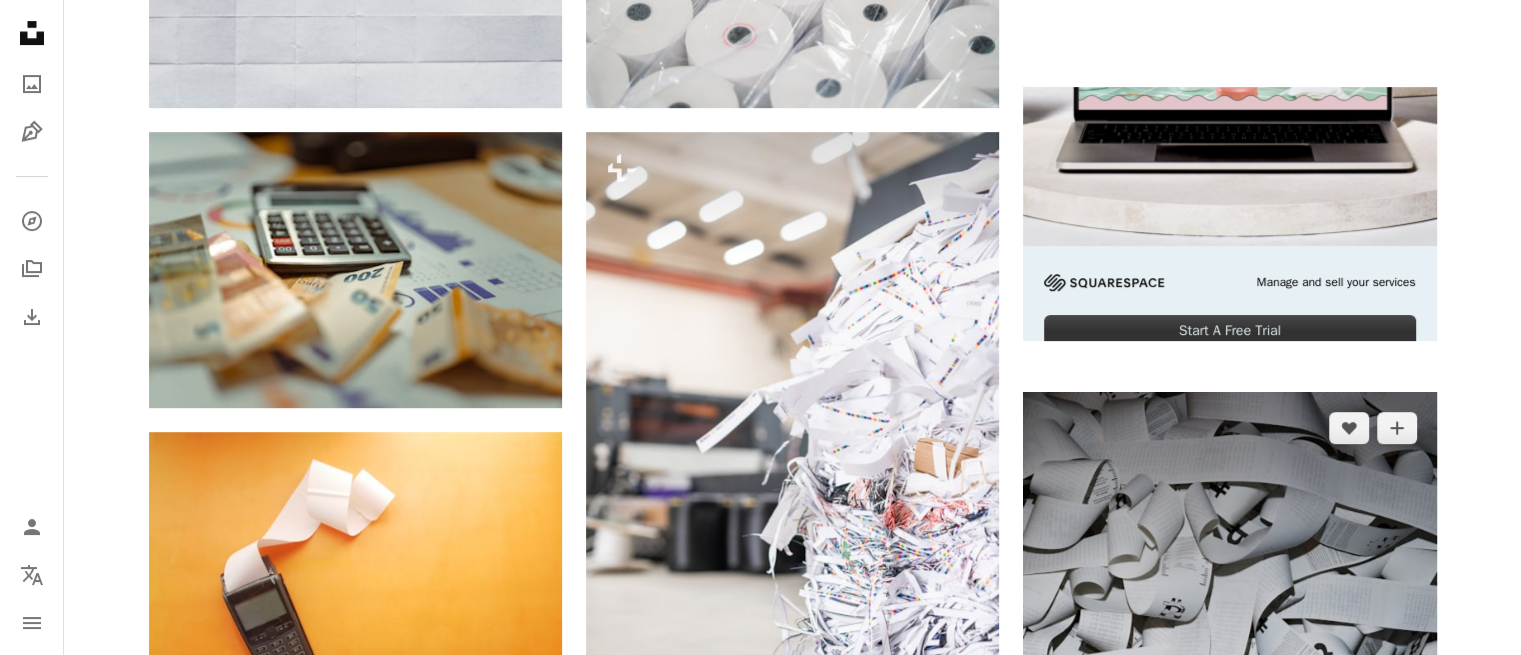 scroll, scrollTop: 0, scrollLeft: 0, axis: both 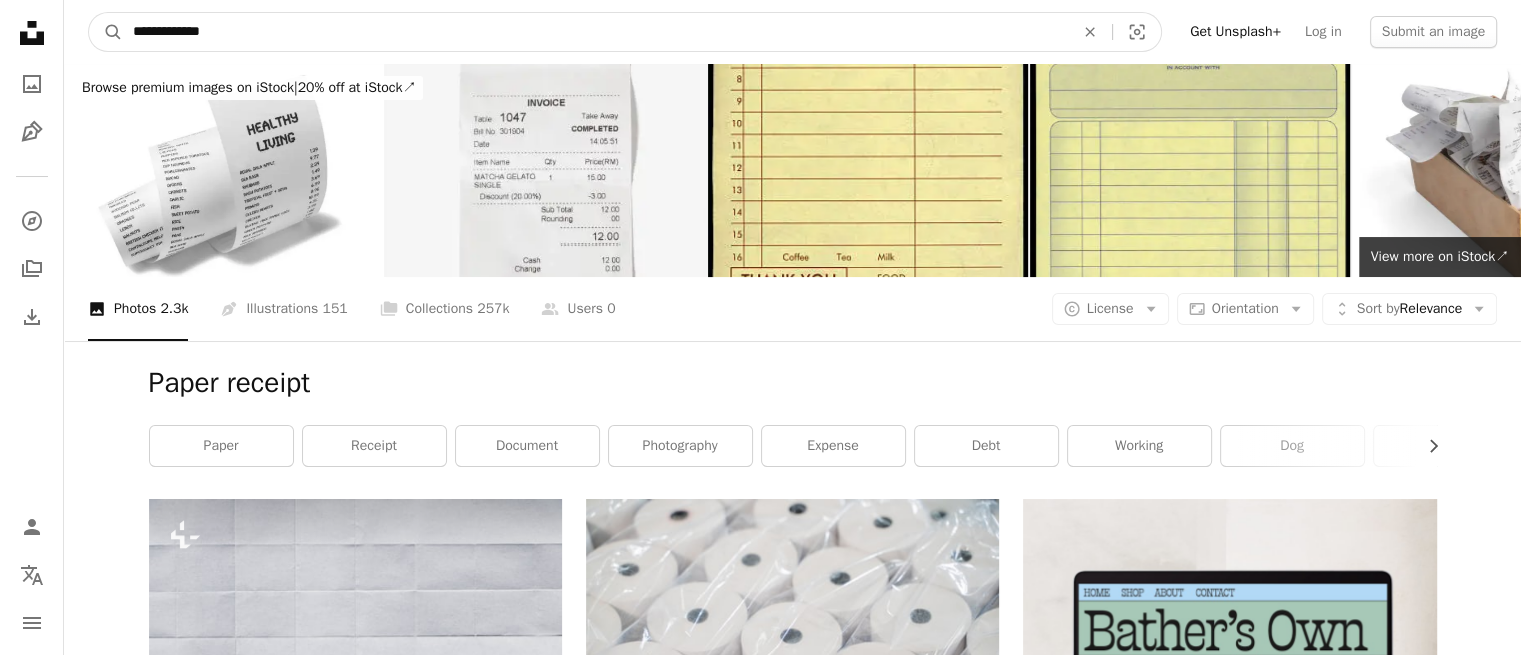 click on "**********" at bounding box center [595, 32] 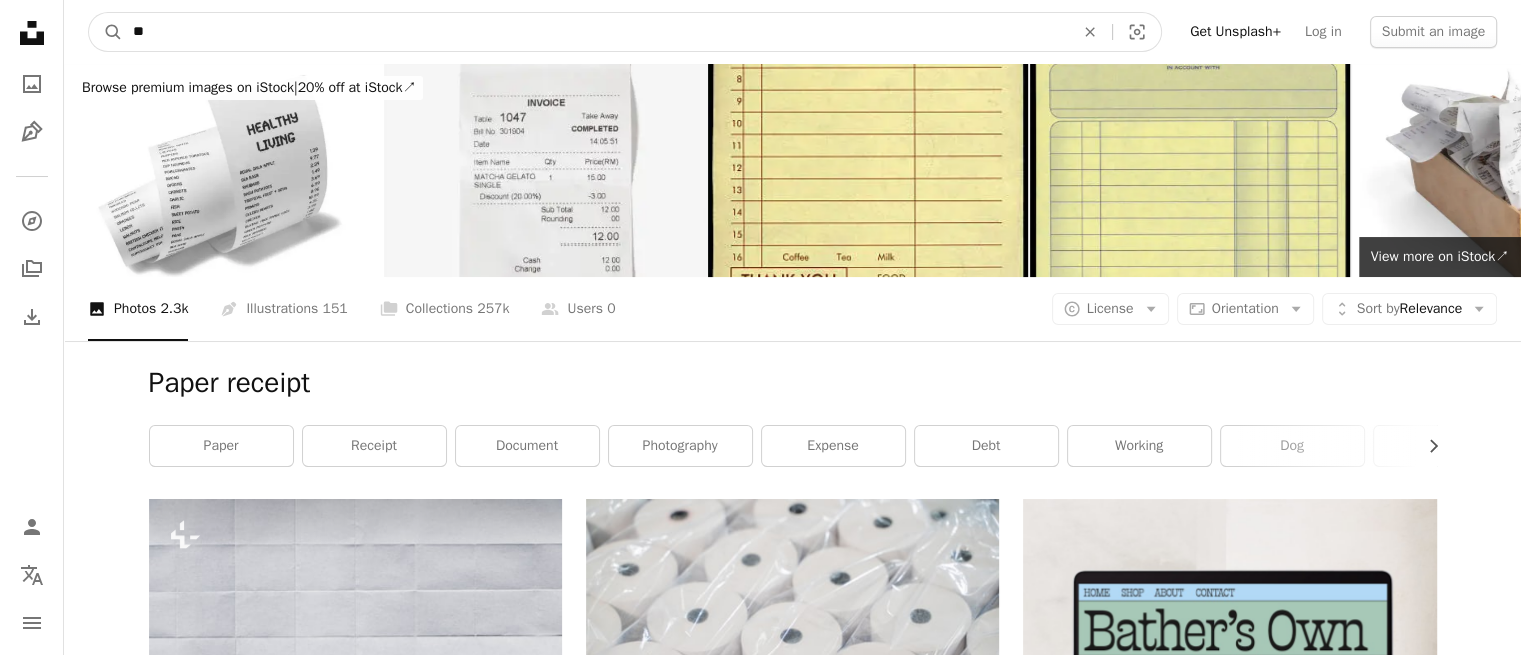 type on "*" 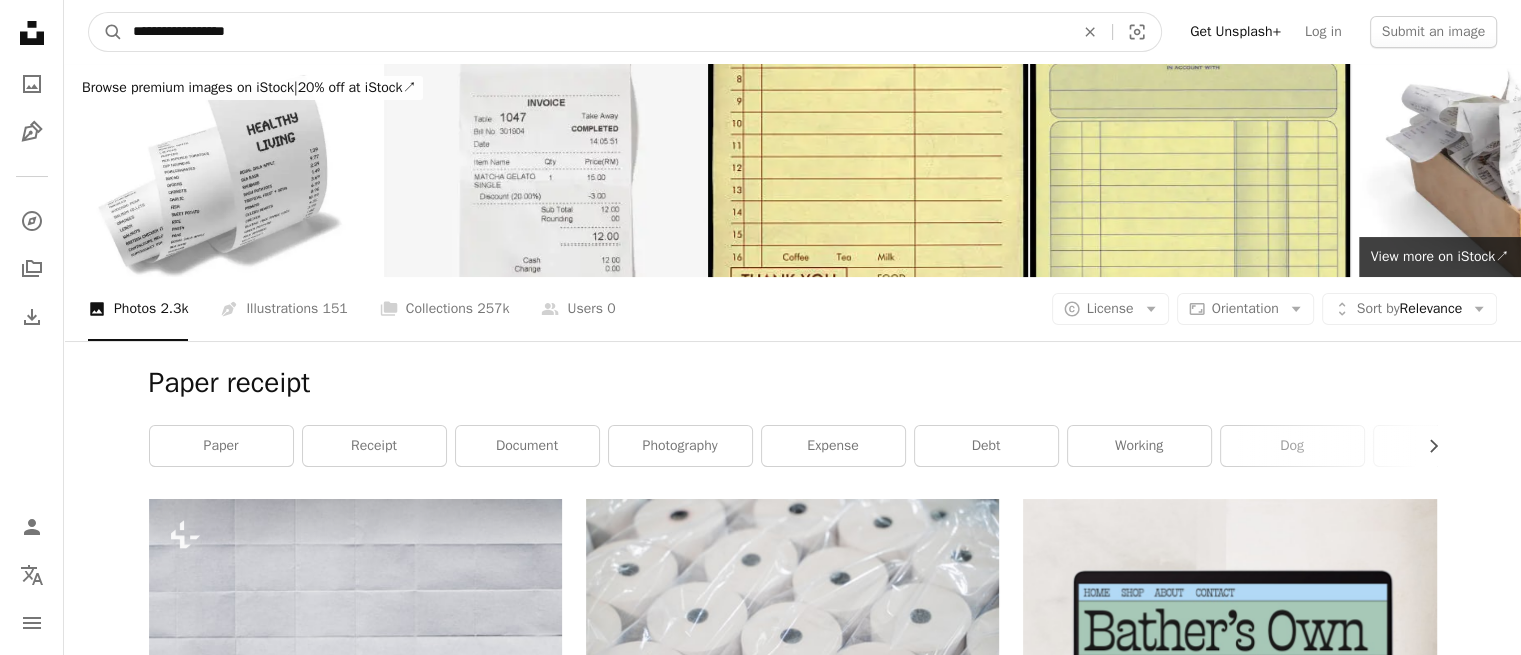 type on "**********" 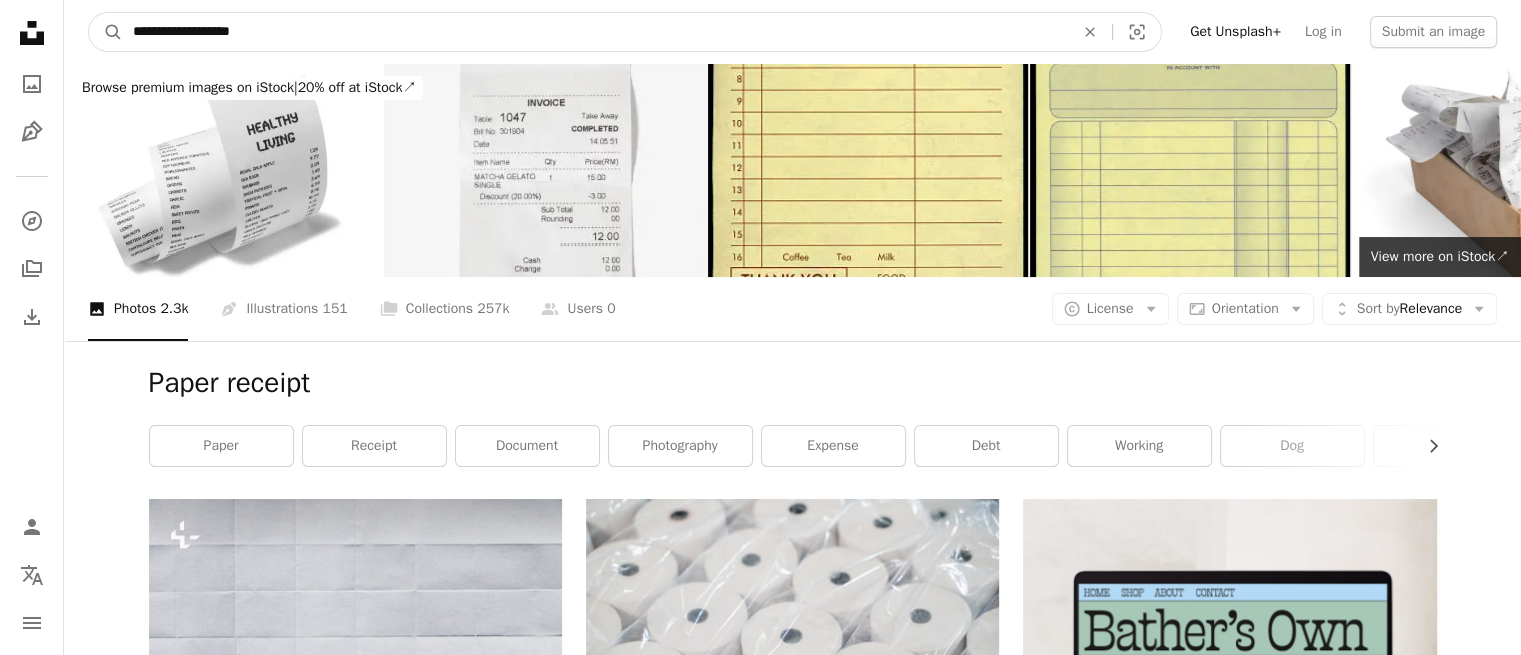click on "A magnifying glass" at bounding box center [106, 32] 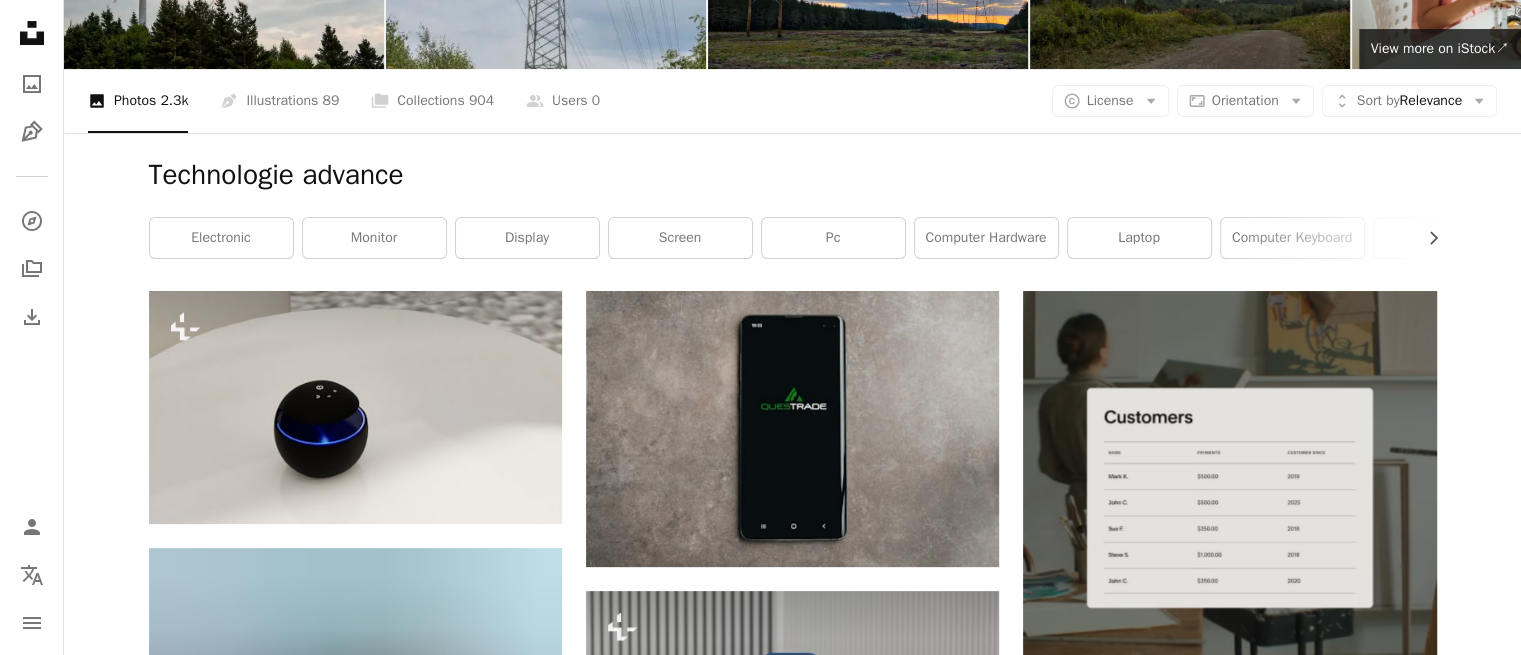 scroll, scrollTop: 0, scrollLeft: 0, axis: both 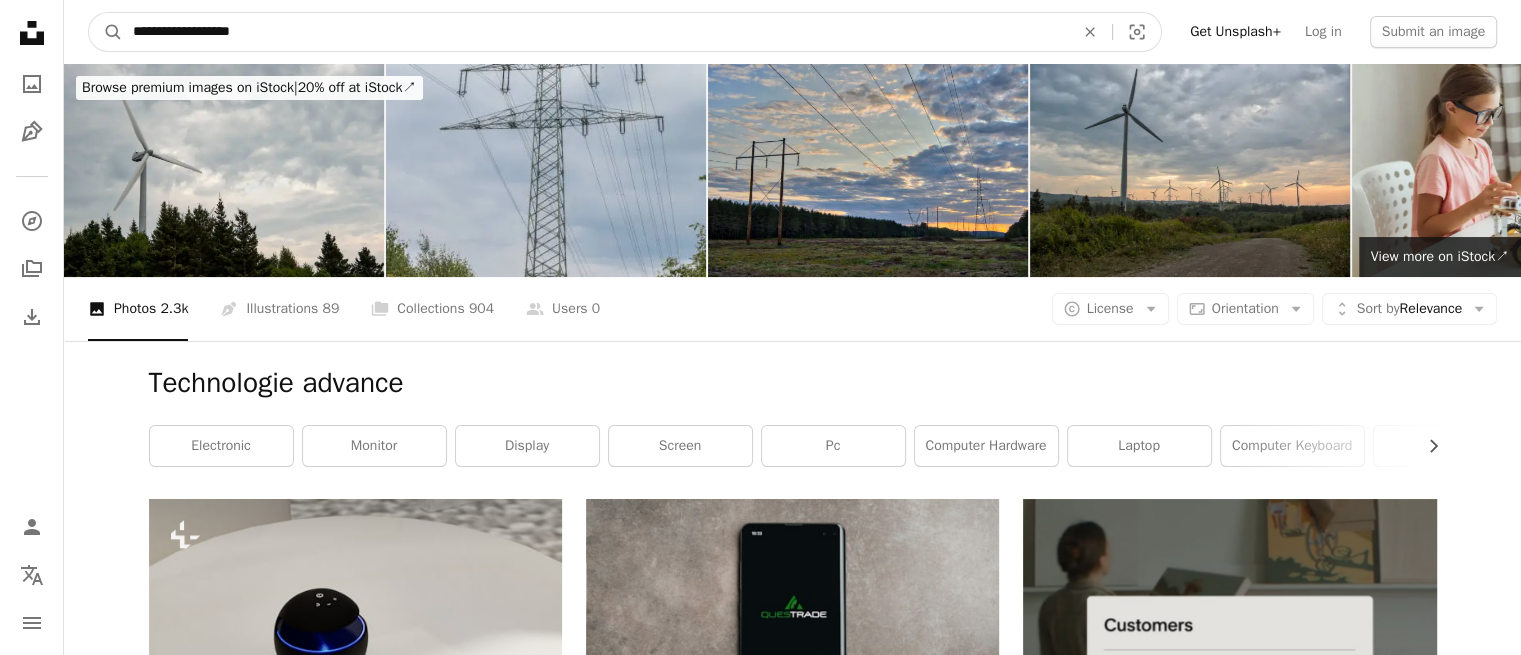 drag, startPoint x: 322, startPoint y: 36, endPoint x: 0, endPoint y: 35, distance: 322.00156 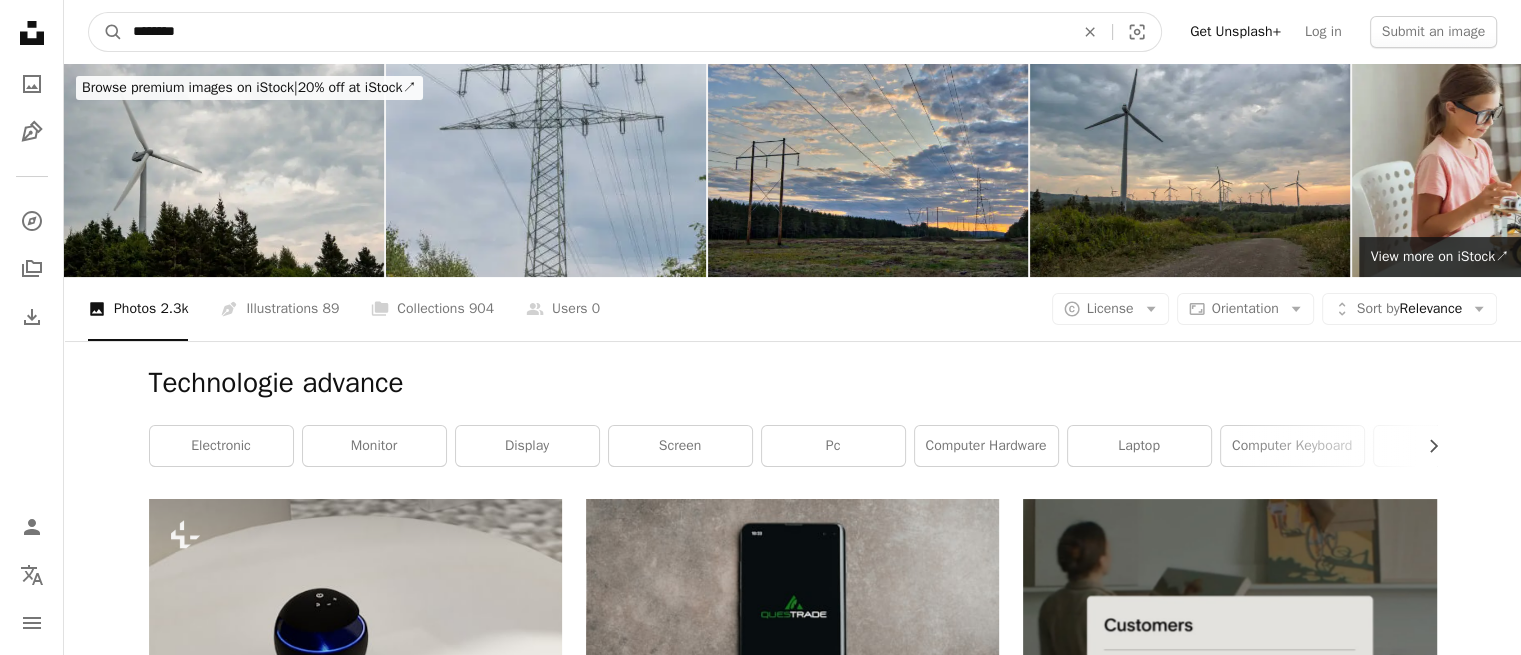 type on "*********" 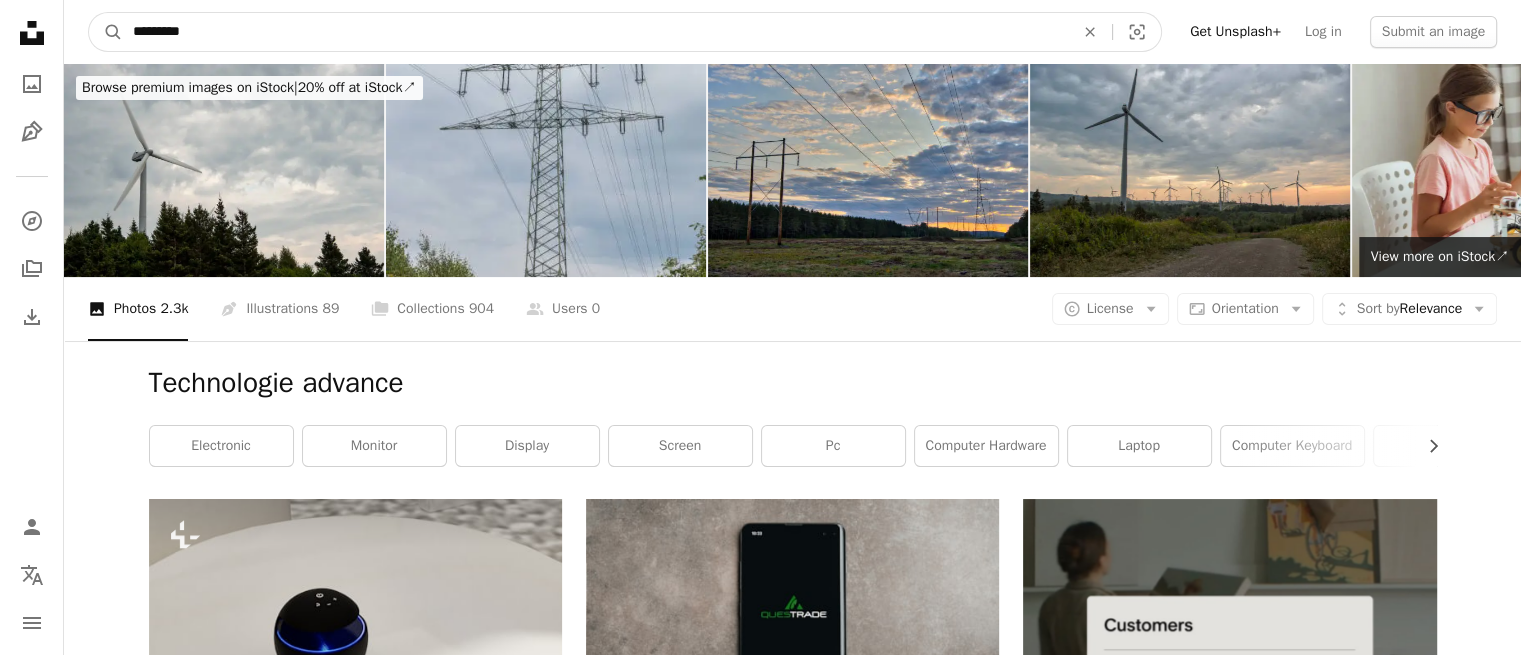 click on "A magnifying glass" at bounding box center (106, 32) 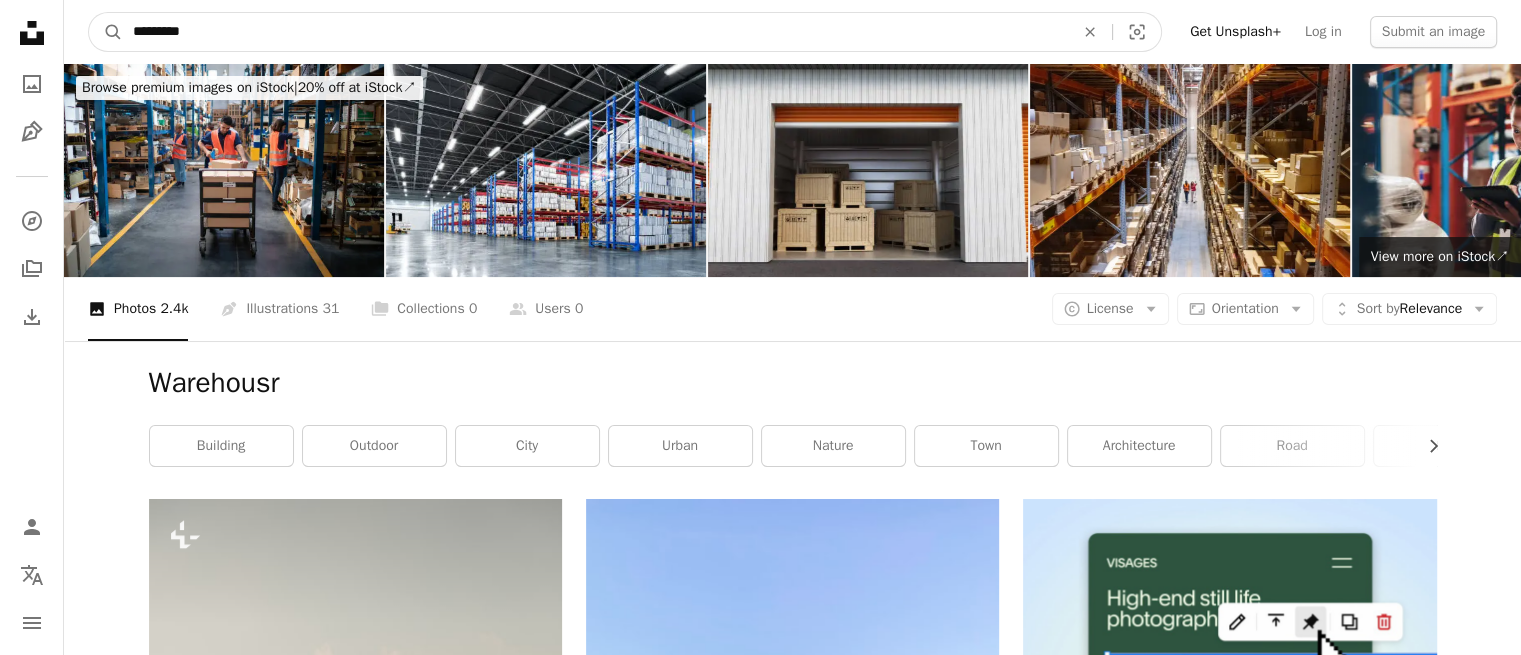 click on "*********" at bounding box center [595, 32] 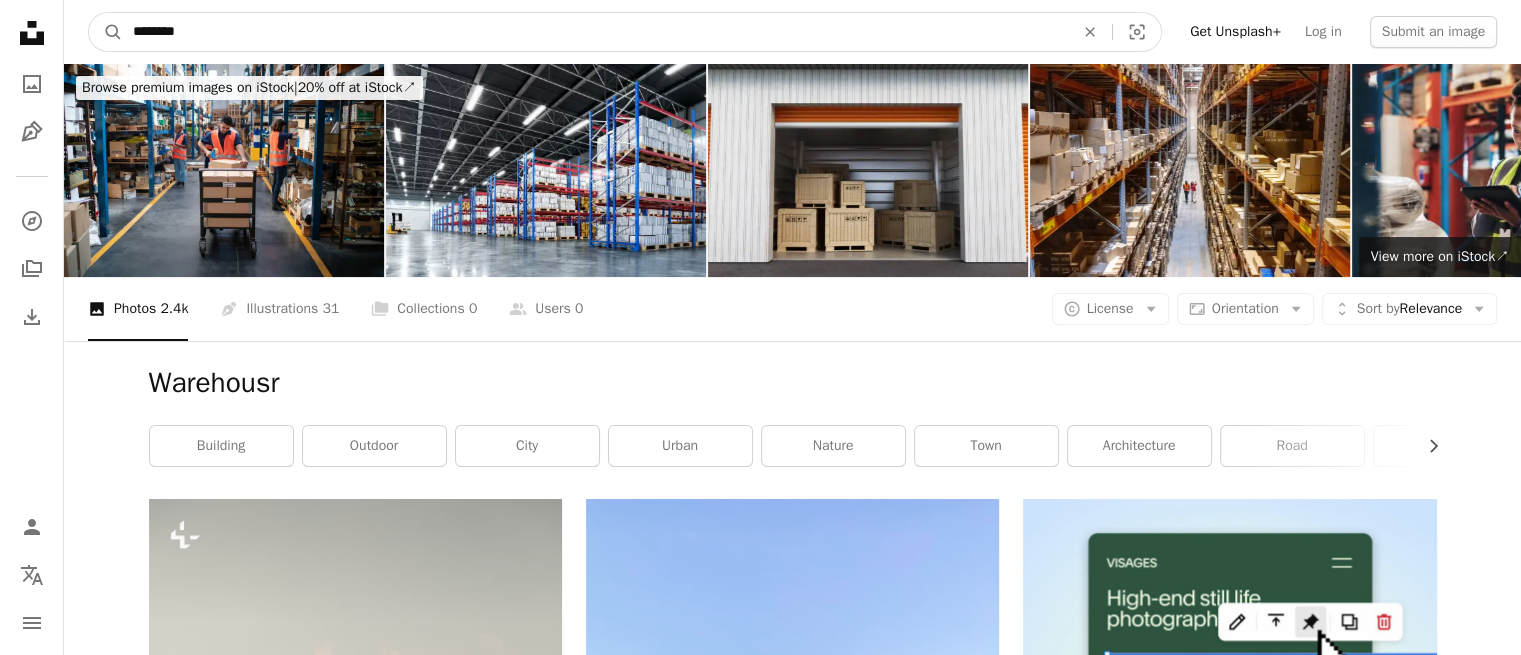 type on "*********" 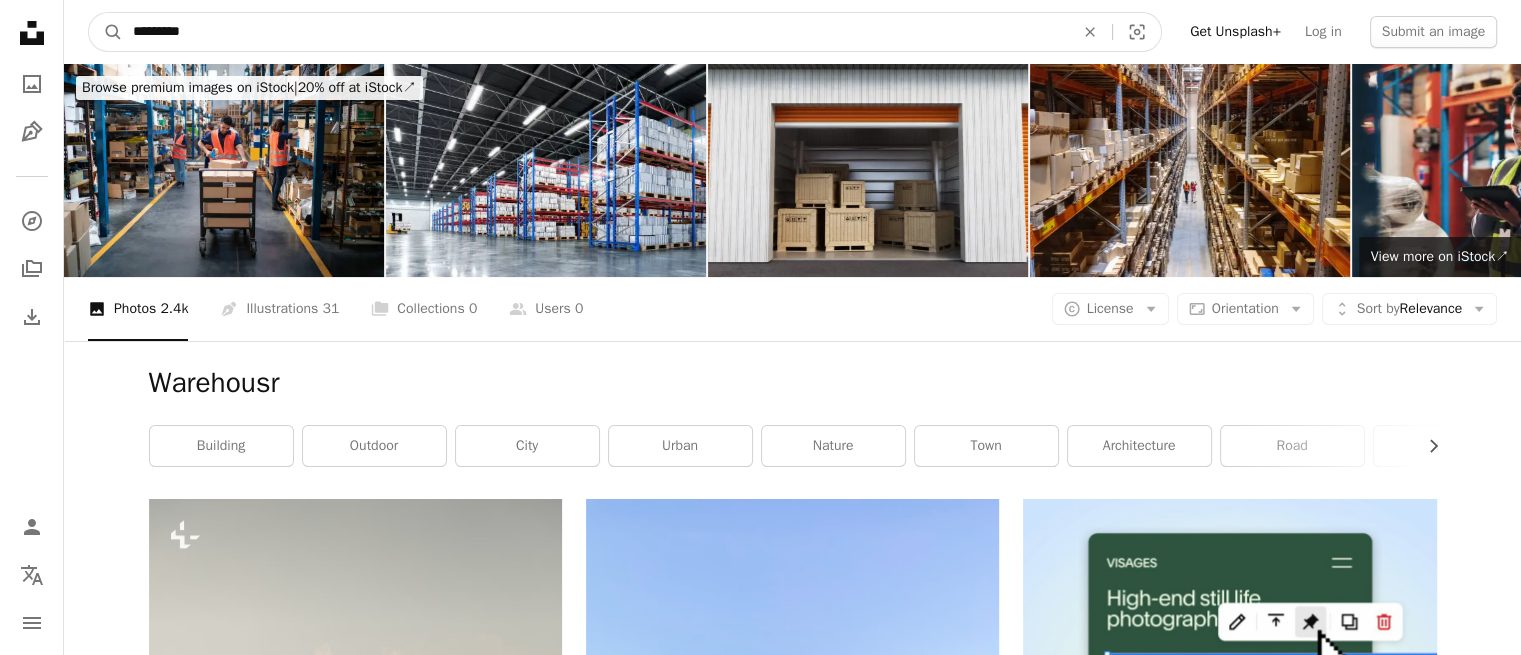 click on "A magnifying glass" at bounding box center [106, 32] 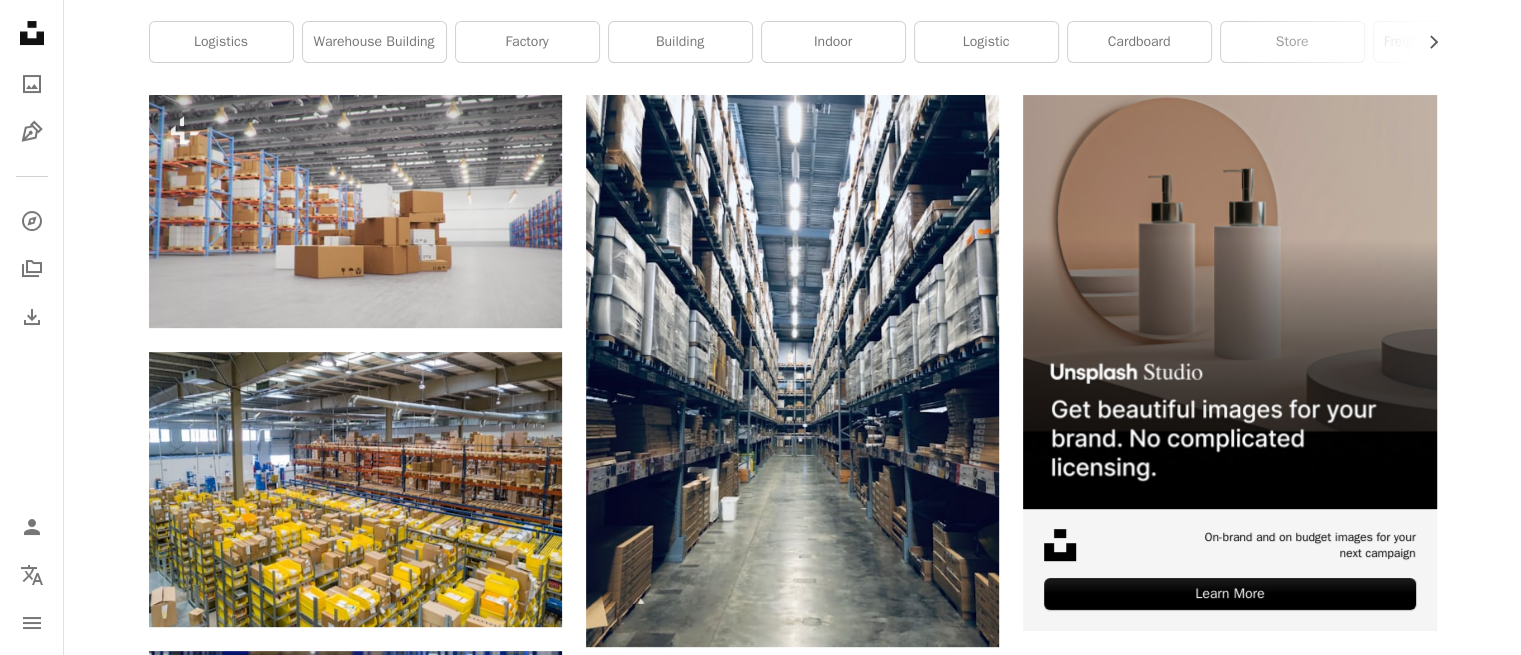 scroll, scrollTop: 414, scrollLeft: 0, axis: vertical 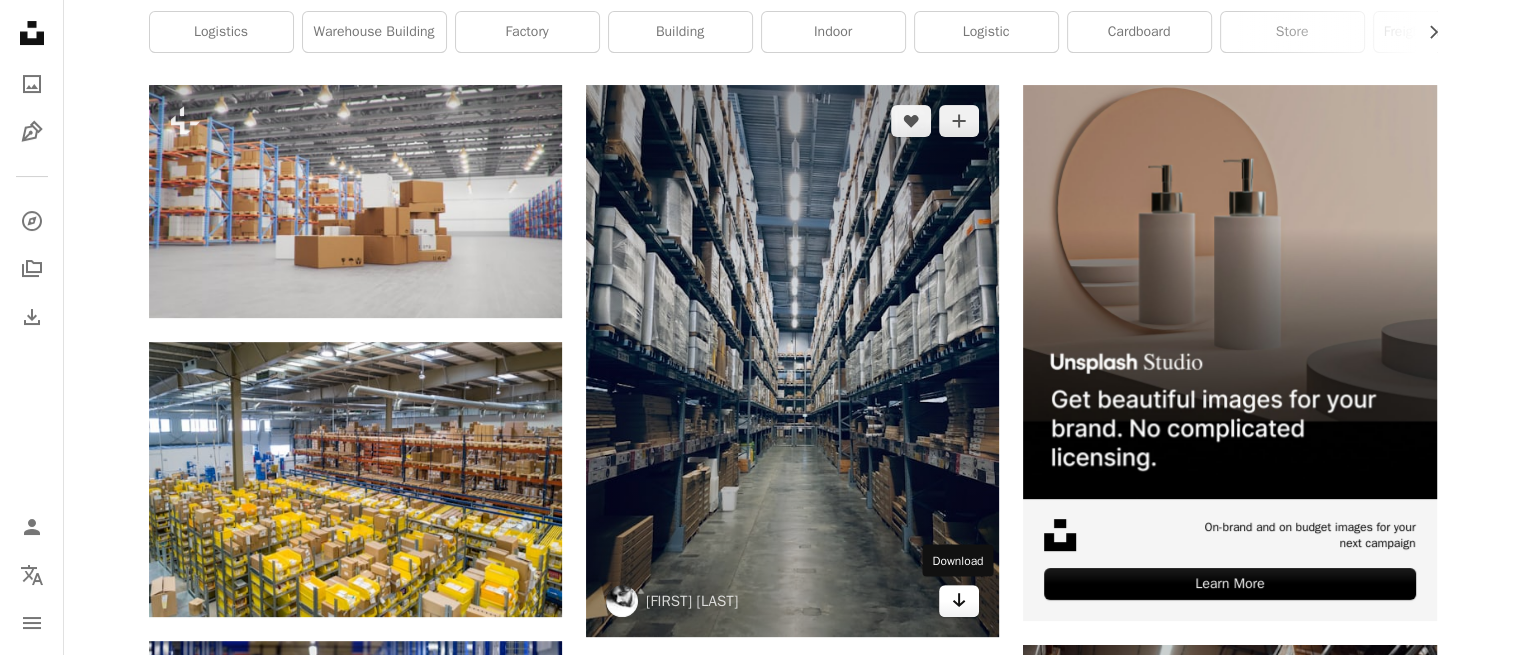 click on "Arrow pointing down" 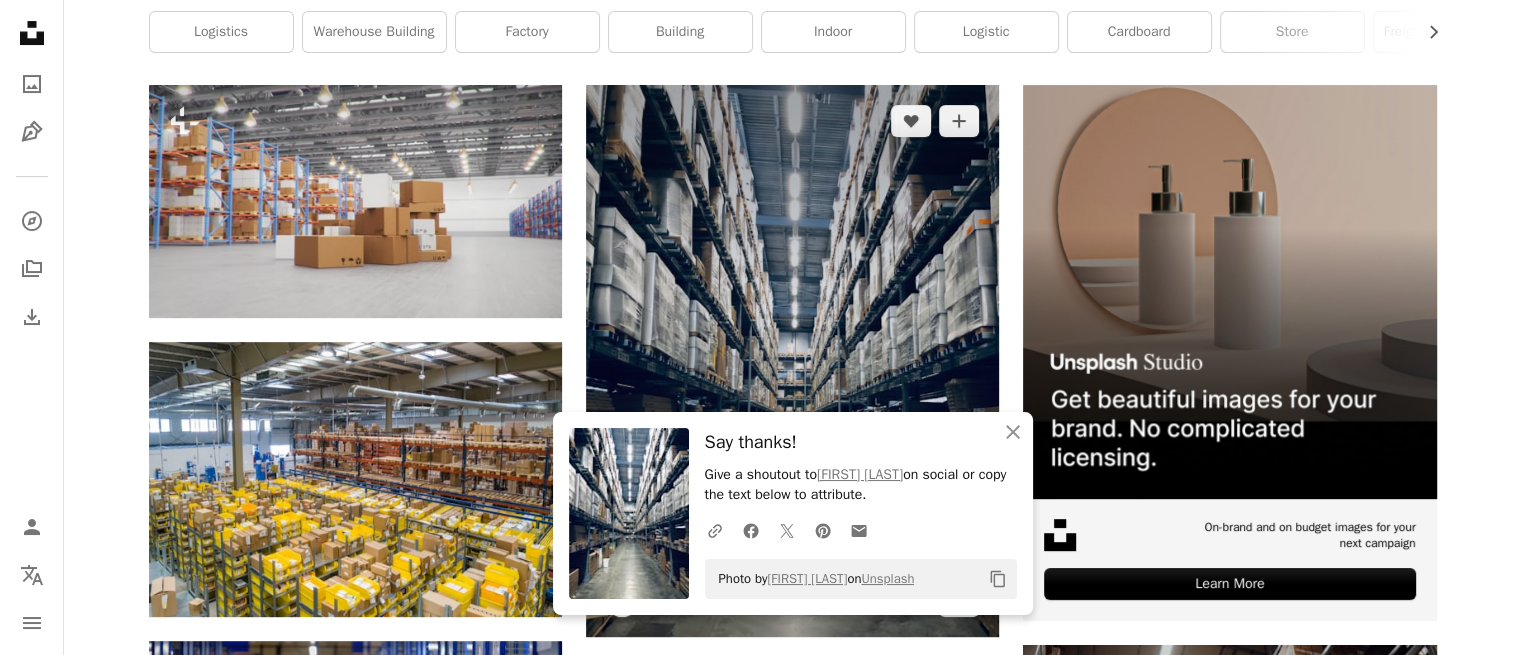 scroll, scrollTop: 0, scrollLeft: 0, axis: both 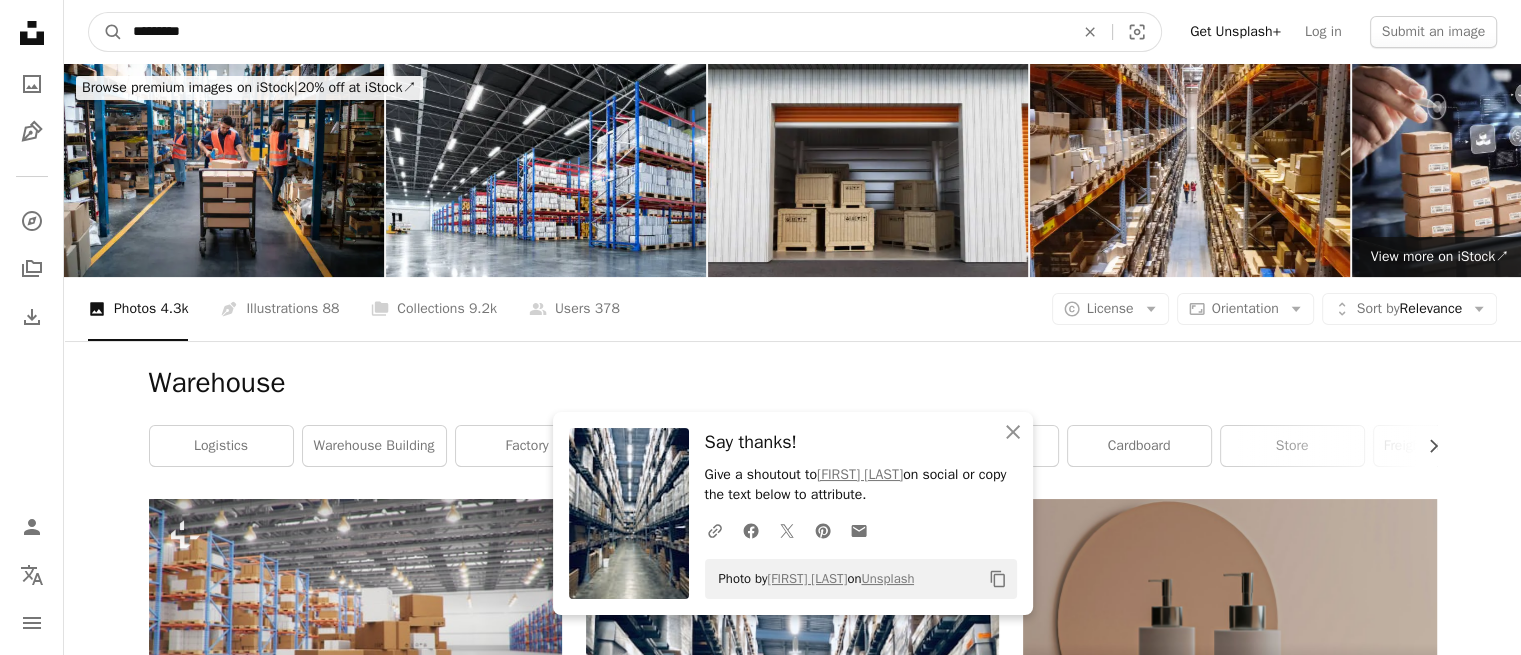 drag, startPoint x: 289, startPoint y: 34, endPoint x: 0, endPoint y: 9, distance: 290.07928 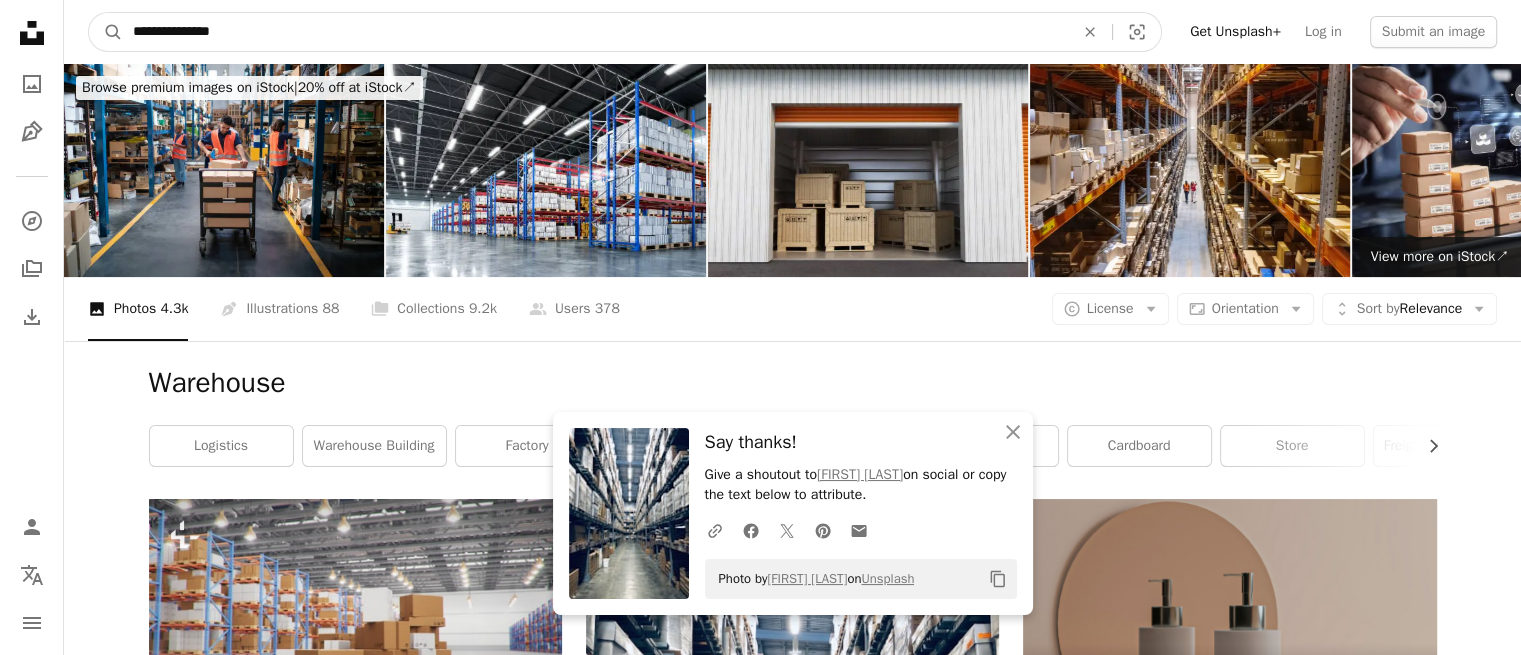 type on "**********" 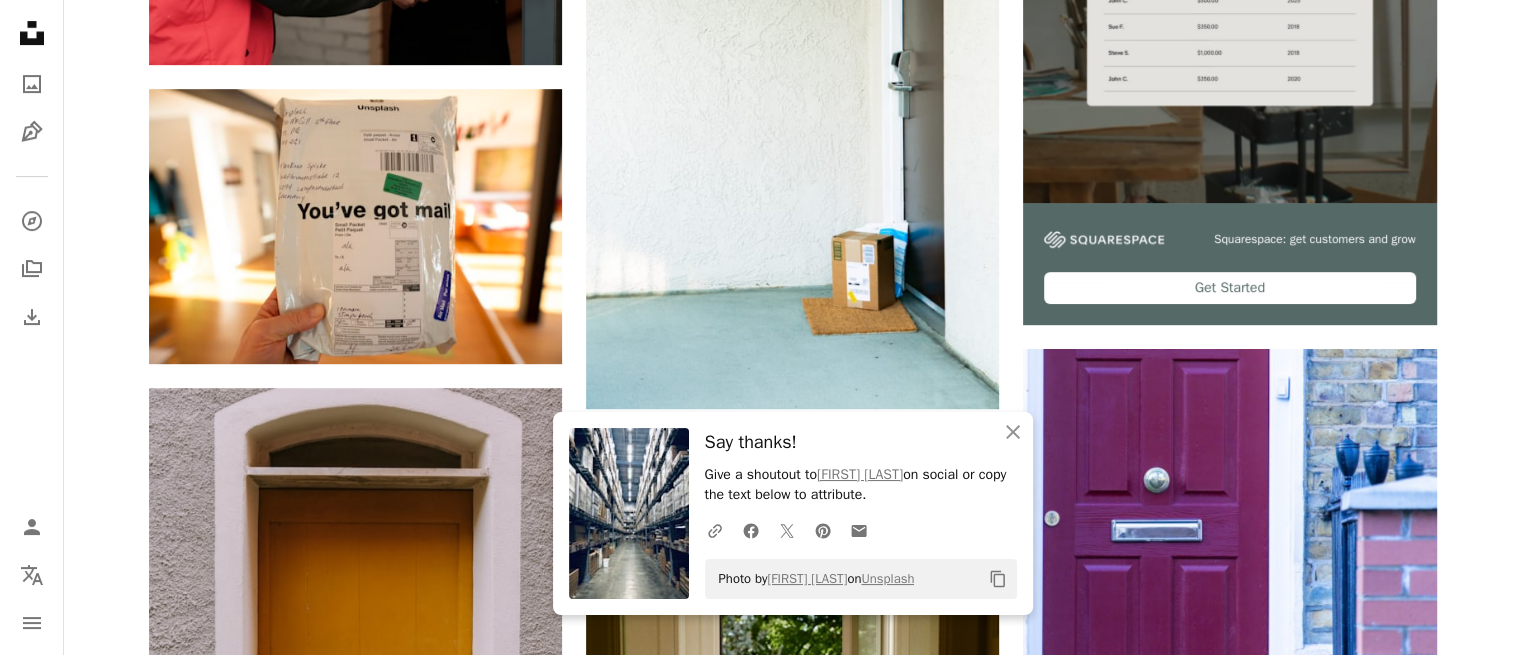 scroll, scrollTop: 728, scrollLeft: 0, axis: vertical 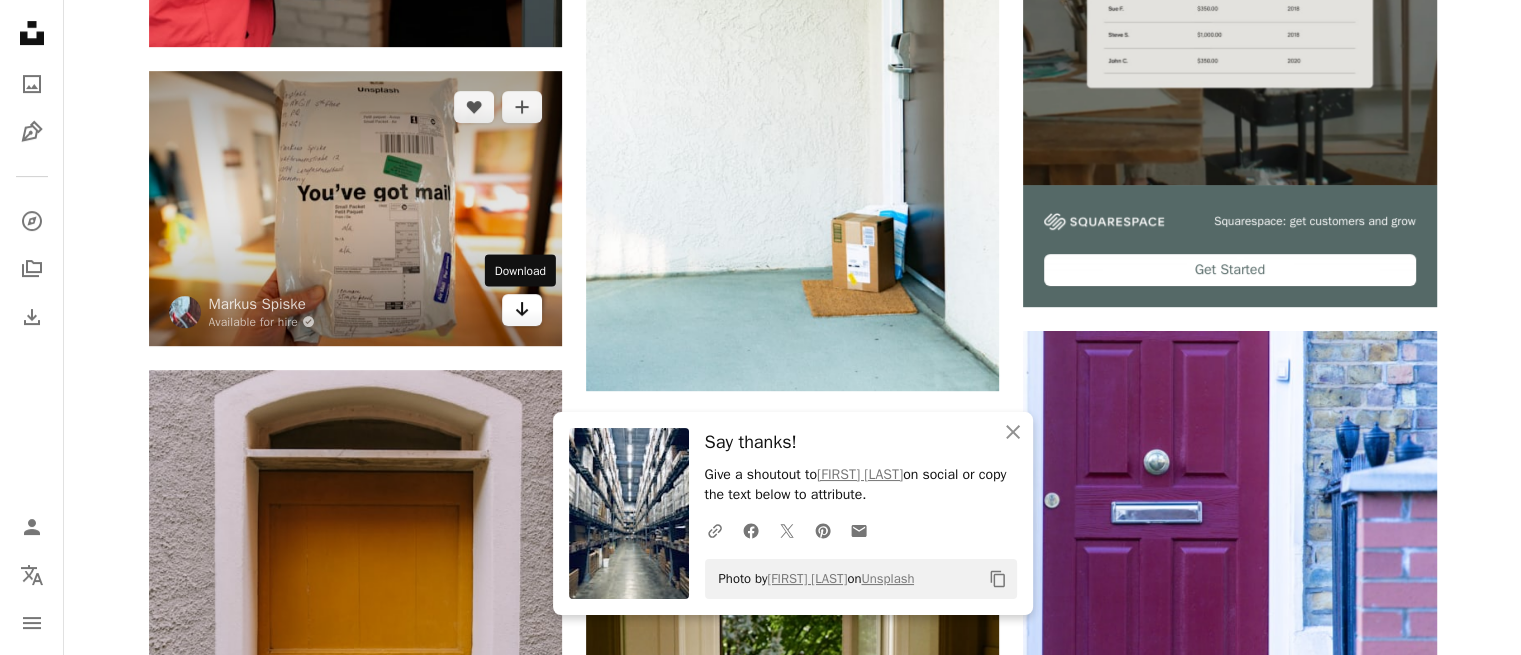 click 